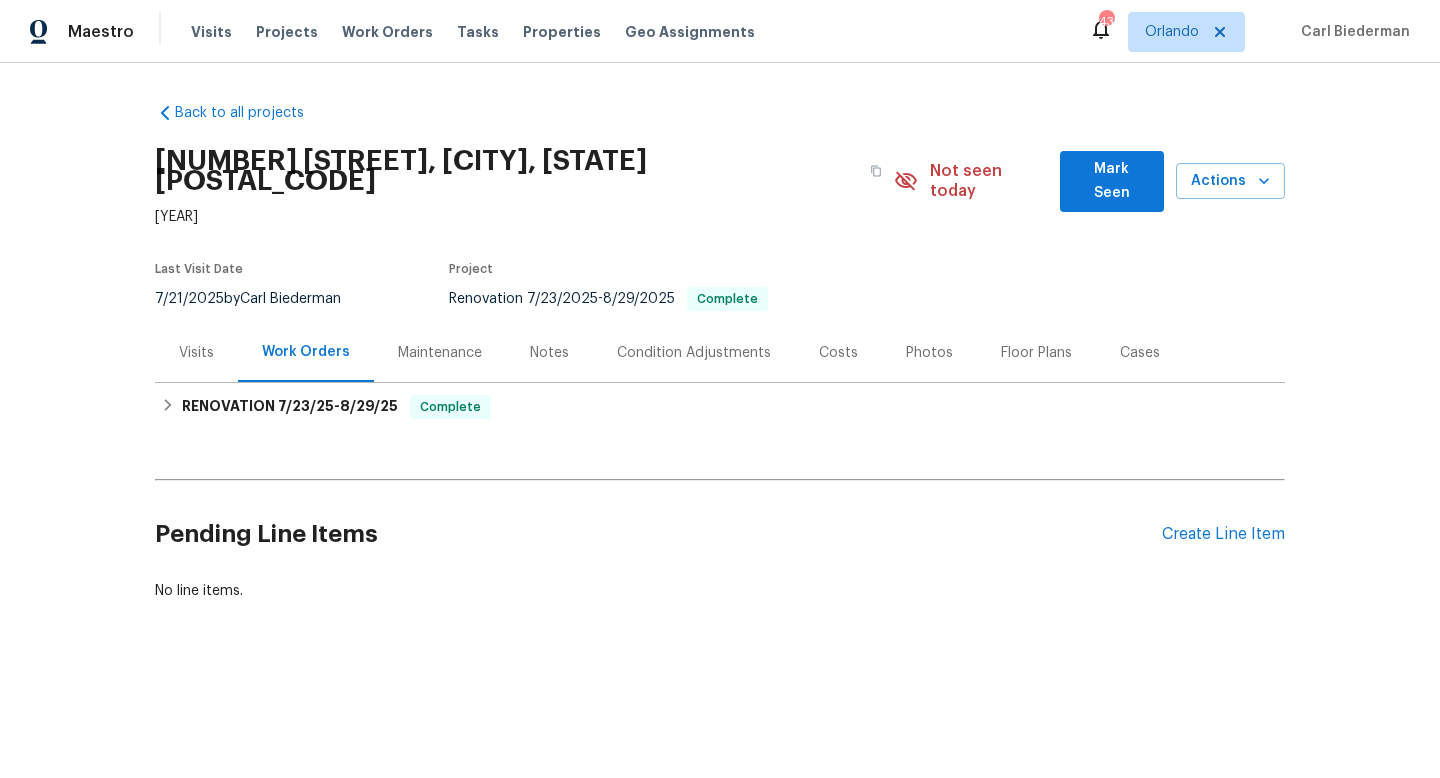 scroll, scrollTop: 0, scrollLeft: 0, axis: both 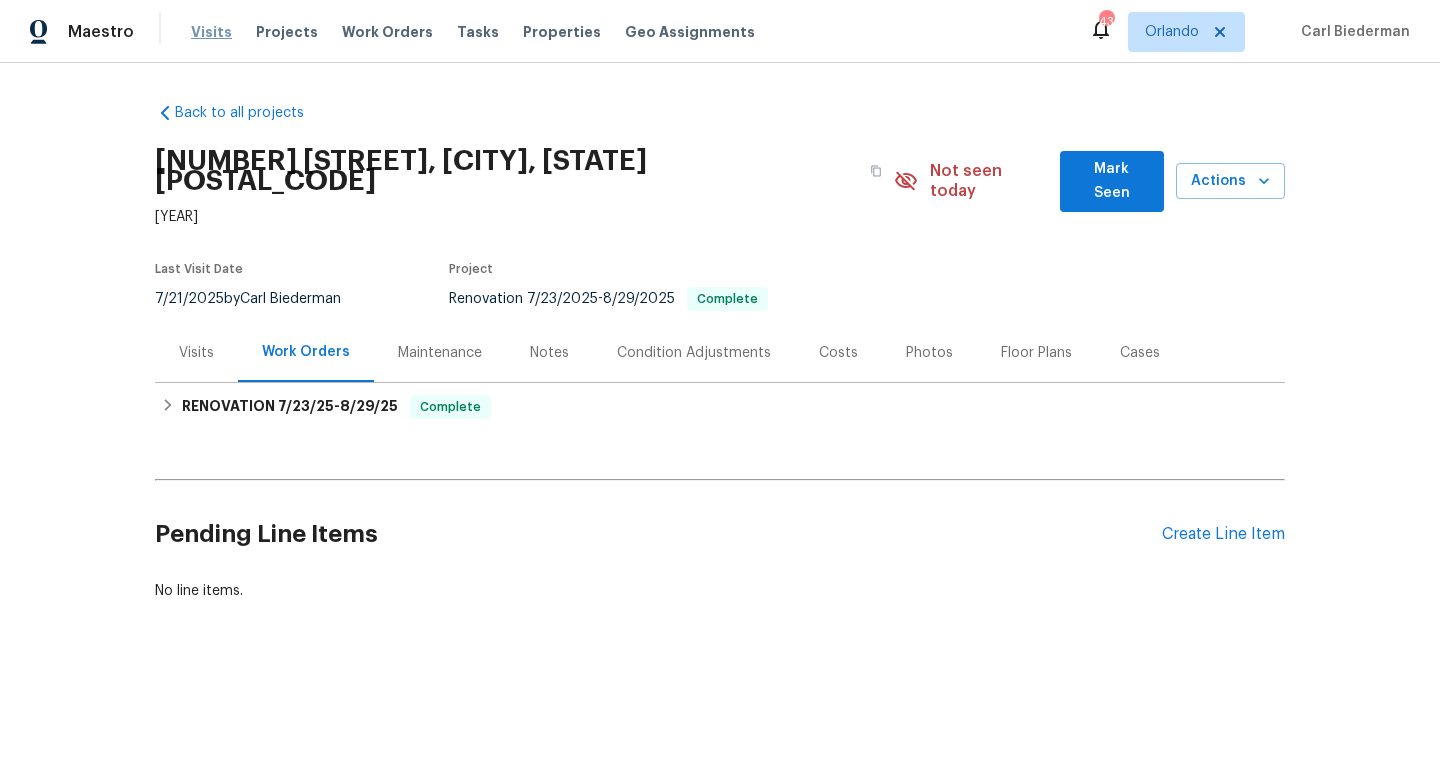 click on "Visits" at bounding box center (211, 32) 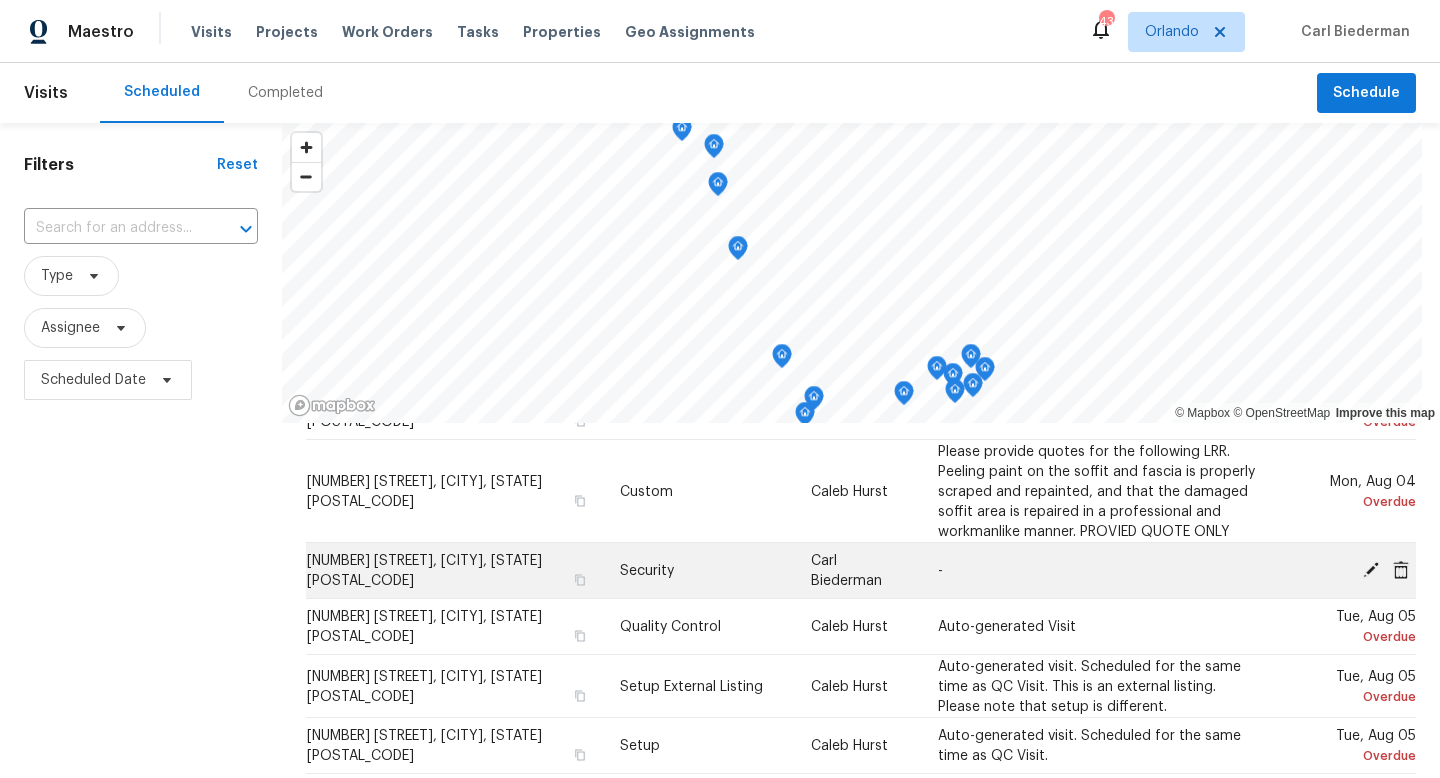 scroll, scrollTop: 145, scrollLeft: 0, axis: vertical 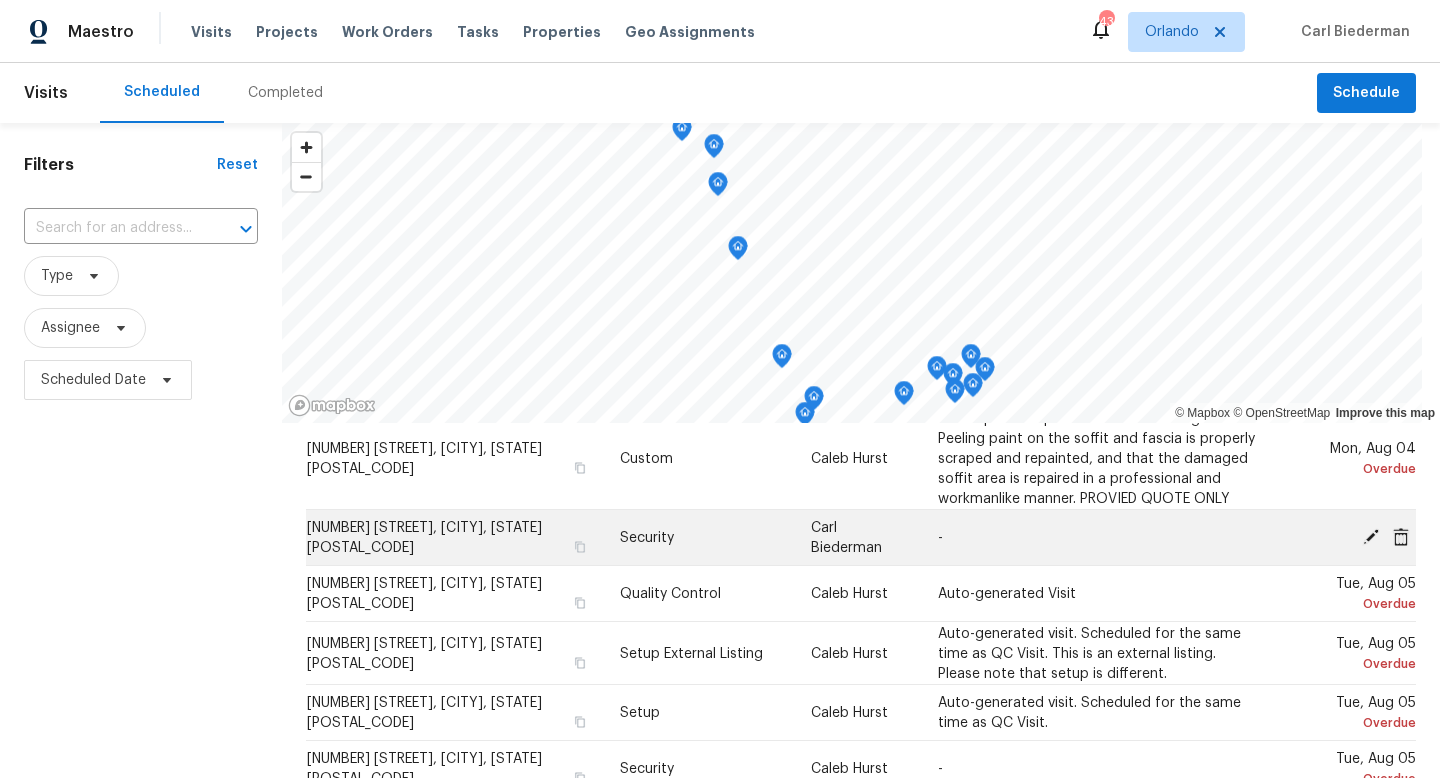click 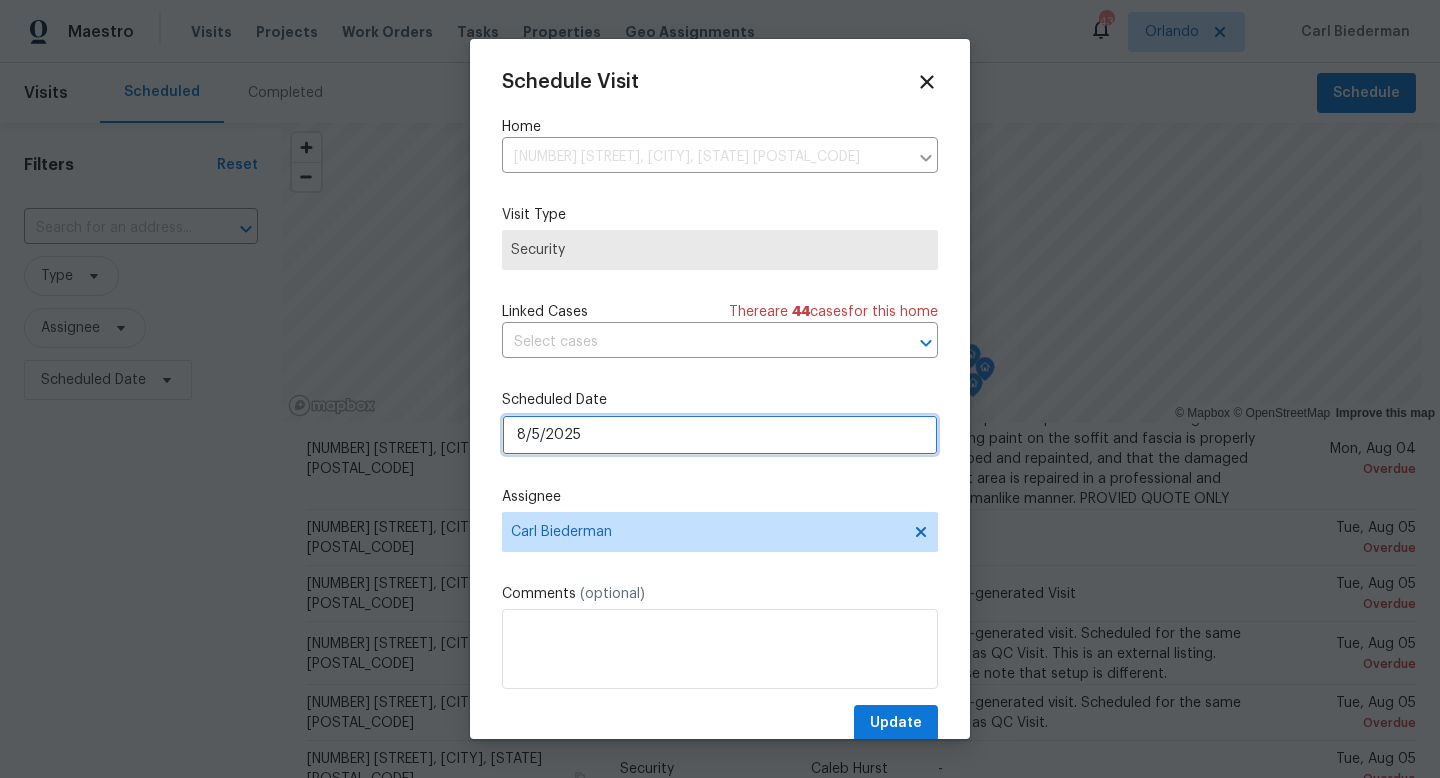 click on "8/5/2025" at bounding box center (720, 435) 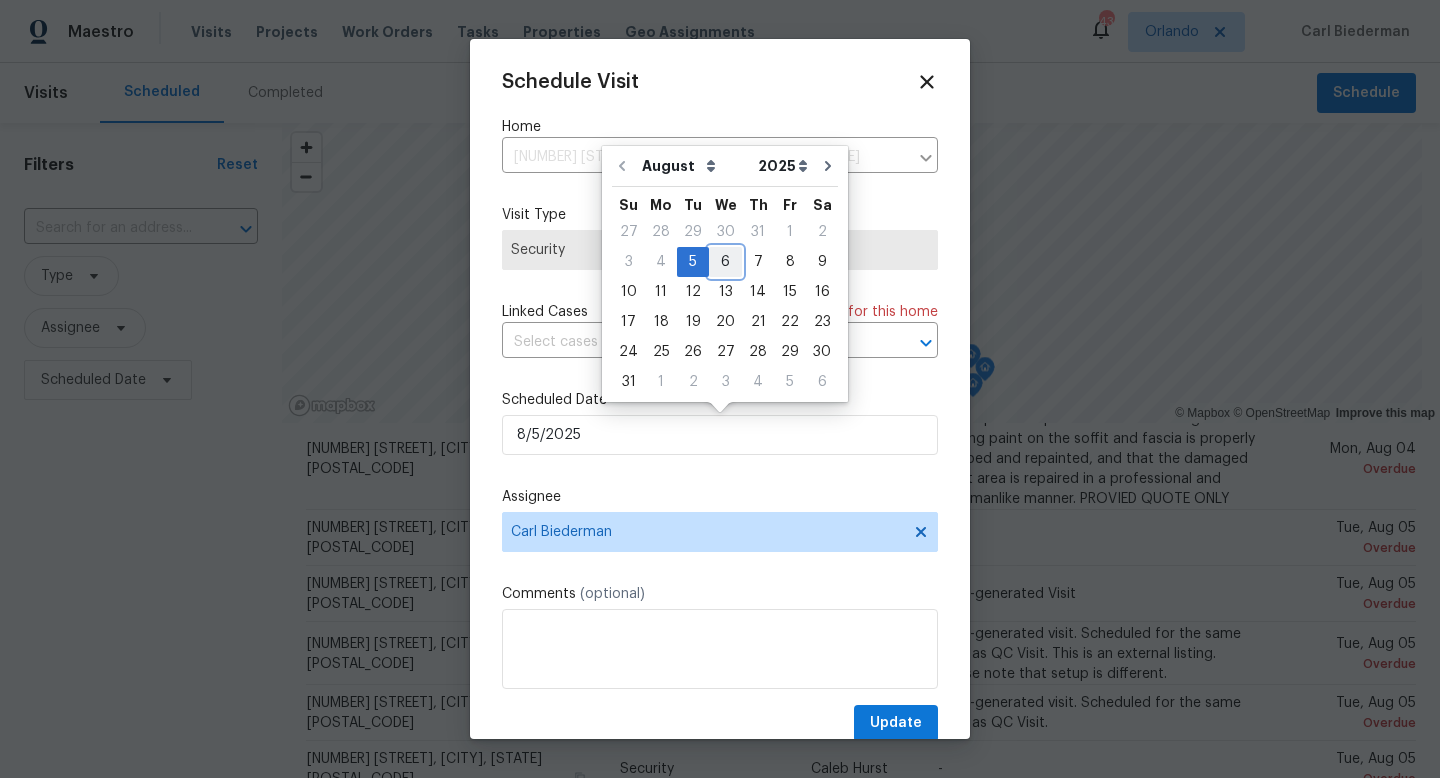 click on "6" at bounding box center (725, 262) 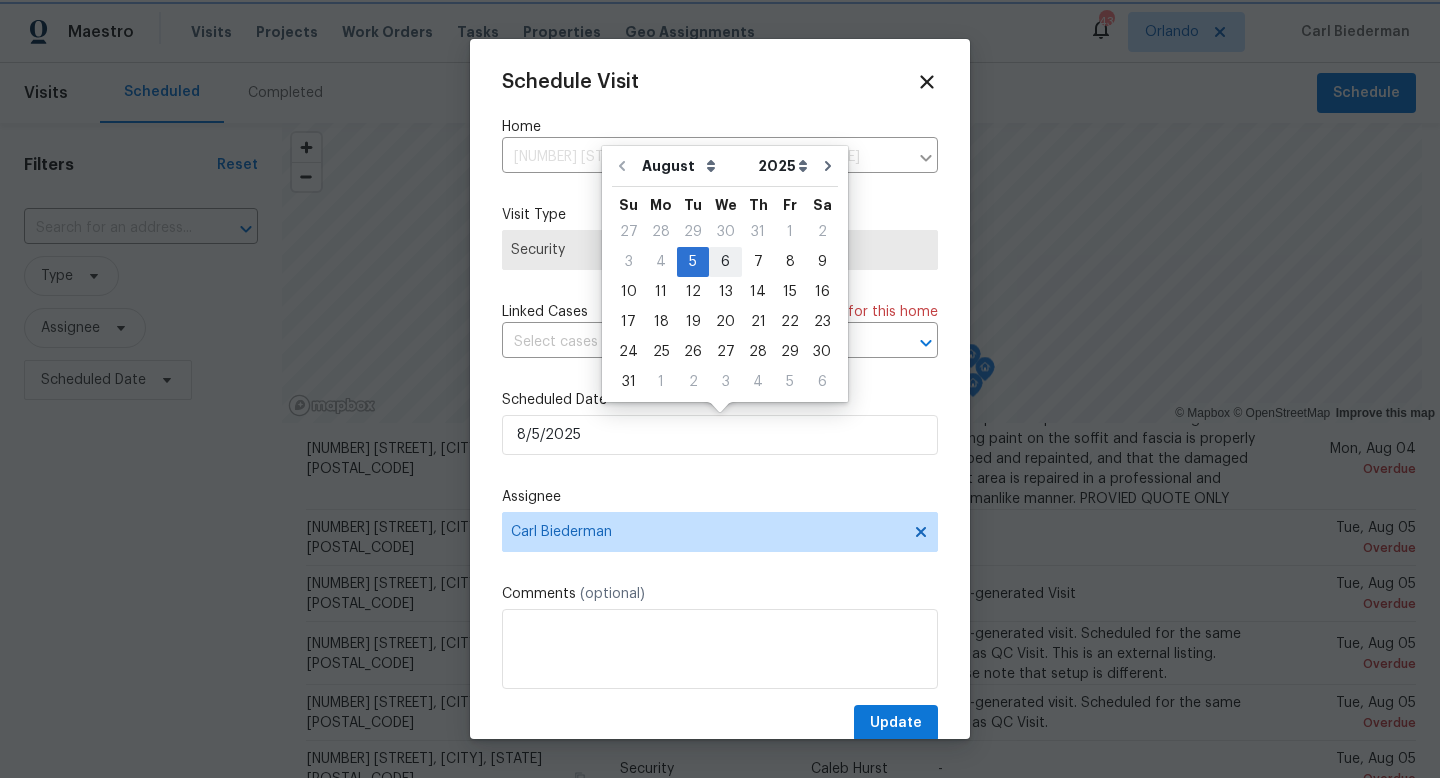 type on "8/6/2025" 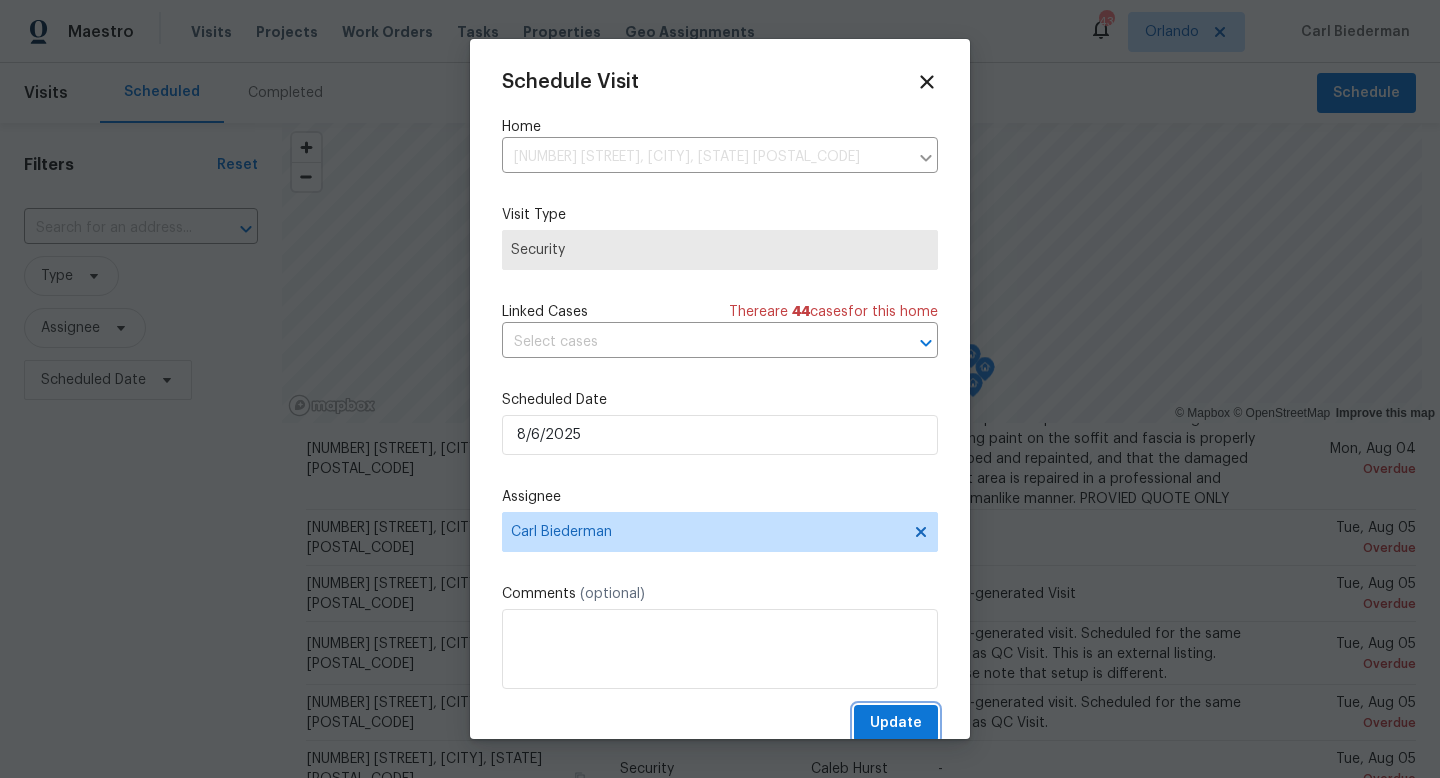 click on "Update" at bounding box center [896, 723] 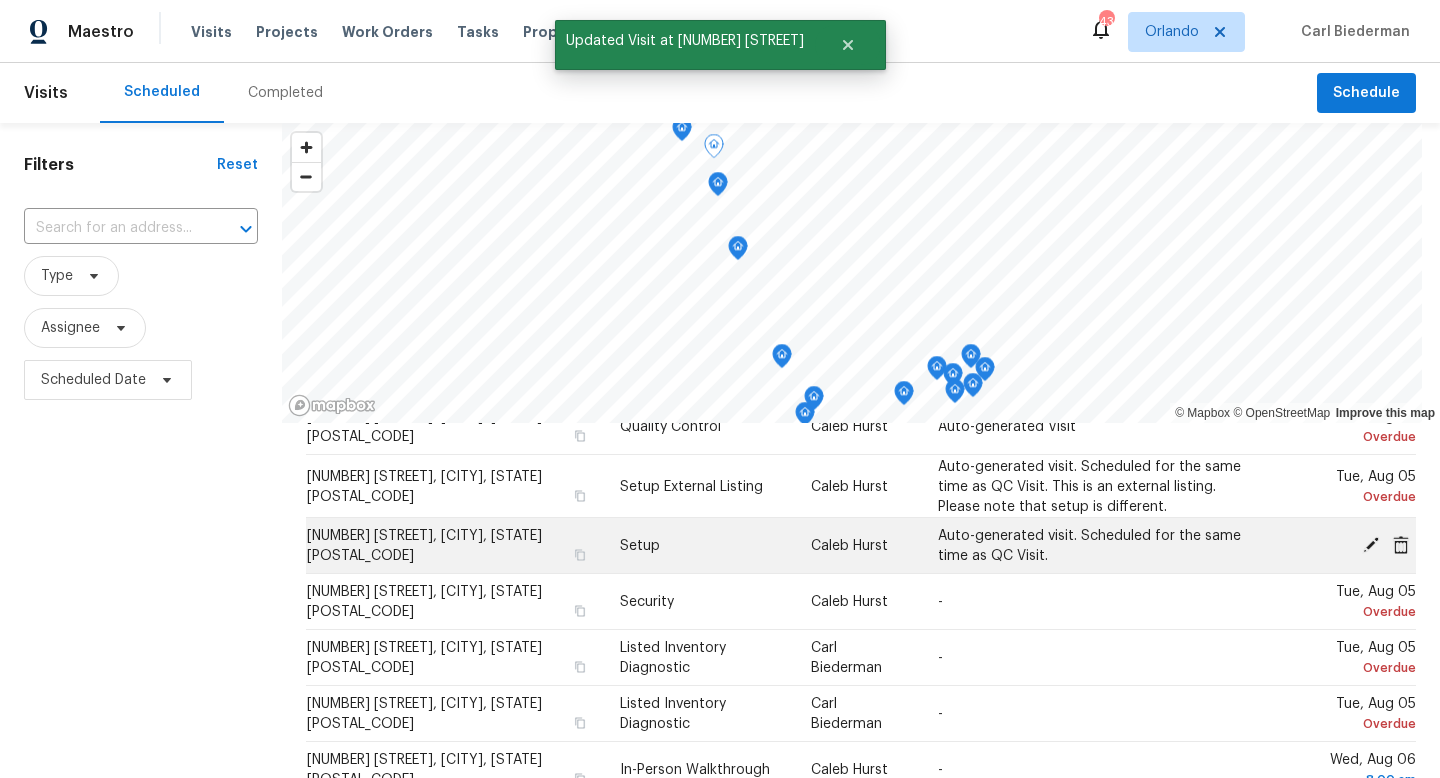 scroll, scrollTop: 259, scrollLeft: 0, axis: vertical 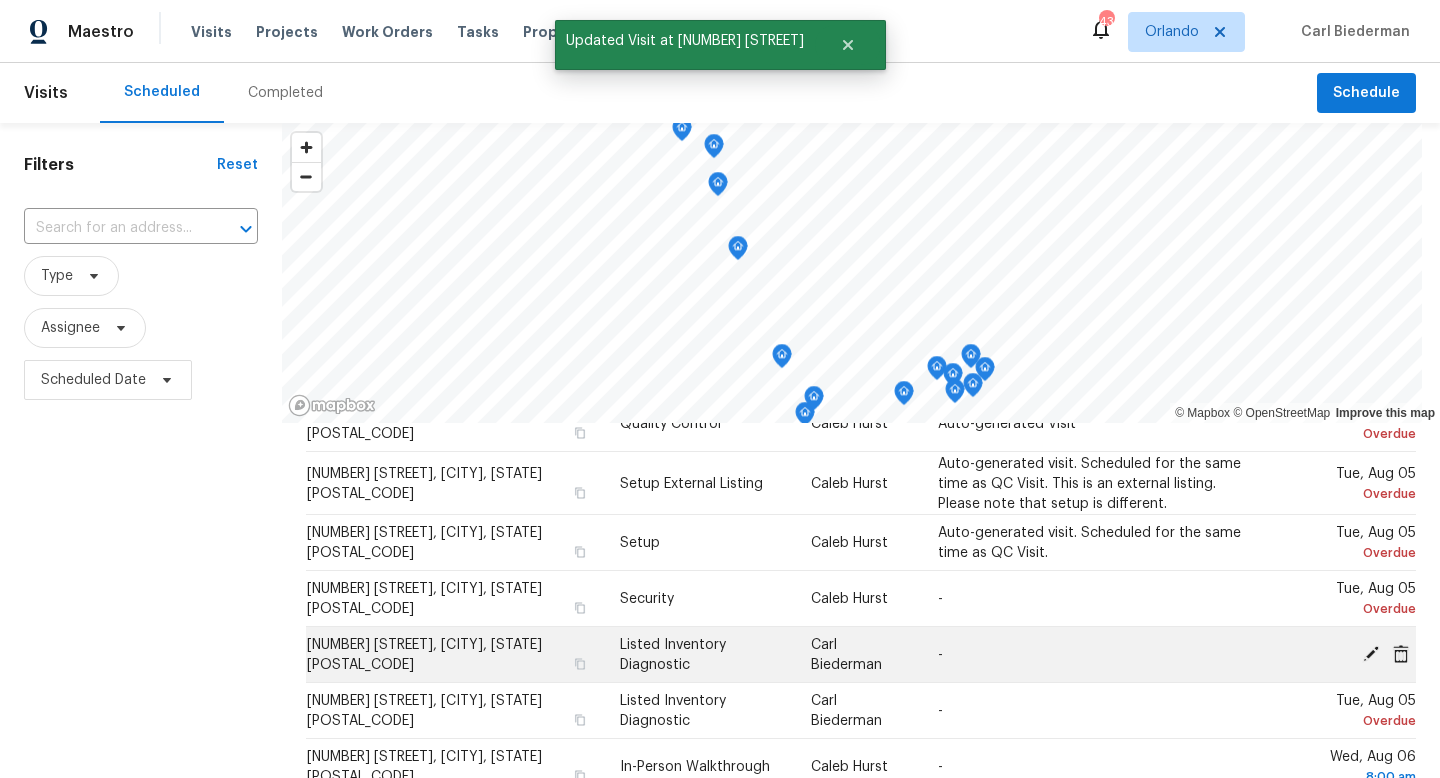 click 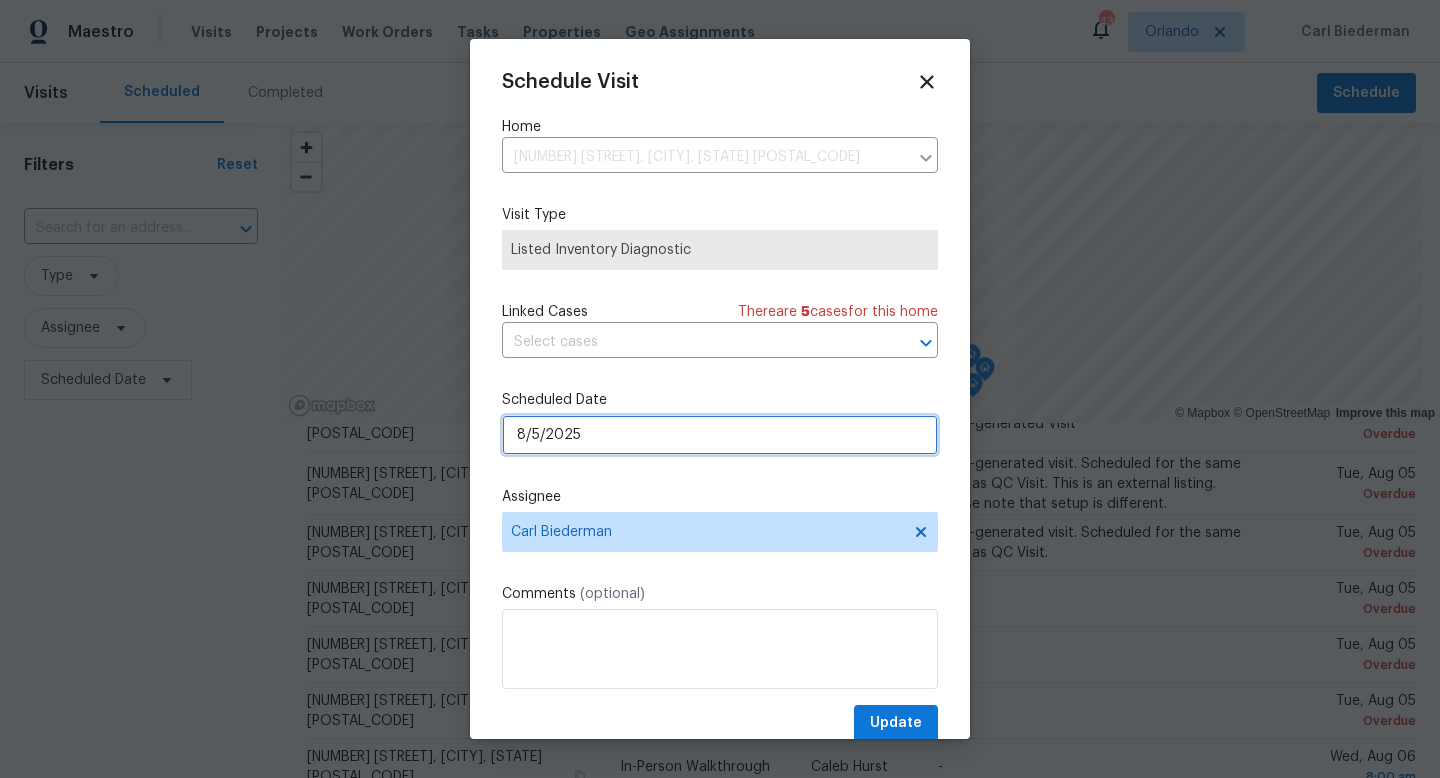 click on "8/5/2025" at bounding box center [720, 435] 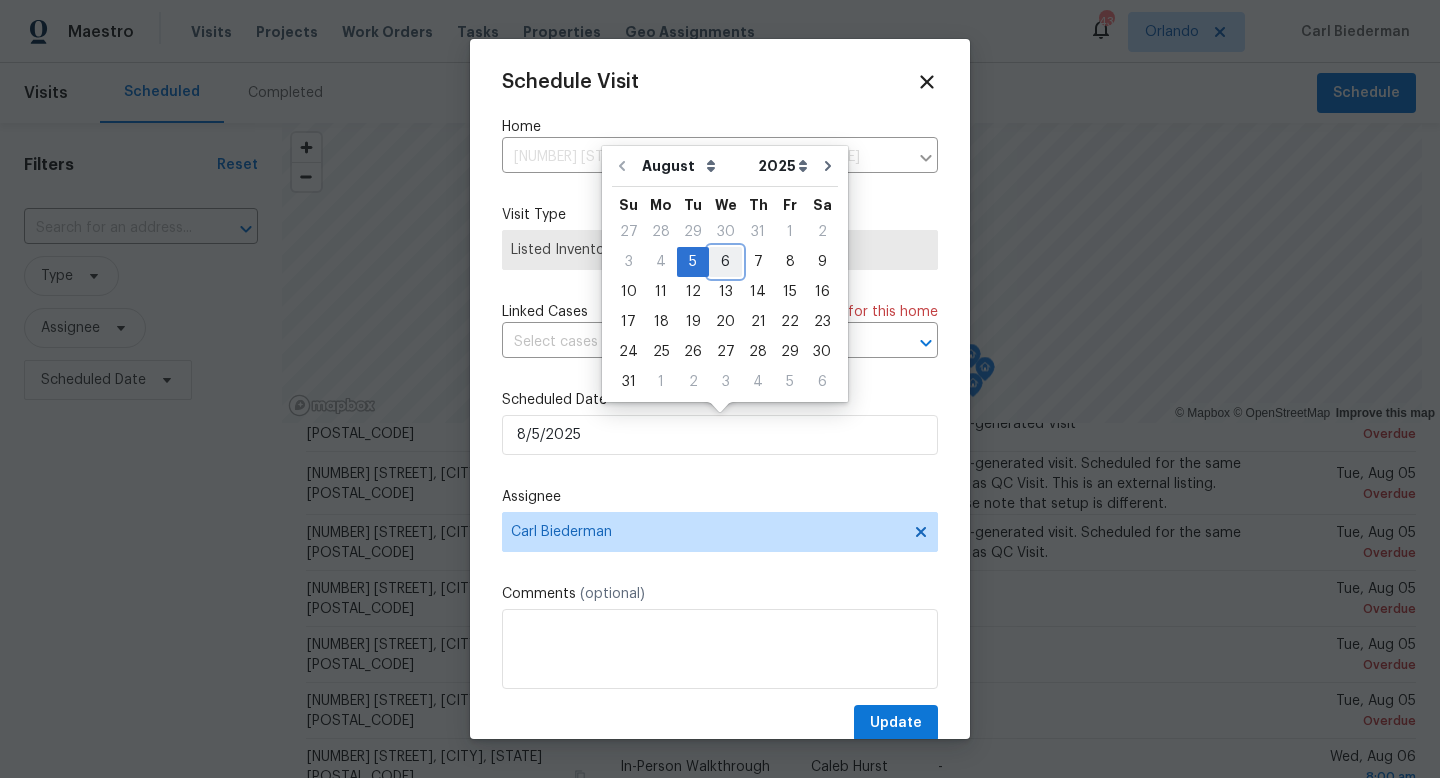 click on "6" at bounding box center [725, 262] 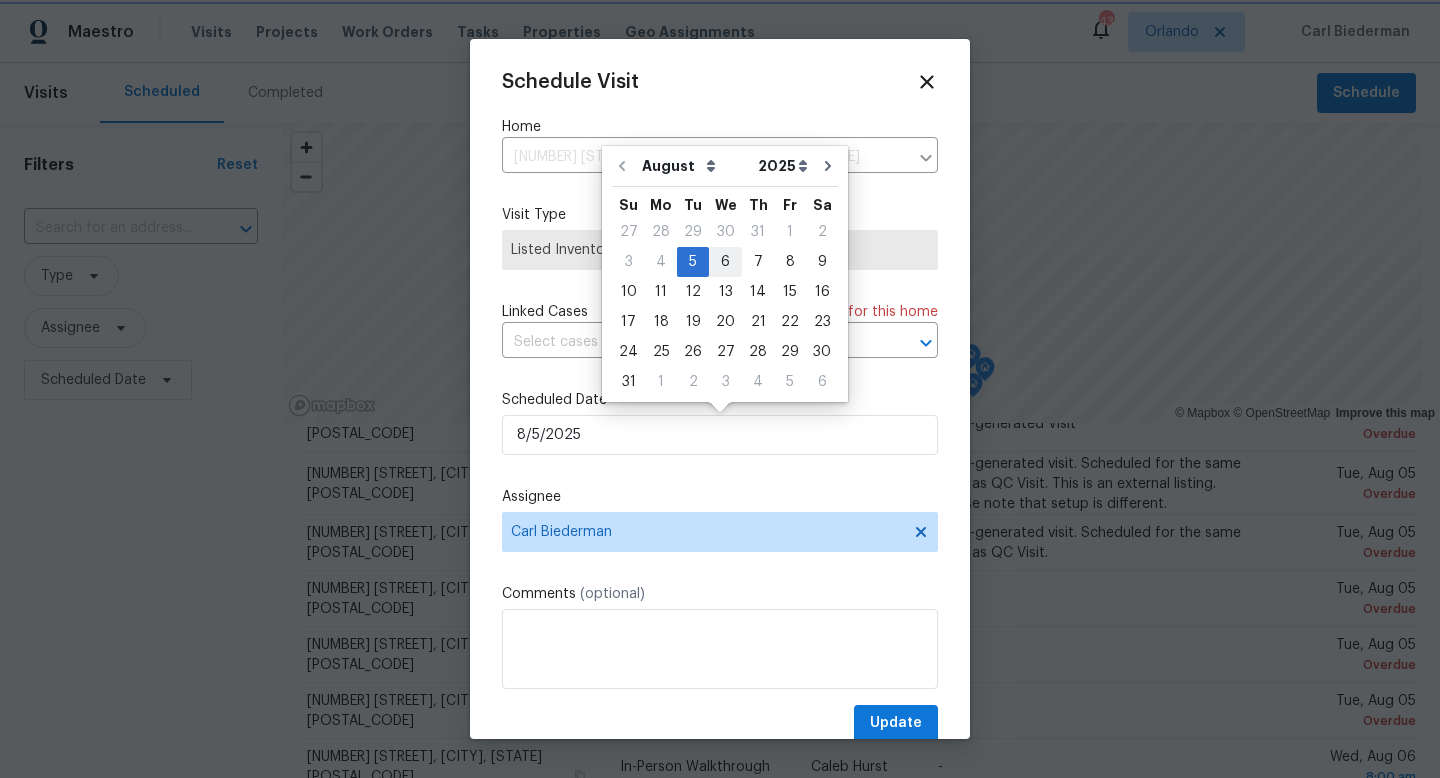 type on "8/6/2025" 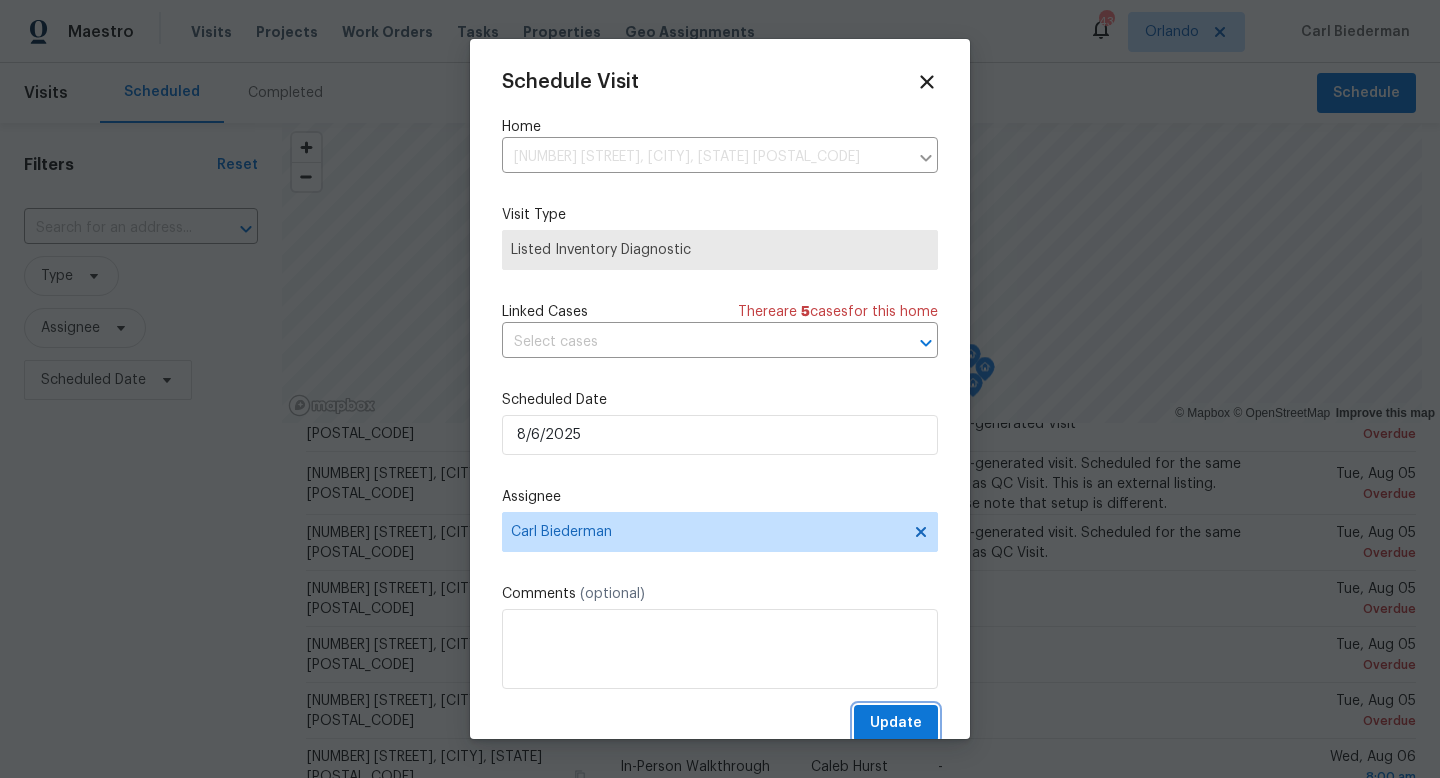 click on "Update" at bounding box center (896, 723) 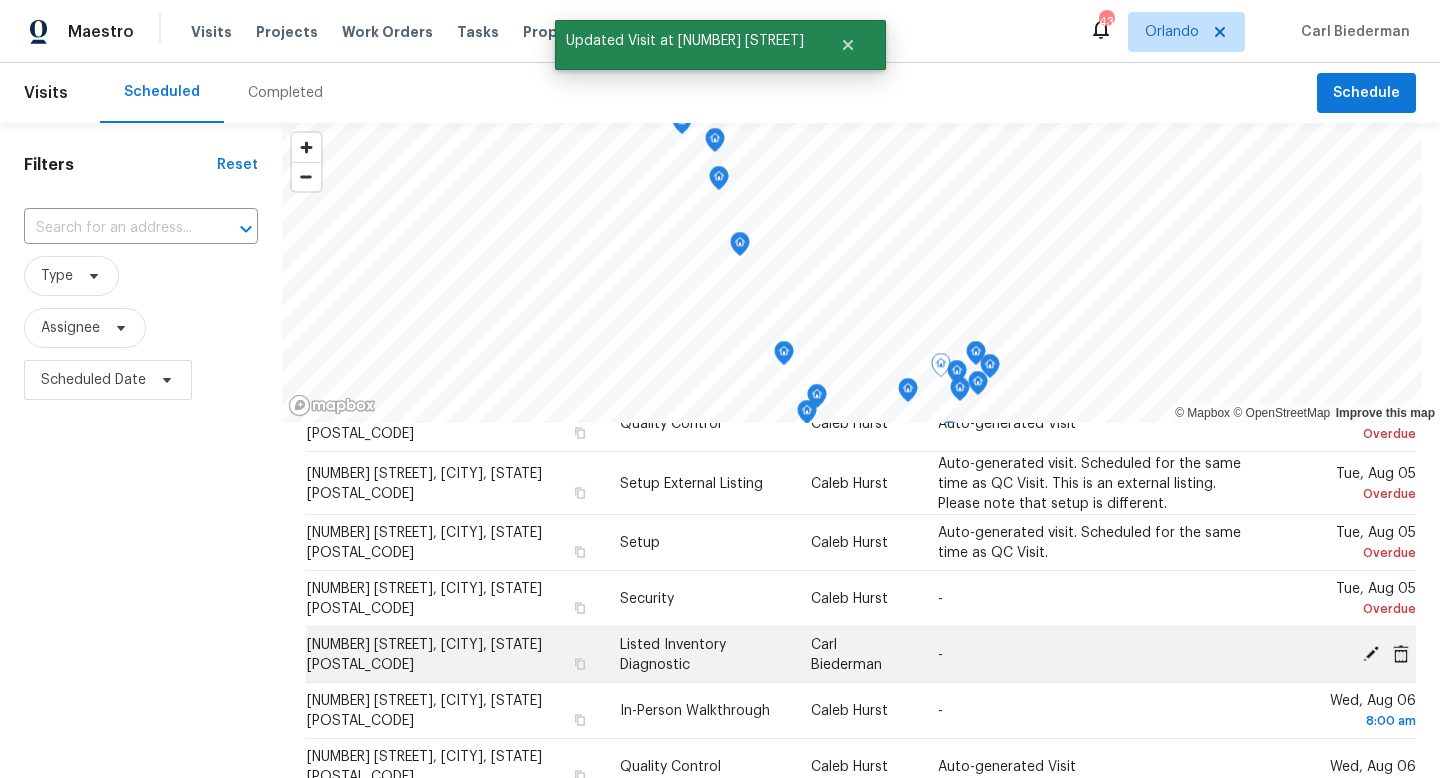 click 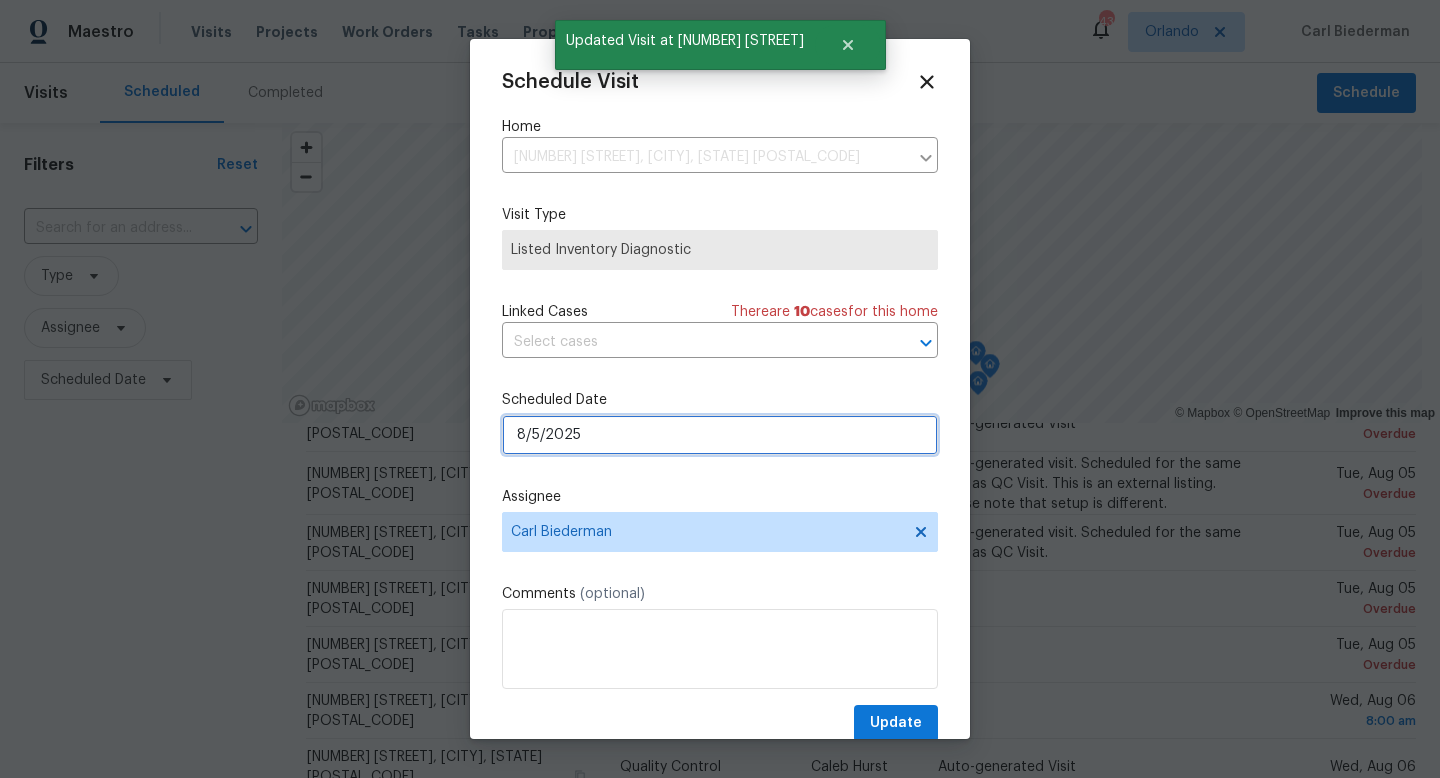 click on "8/5/2025" at bounding box center [720, 435] 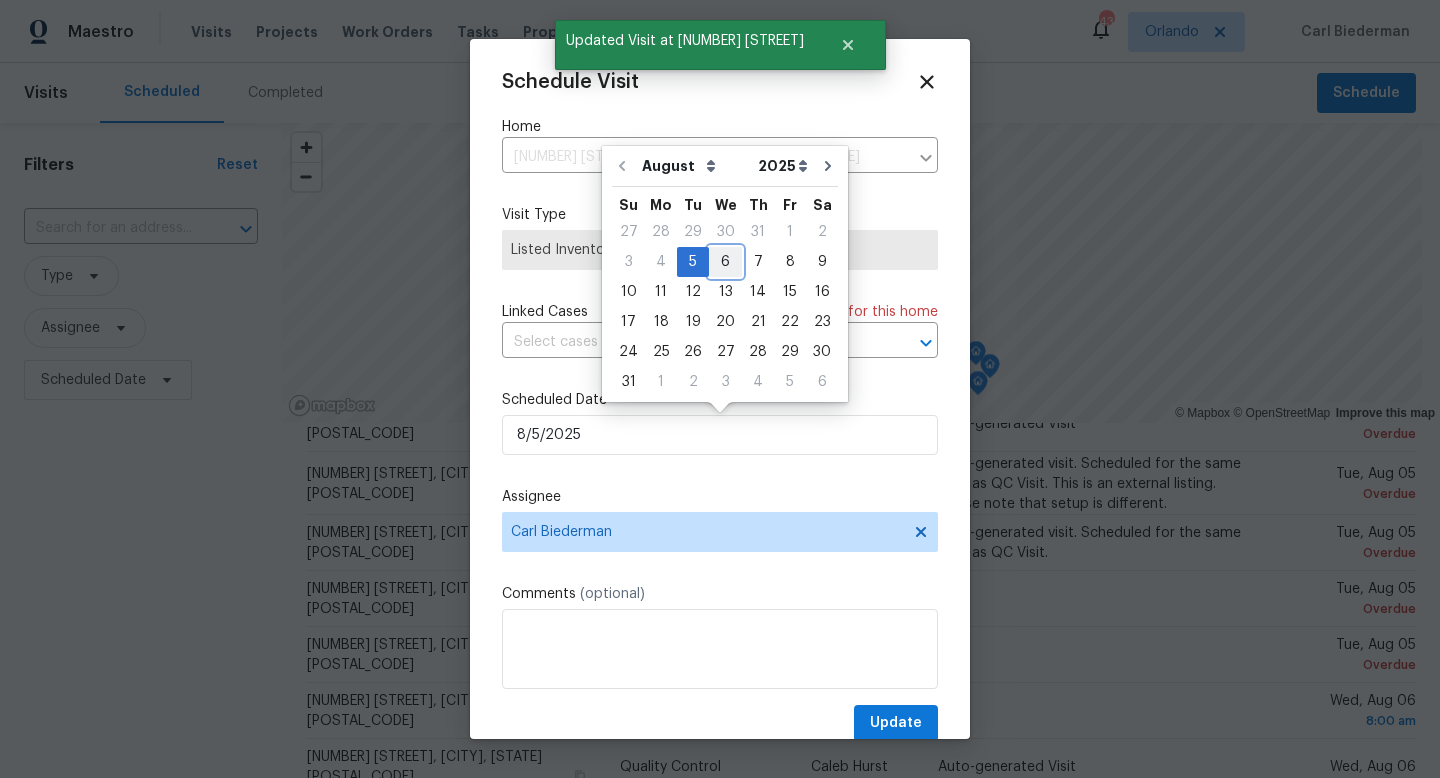 click on "6" at bounding box center (725, 262) 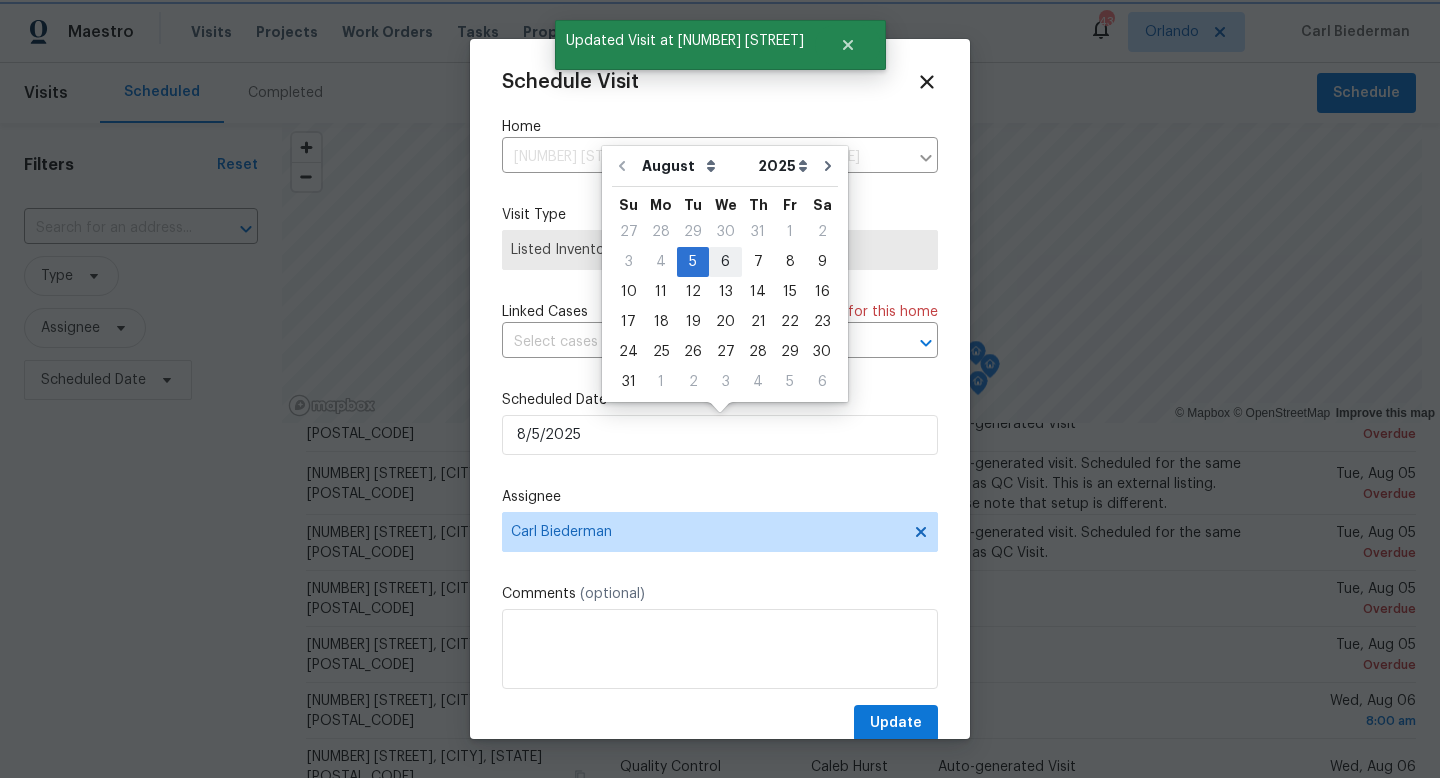 type on "8/6/2025" 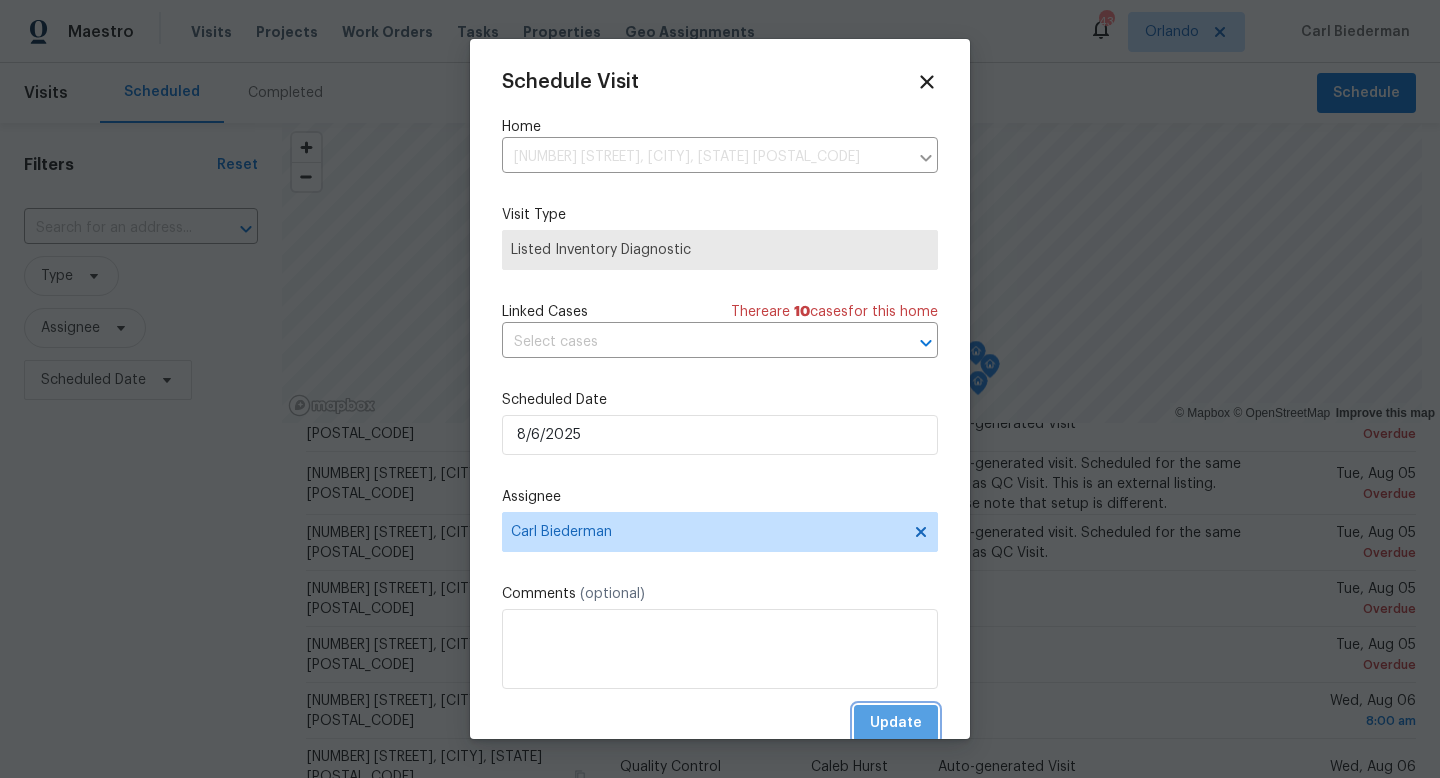 click on "Update" at bounding box center [896, 723] 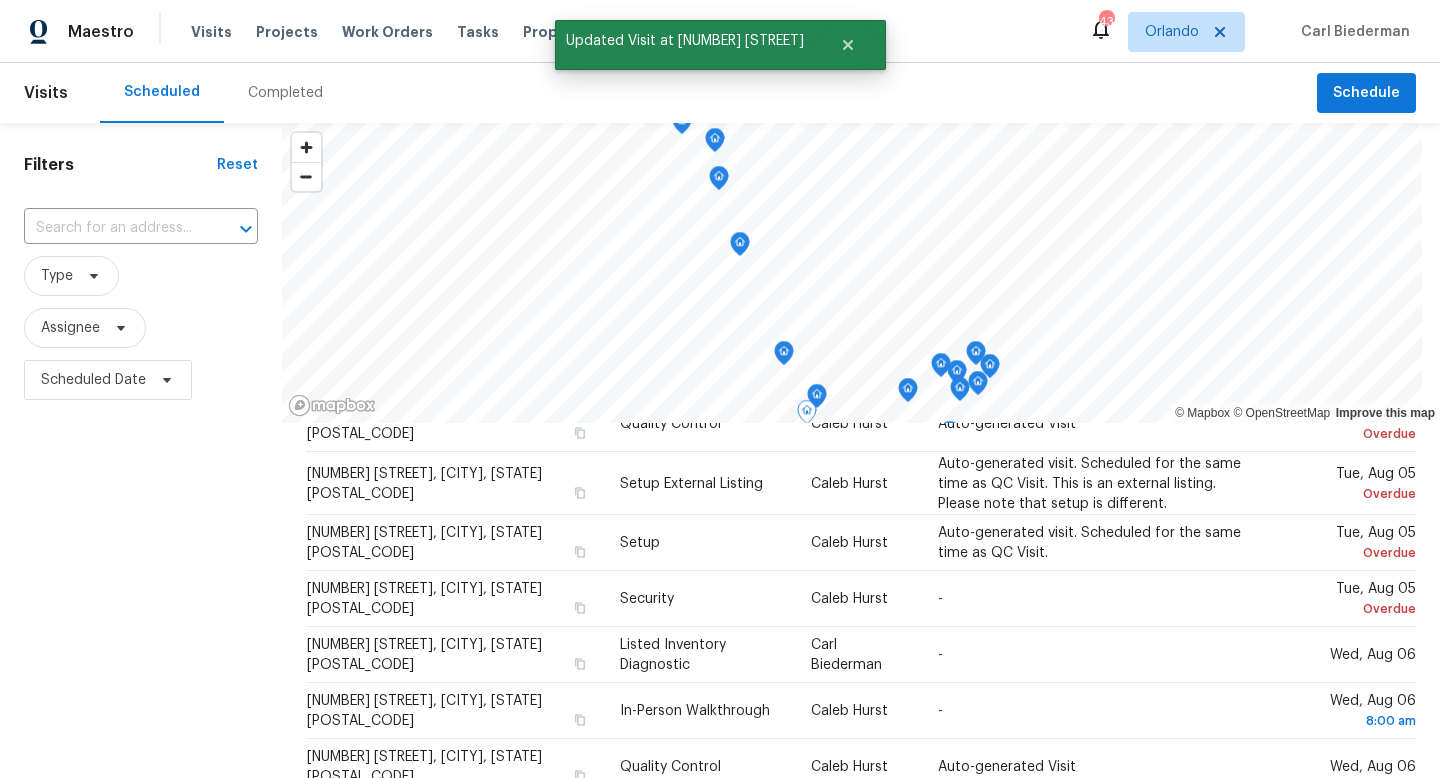 scroll, scrollTop: 260, scrollLeft: 0, axis: vertical 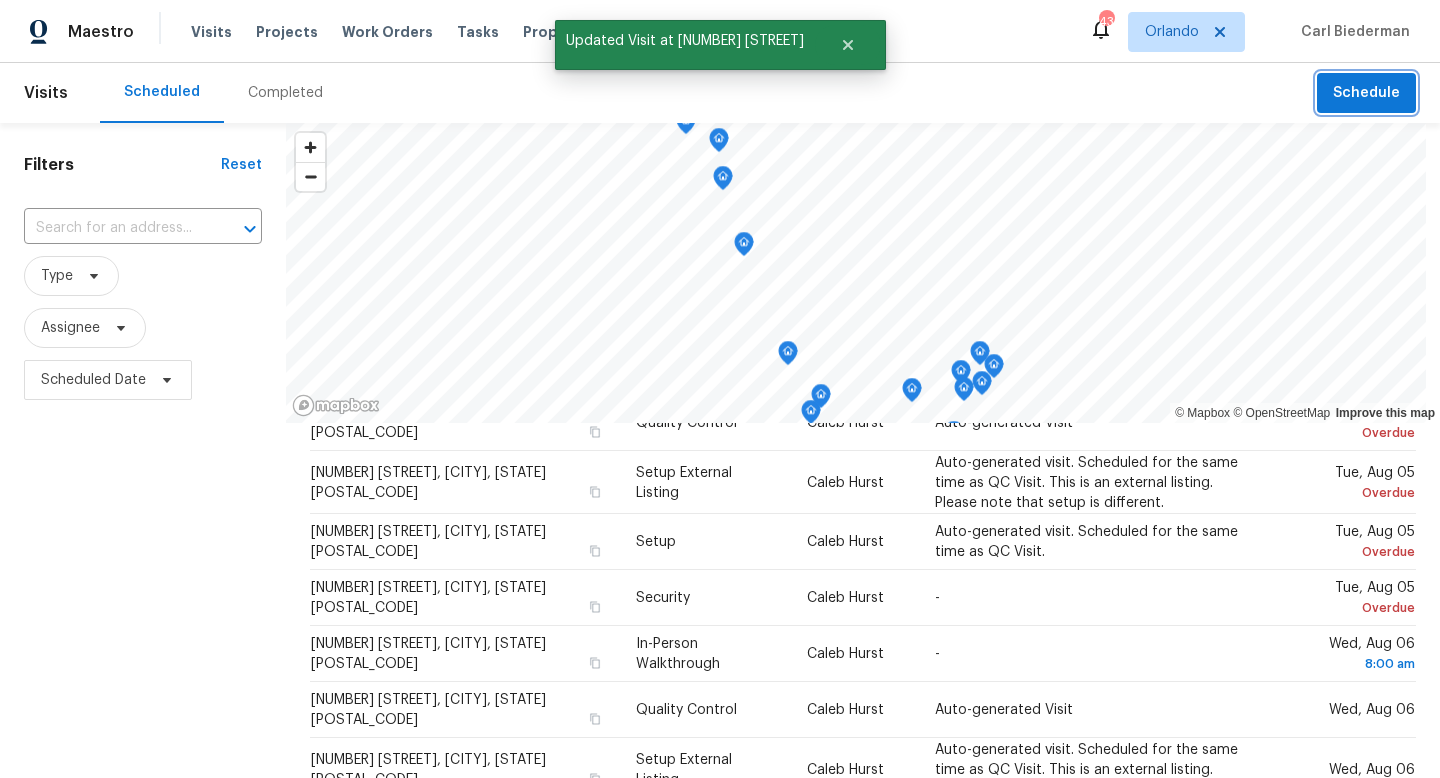 click on "Schedule" at bounding box center (1366, 93) 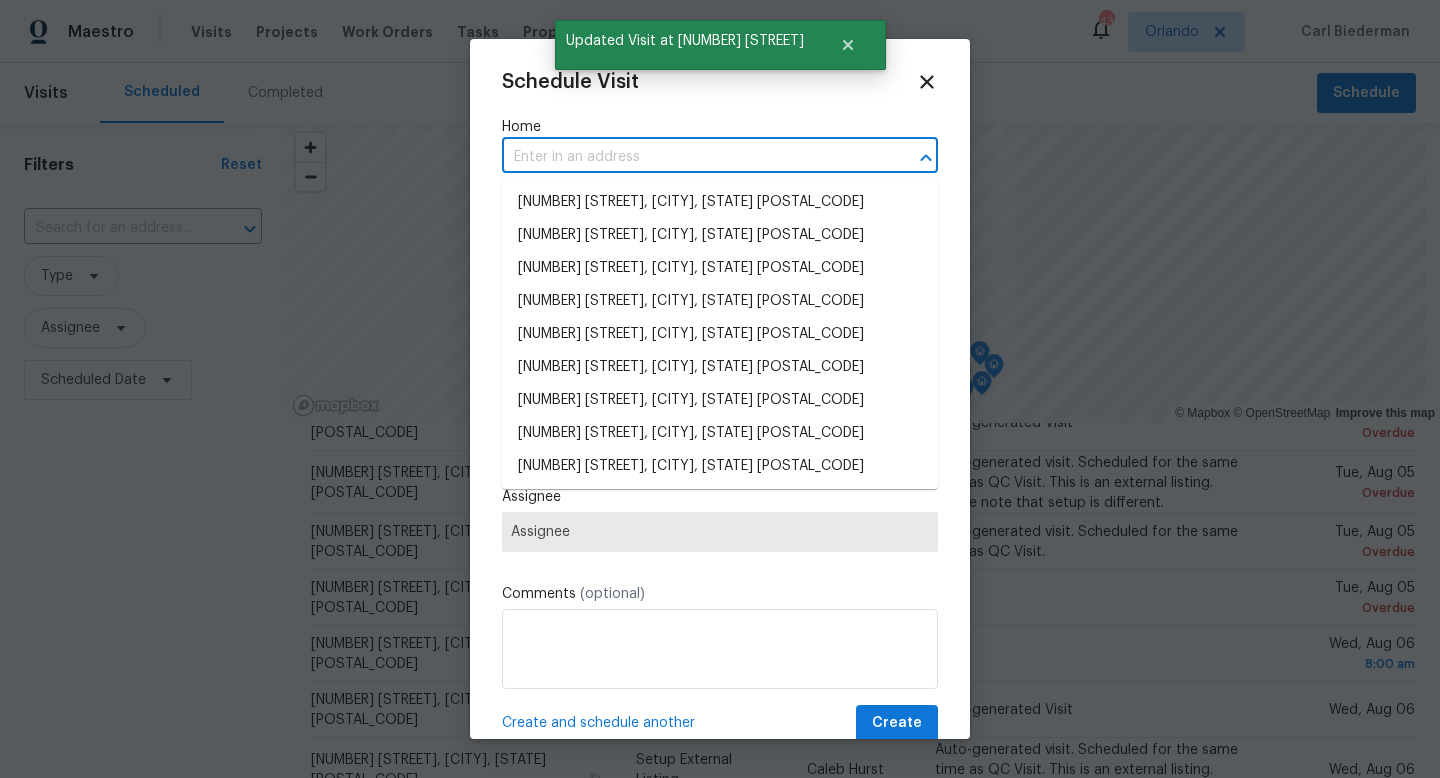 click at bounding box center [692, 157] 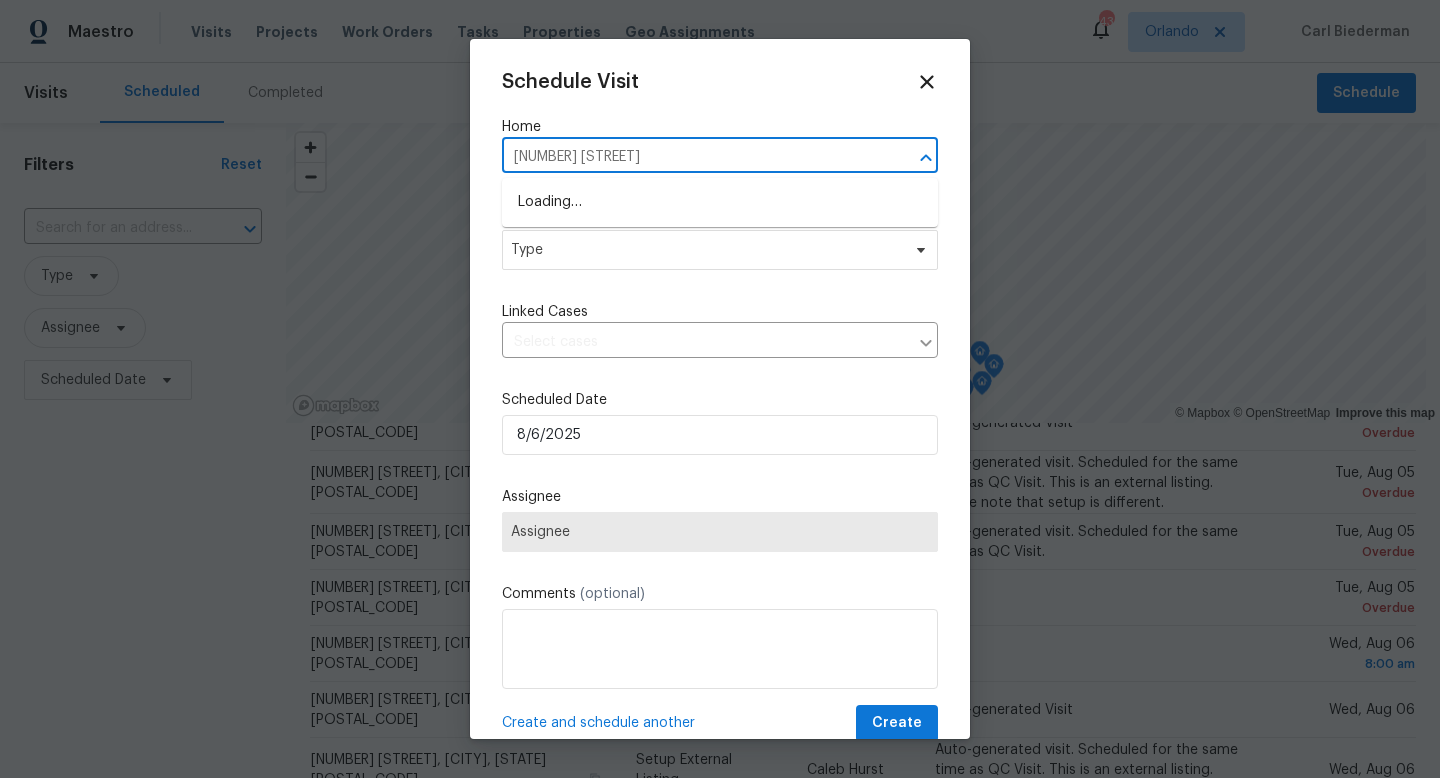 type on "[NUMBER] [STREET]" 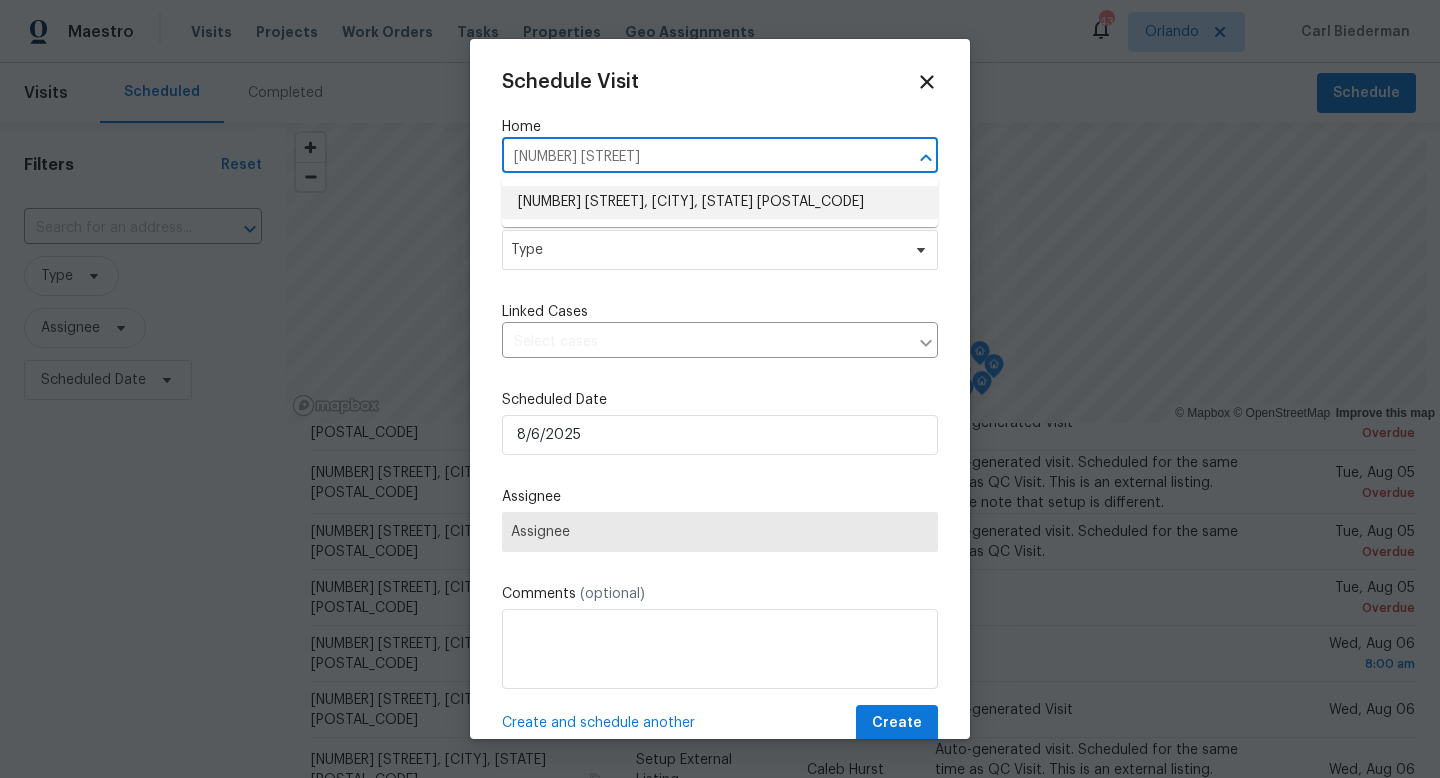click on "[NUMBER] [STREET], [CITY], [STATE] [POSTAL_CODE]" at bounding box center [720, 202] 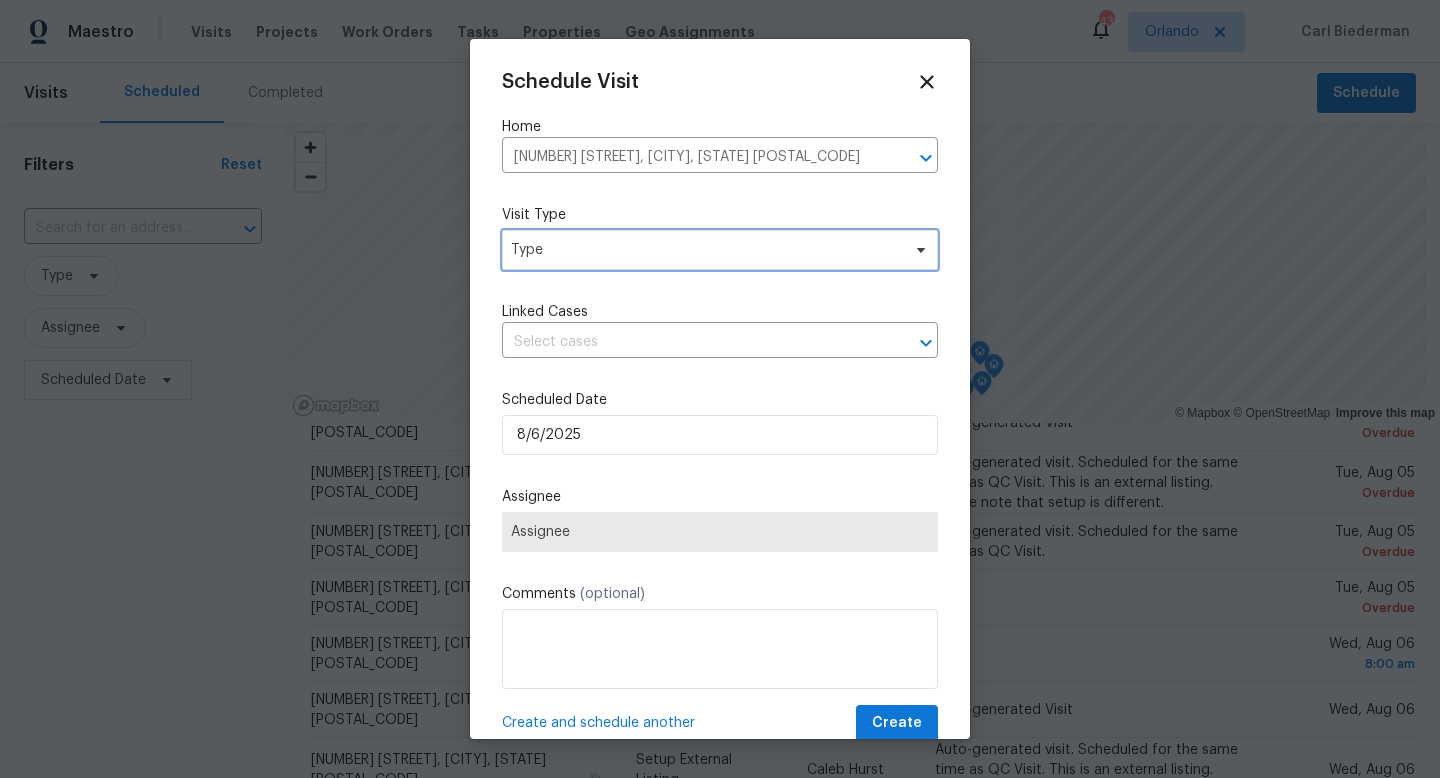 click on "Type" at bounding box center (705, 250) 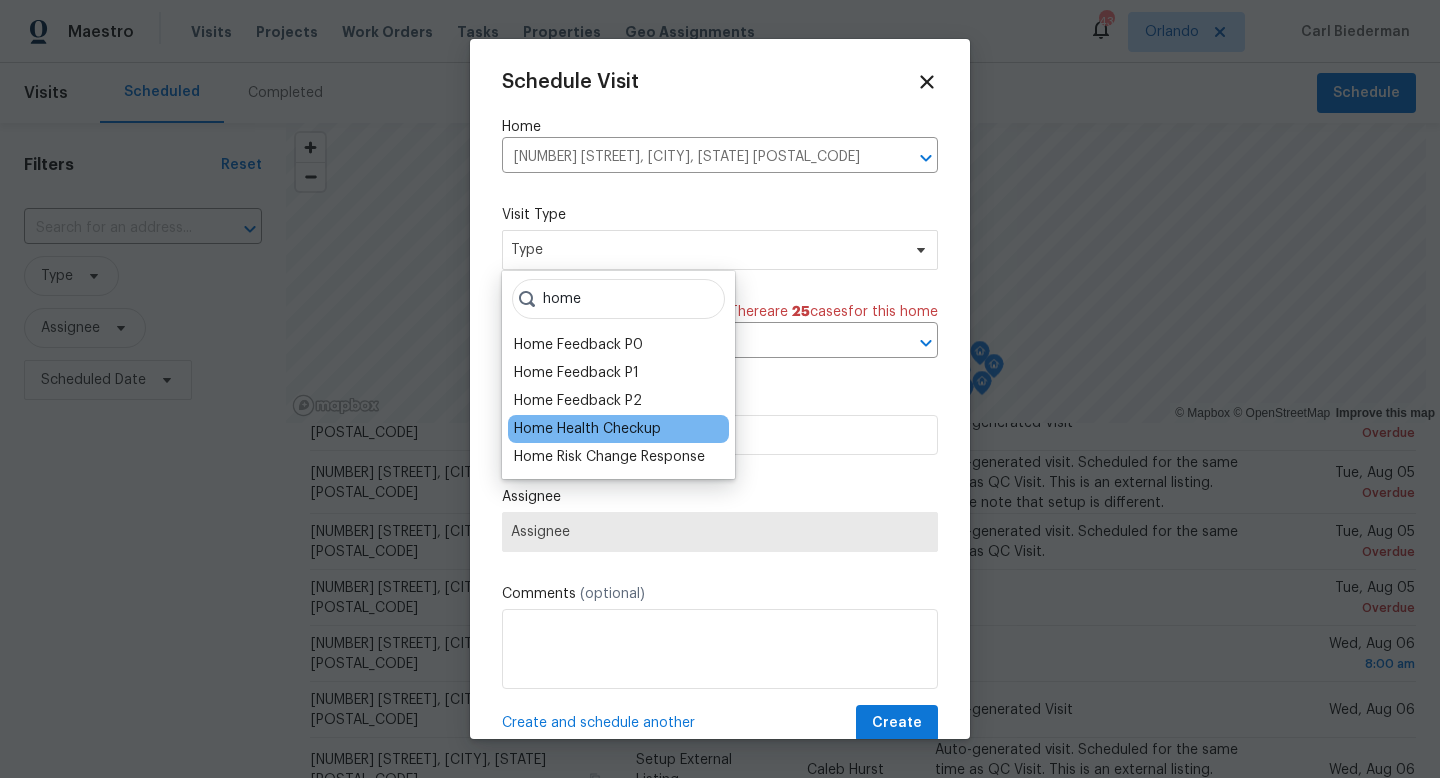 type on "home" 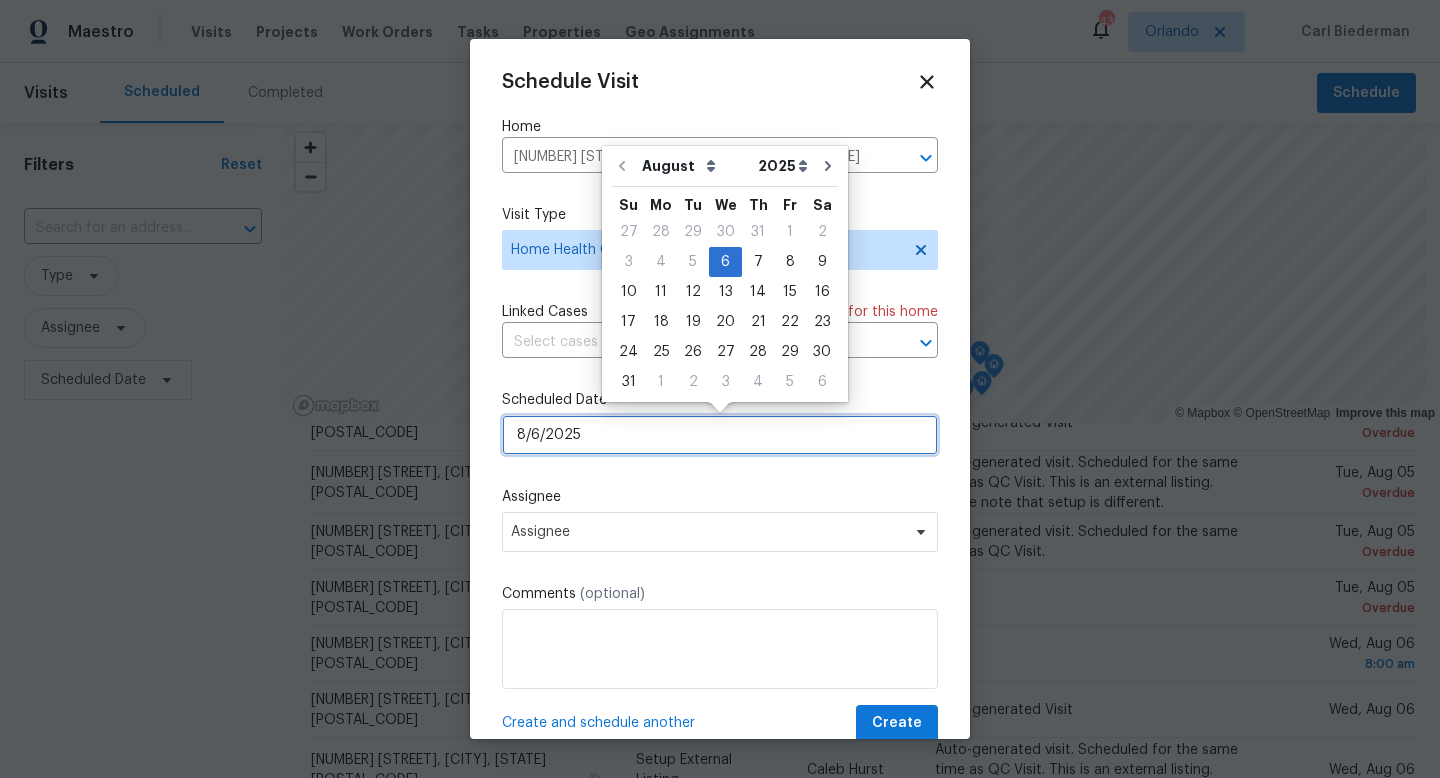 click on "8/6/2025" at bounding box center (720, 435) 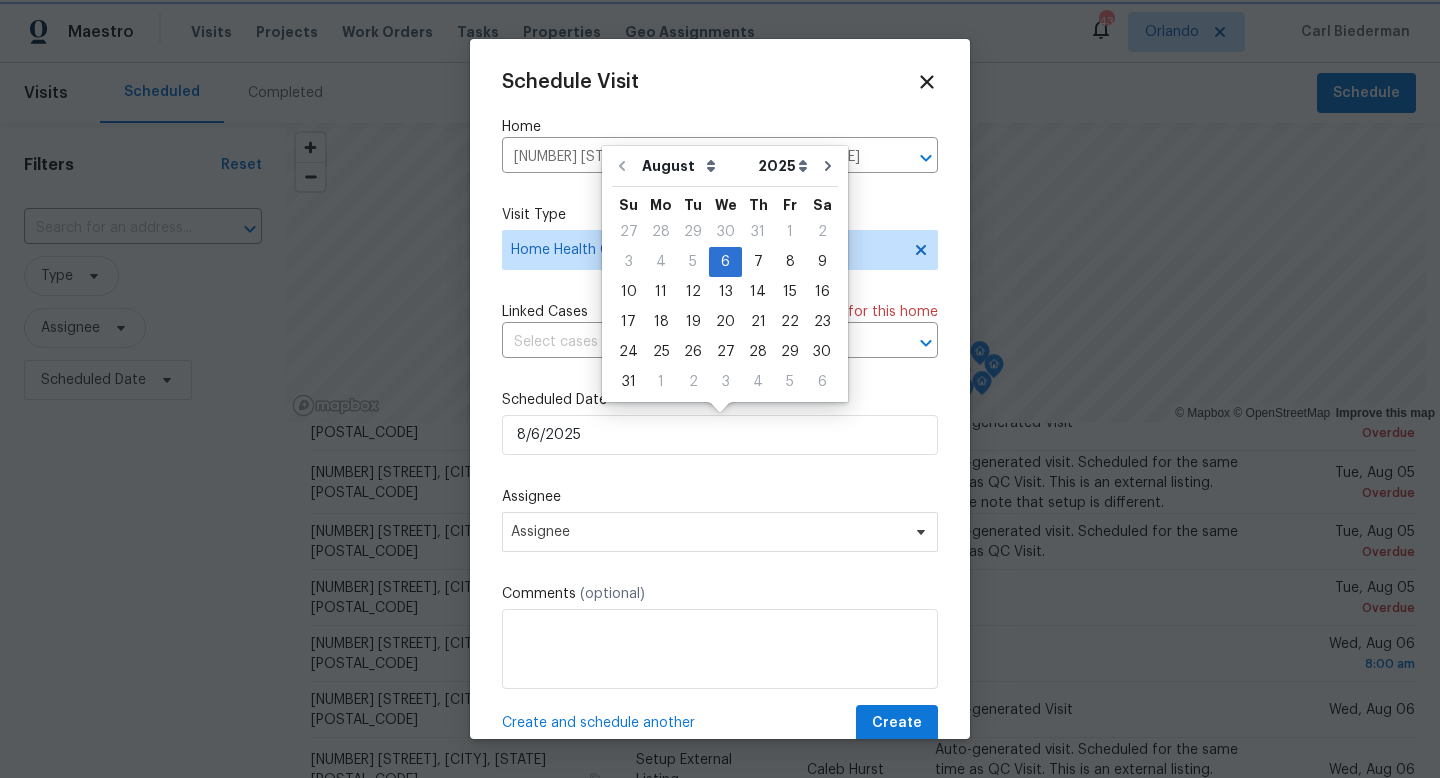 click on "Assignee" at bounding box center [720, 497] 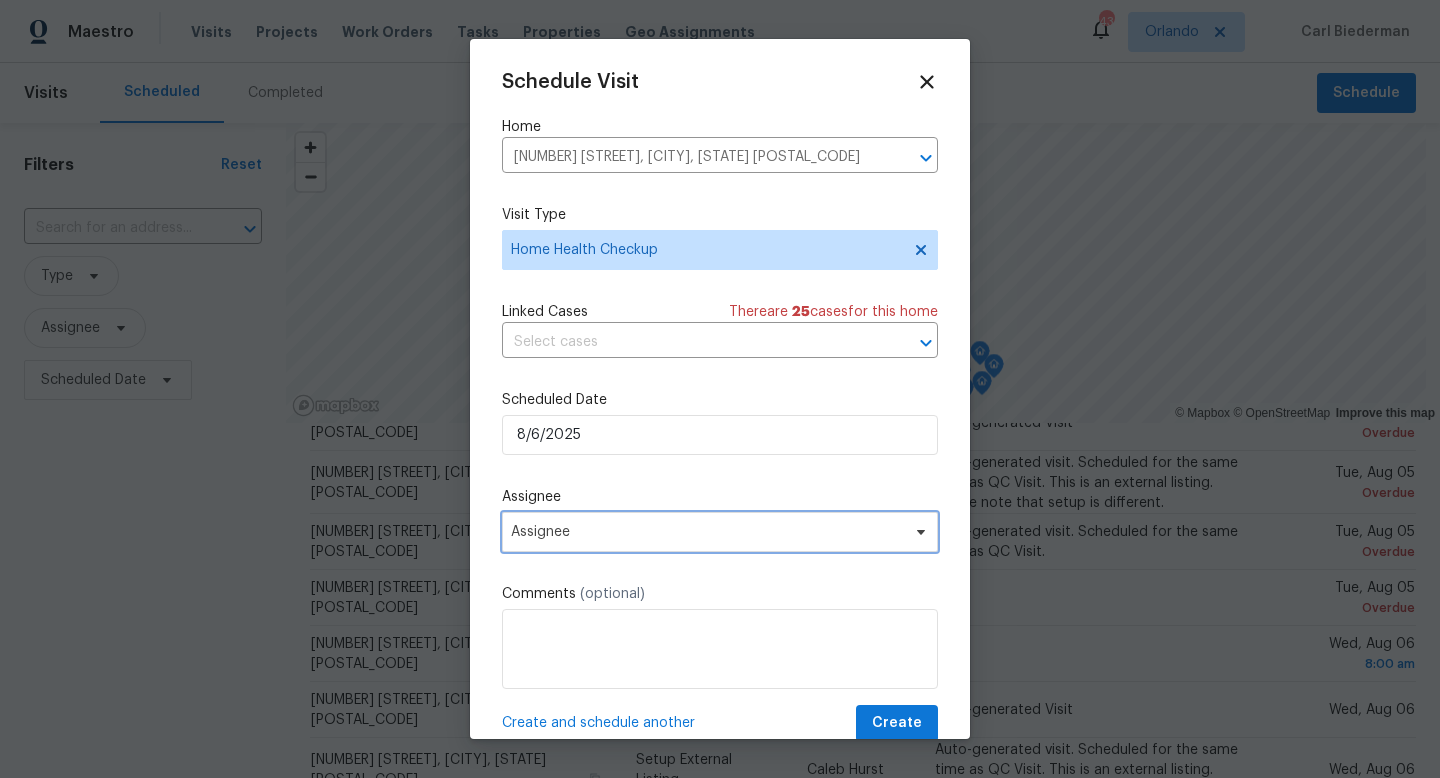click on "Assignee" at bounding box center (707, 532) 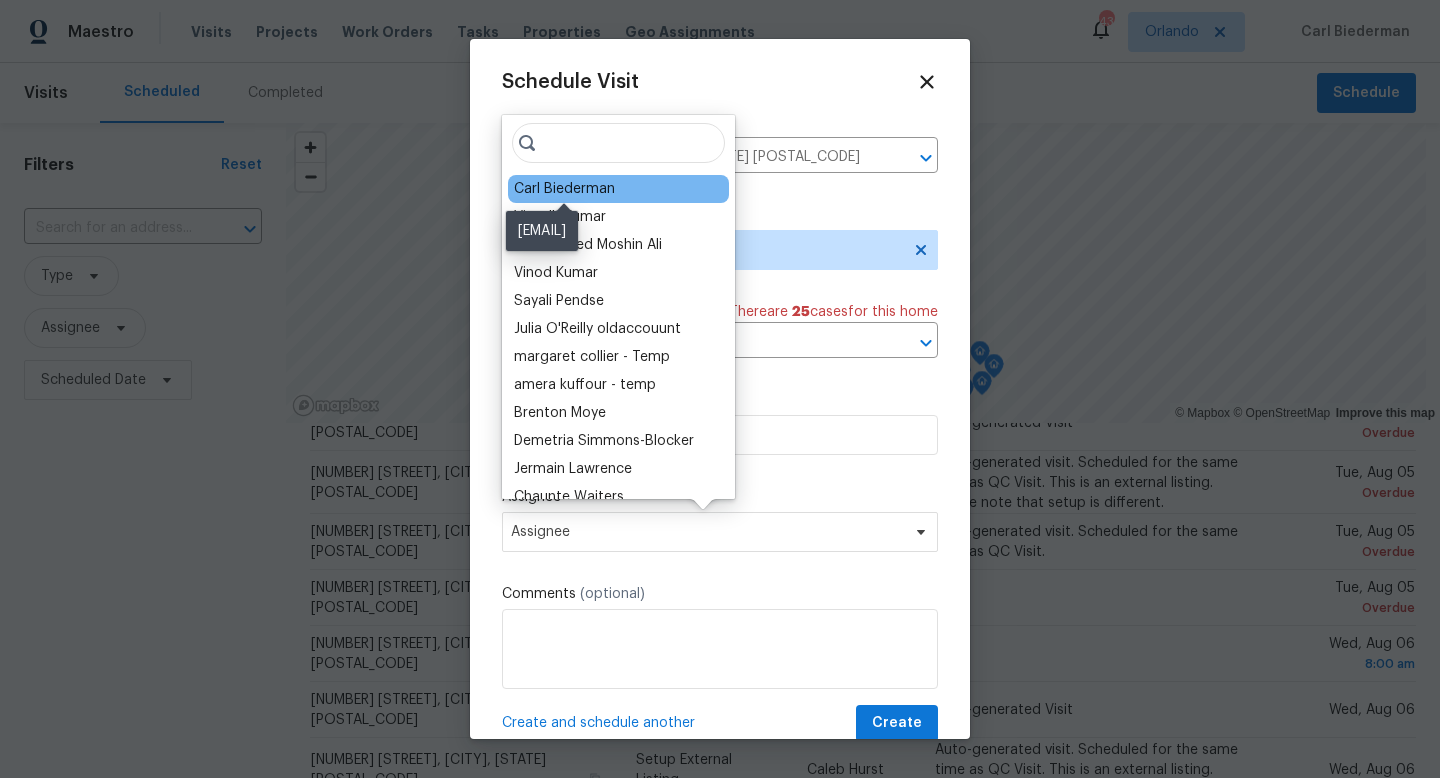 click on "Carl Biederman" at bounding box center [564, 189] 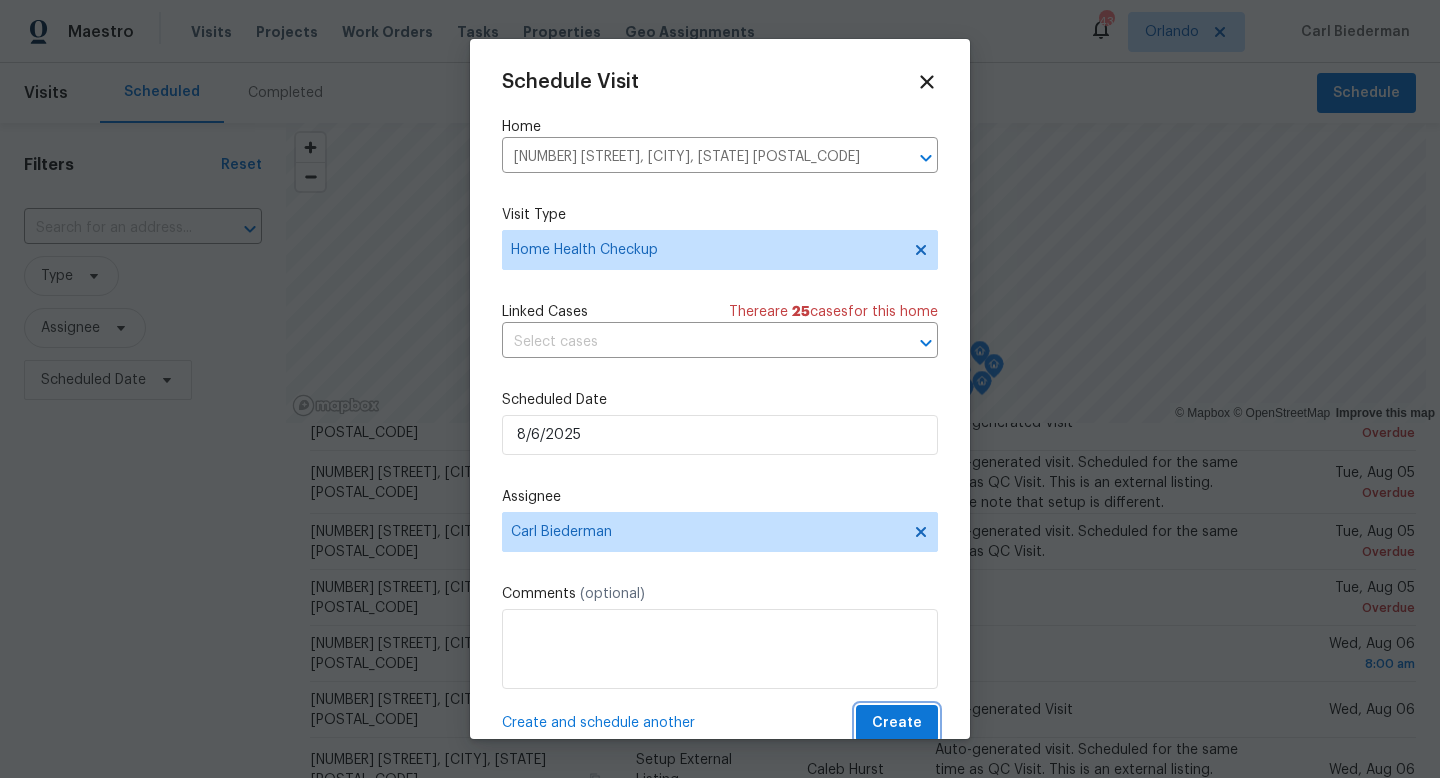 click on "Create" at bounding box center (897, 723) 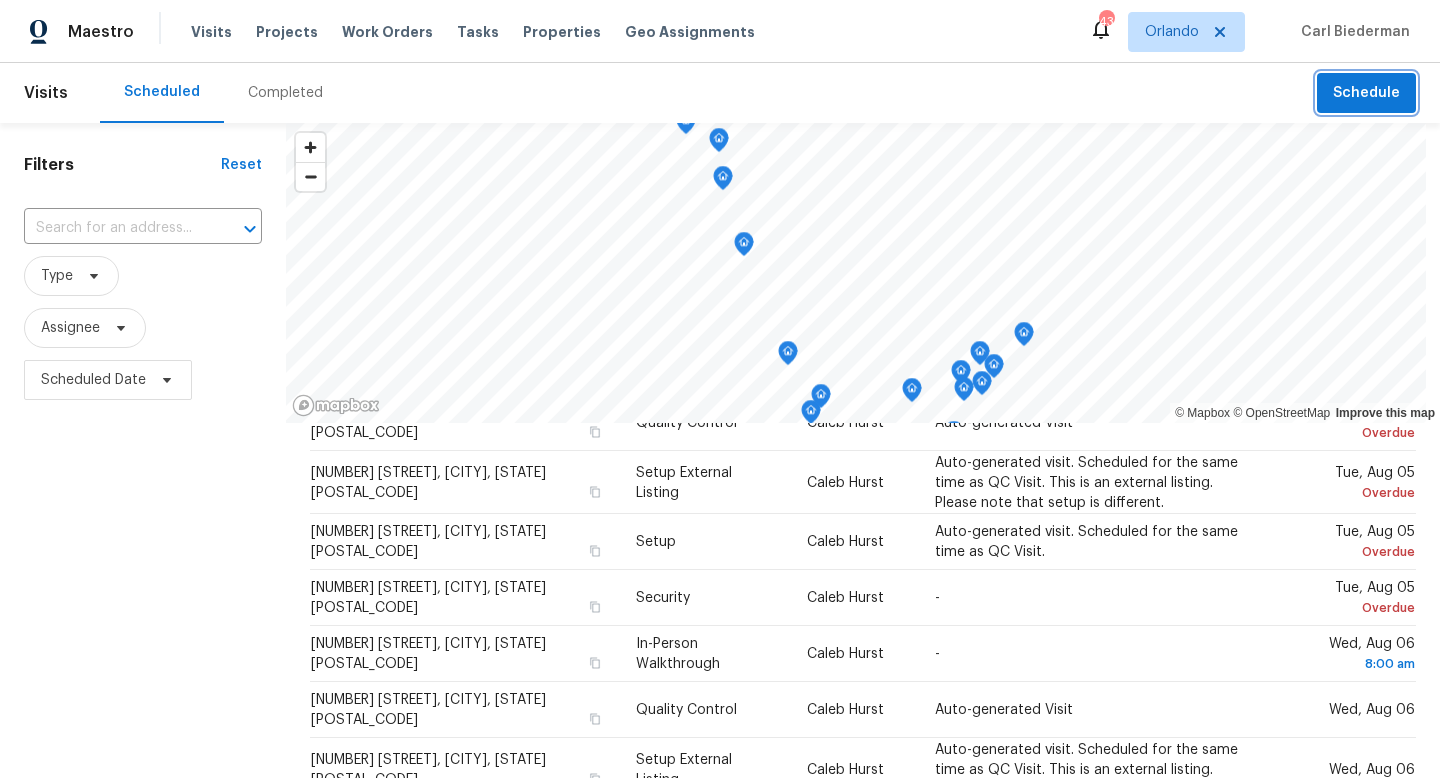 click on "Schedule" at bounding box center [1366, 93] 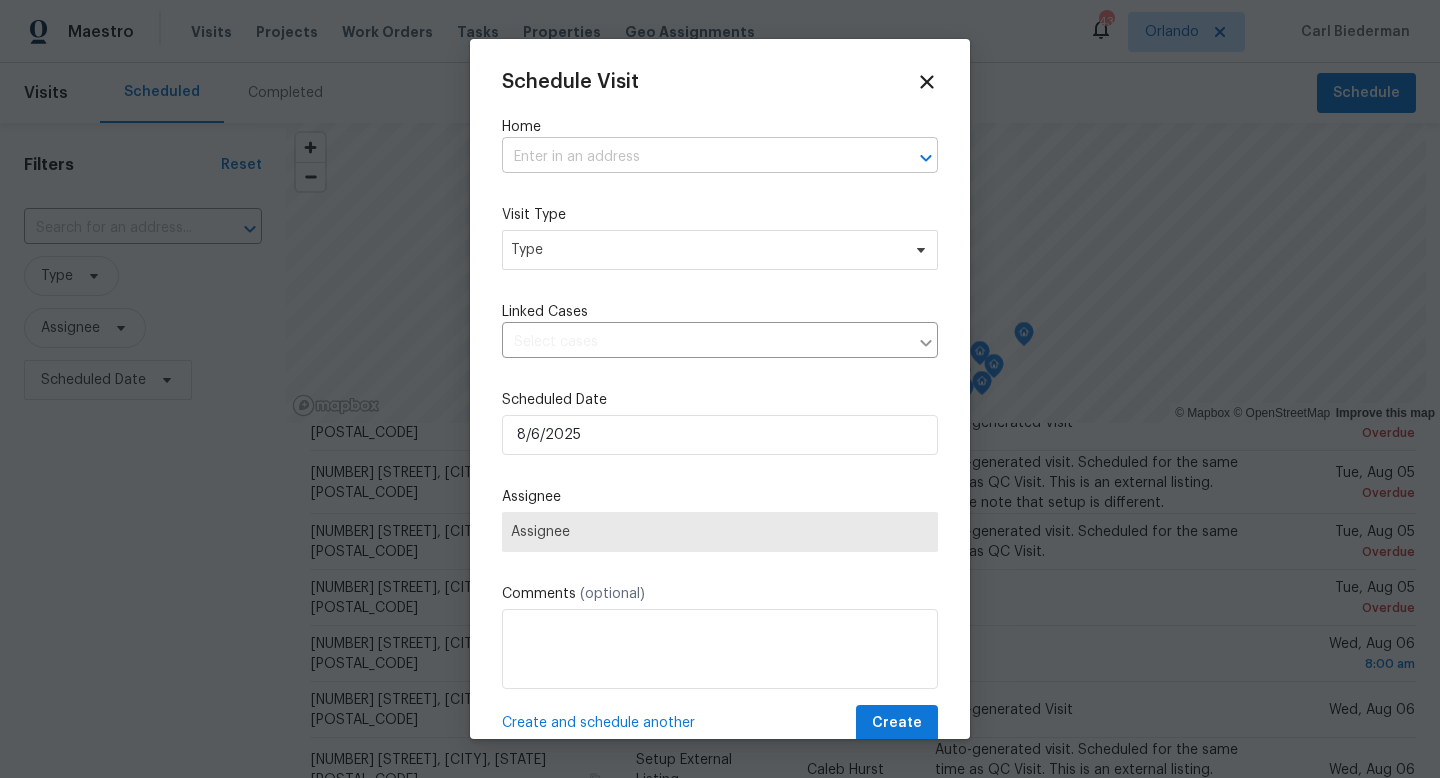 click at bounding box center [692, 157] 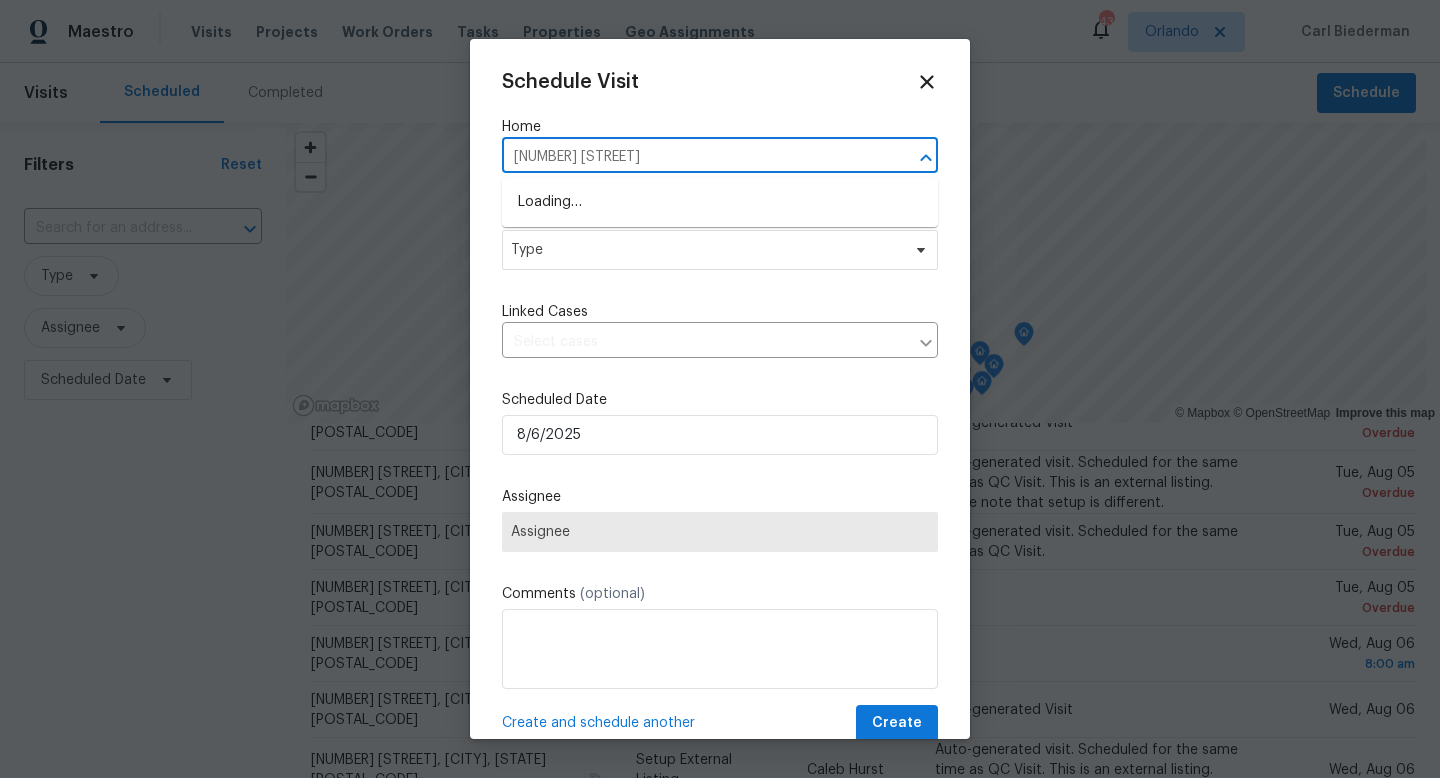 type on "[NUMBER] [STREET]" 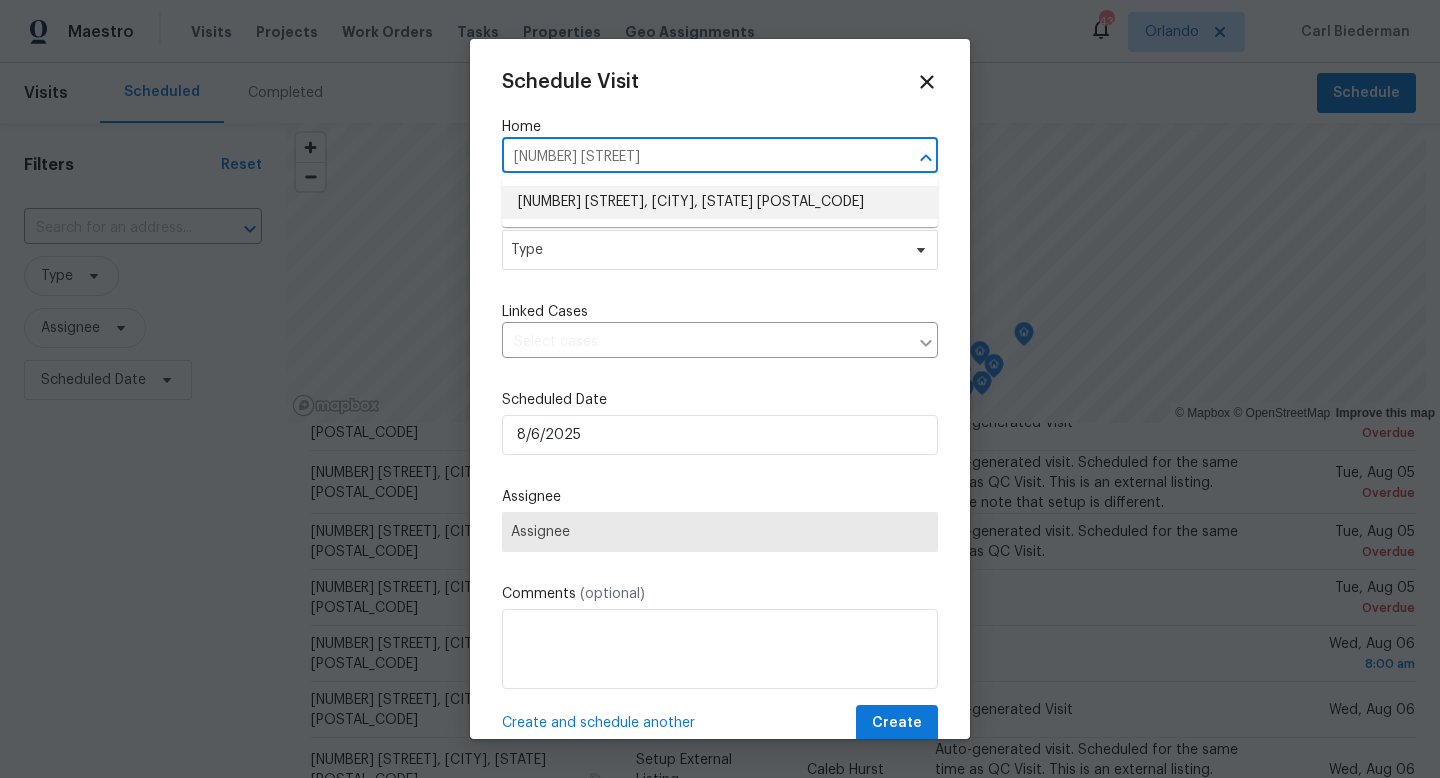 click on "[NUMBER] [STREET], [CITY], [STATE] [POSTAL_CODE]" at bounding box center (720, 202) 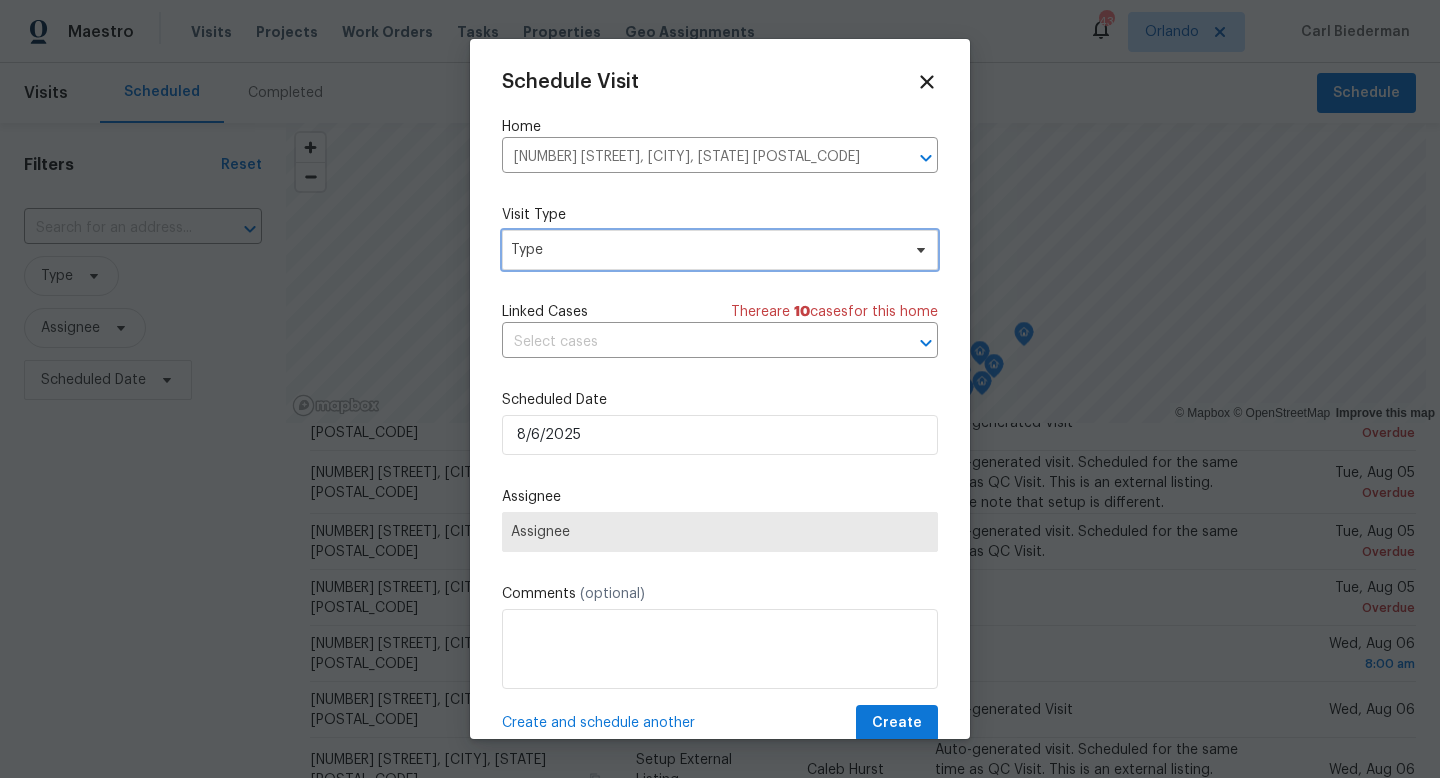 click on "Type" at bounding box center (720, 250) 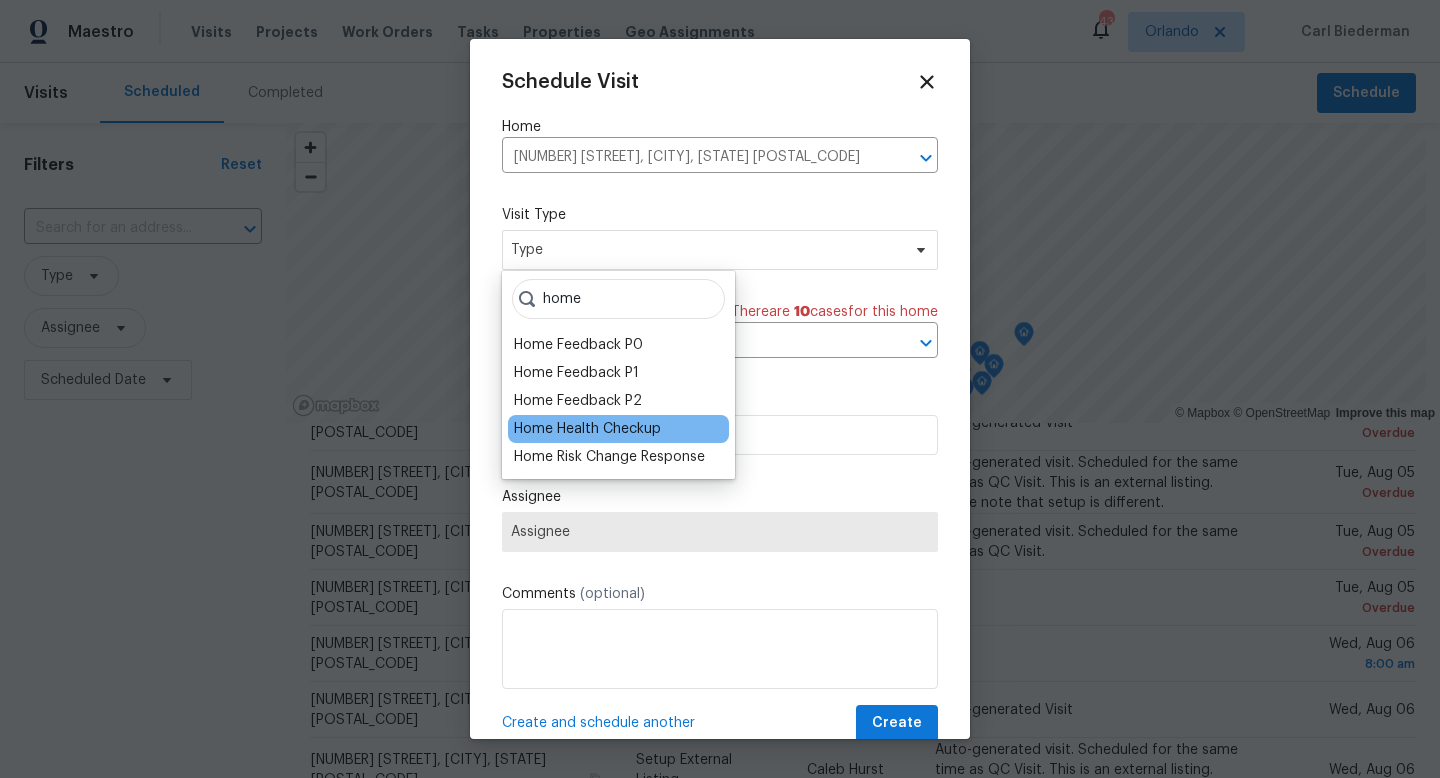type on "home" 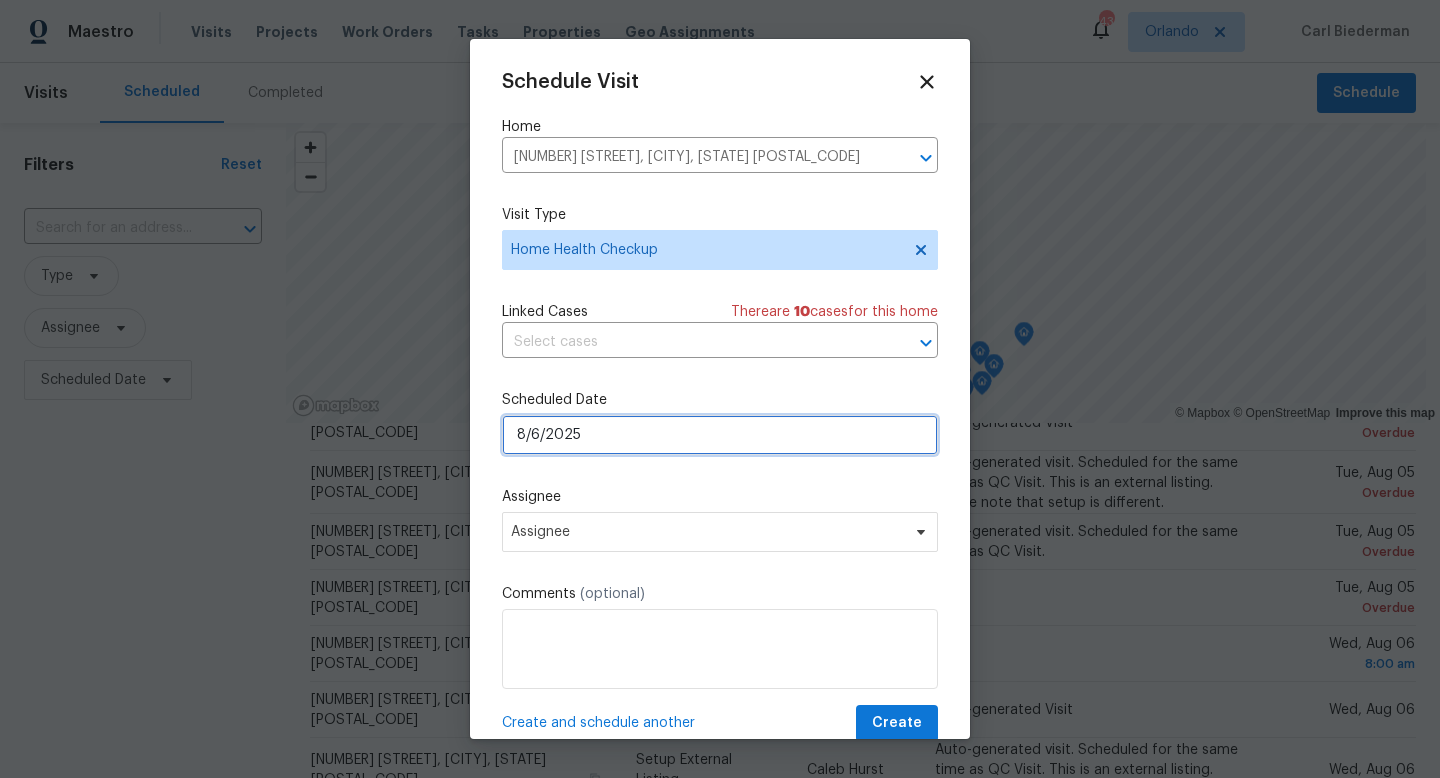 click on "8/6/2025" at bounding box center (720, 435) 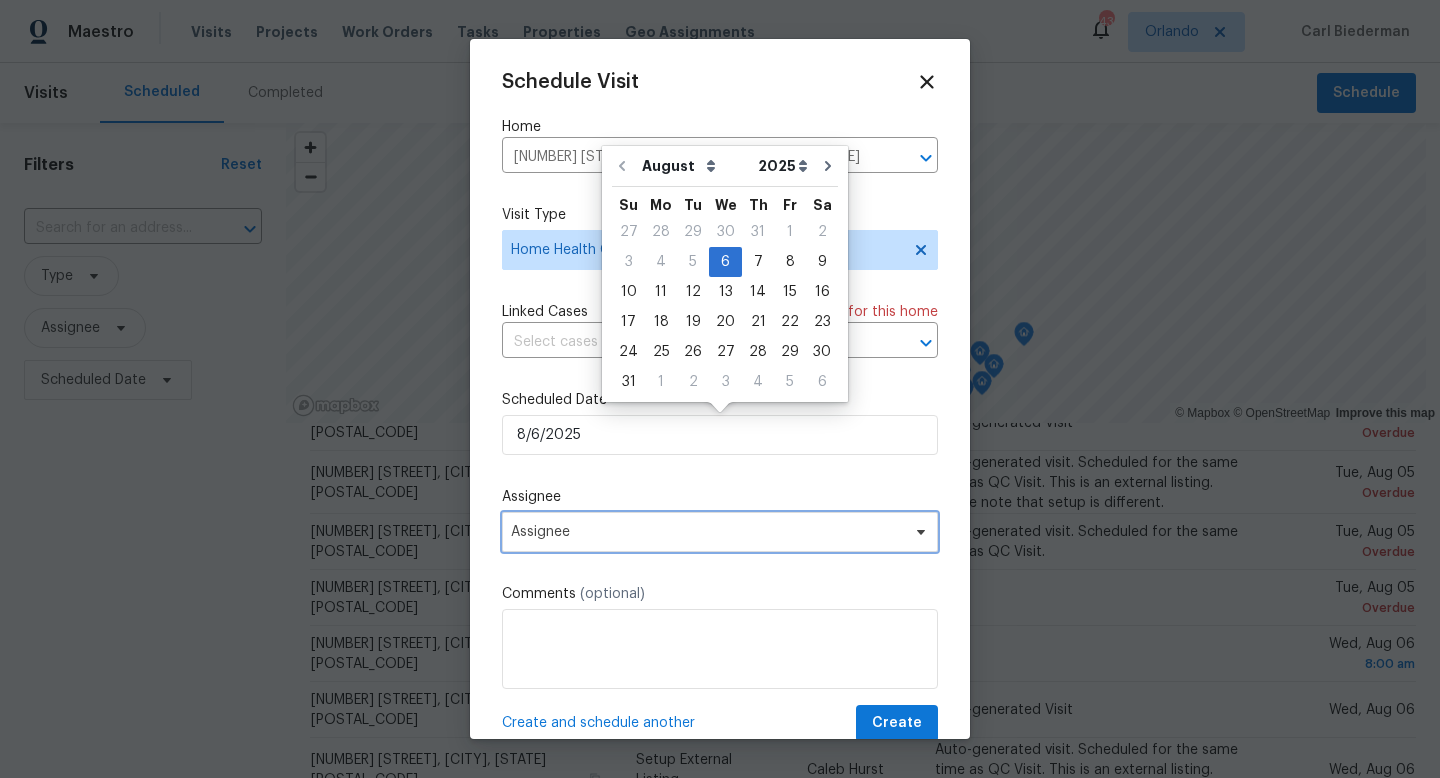 click on "Assignee" at bounding box center (707, 532) 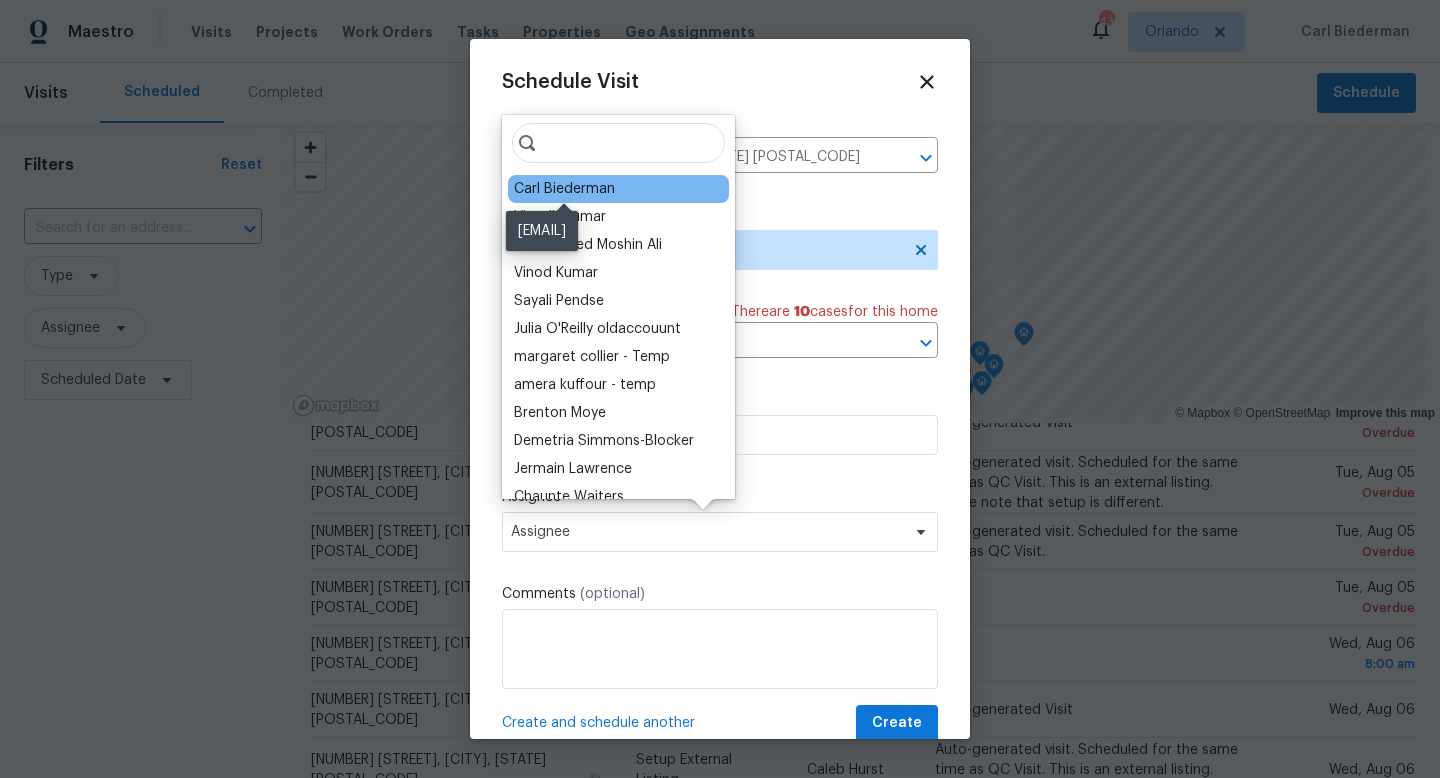 click on "Carl Biederman" at bounding box center (564, 189) 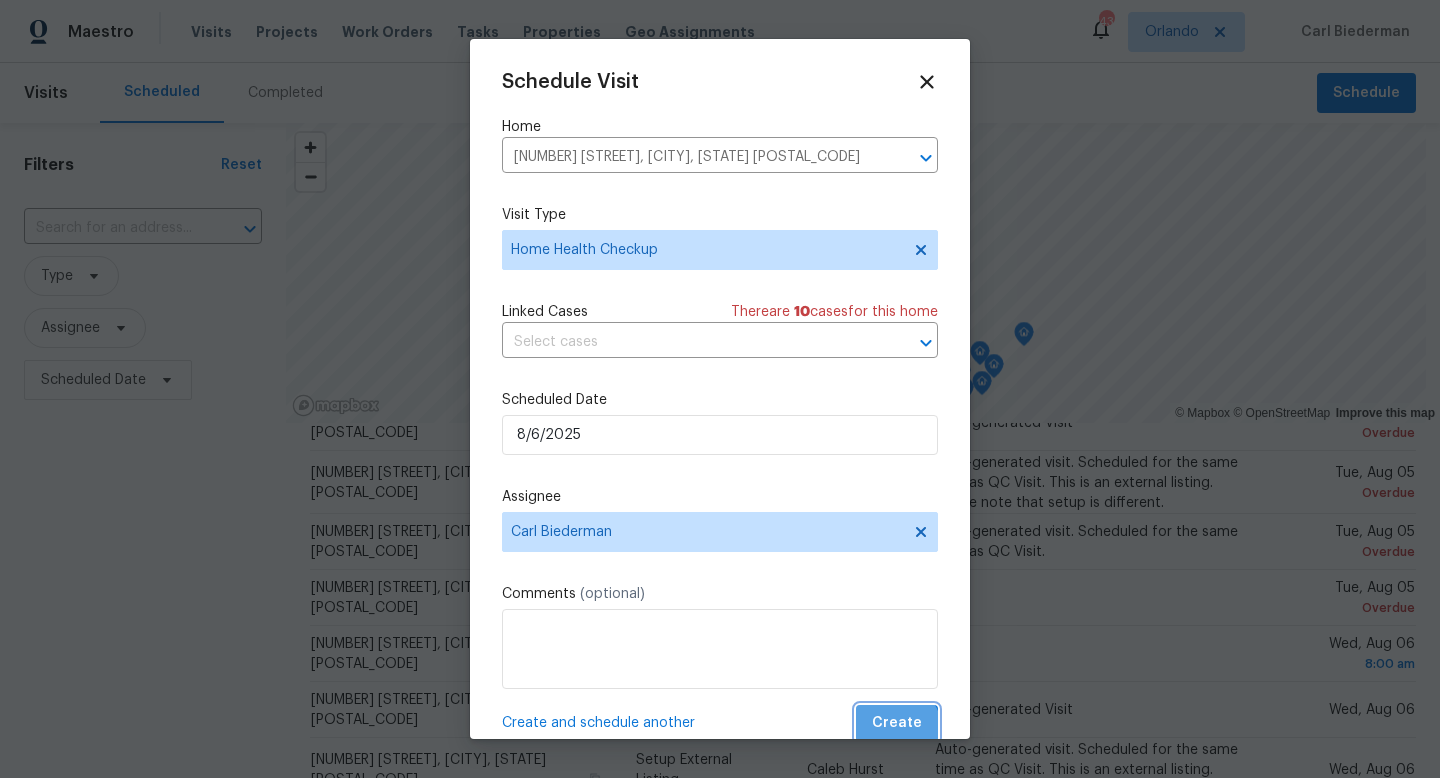 click on "Create" at bounding box center [897, 723] 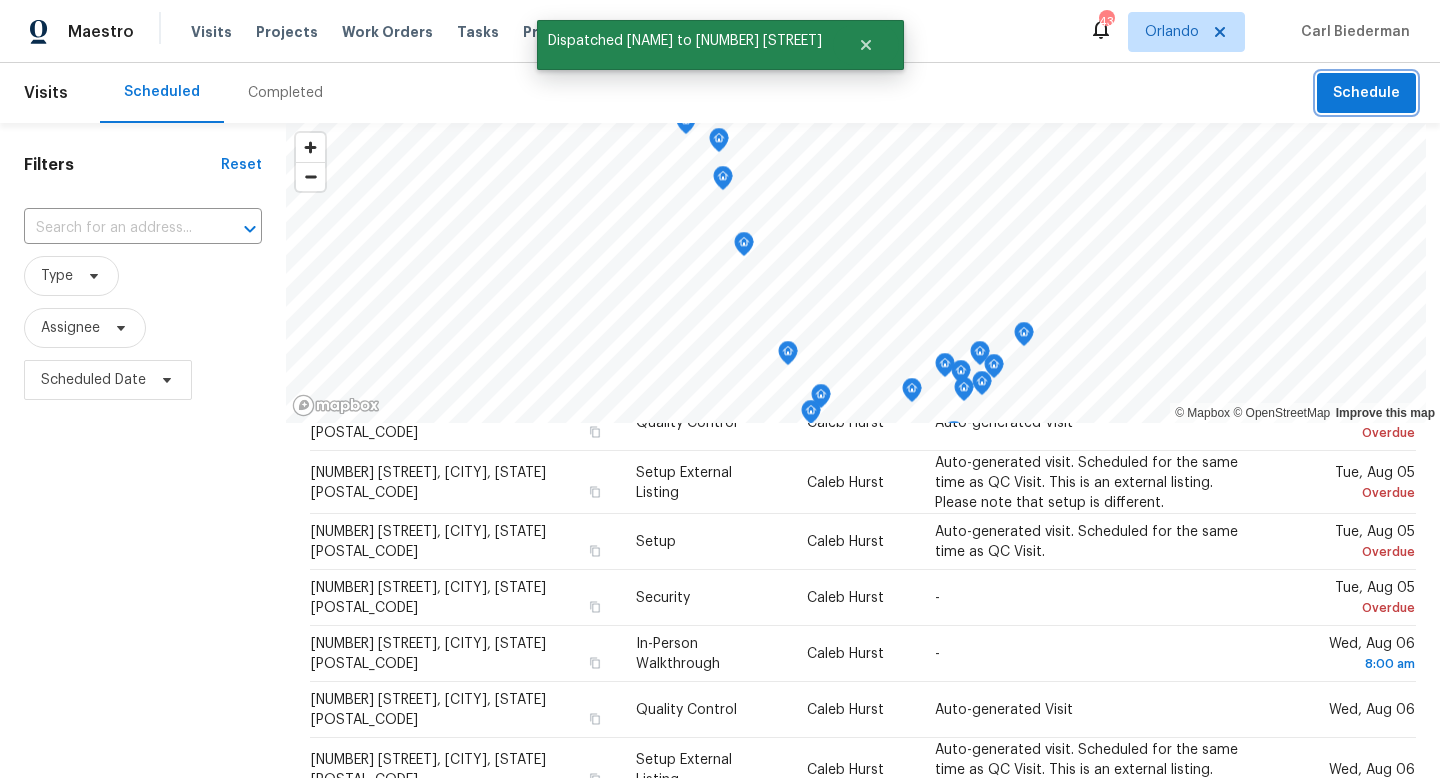click on "Schedule" at bounding box center [1366, 93] 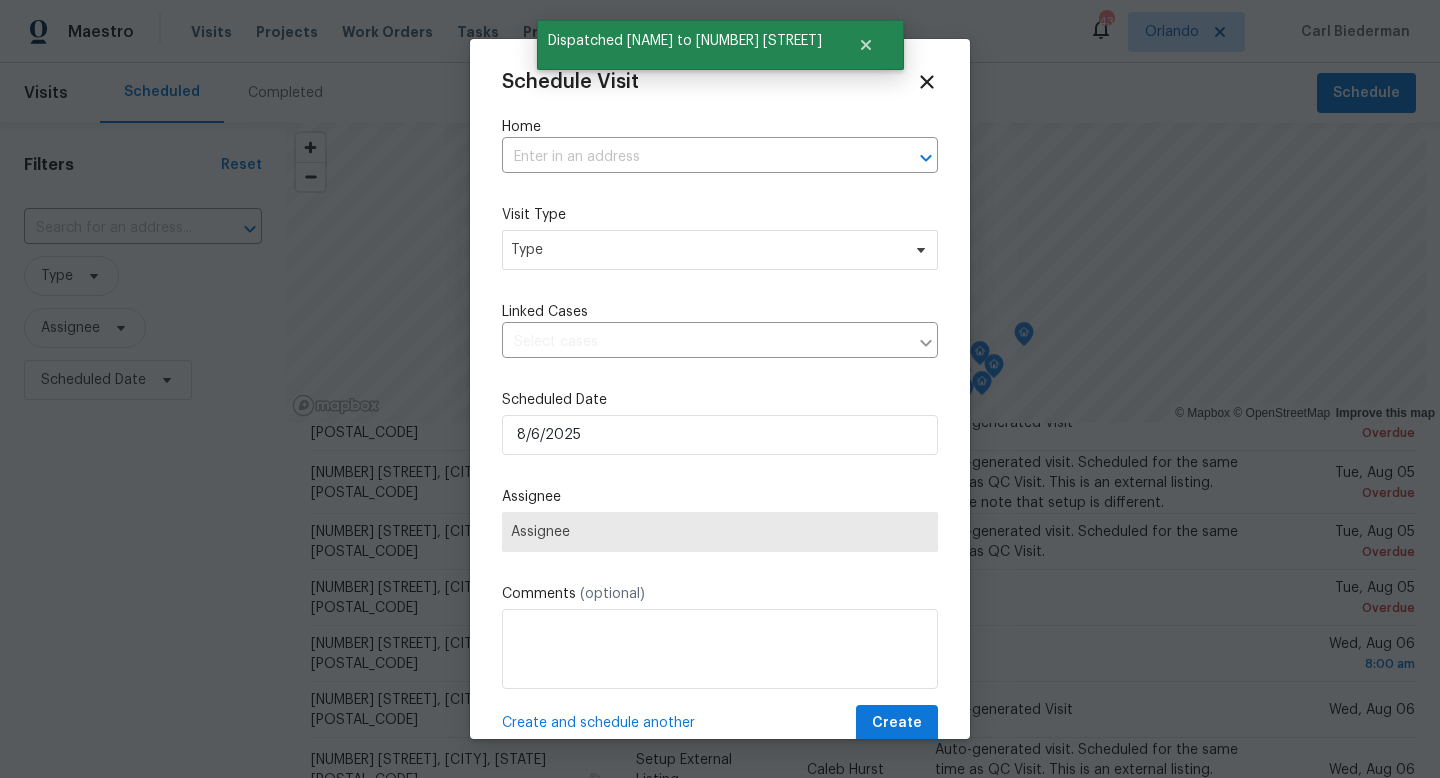 click on "Home" at bounding box center [720, 127] 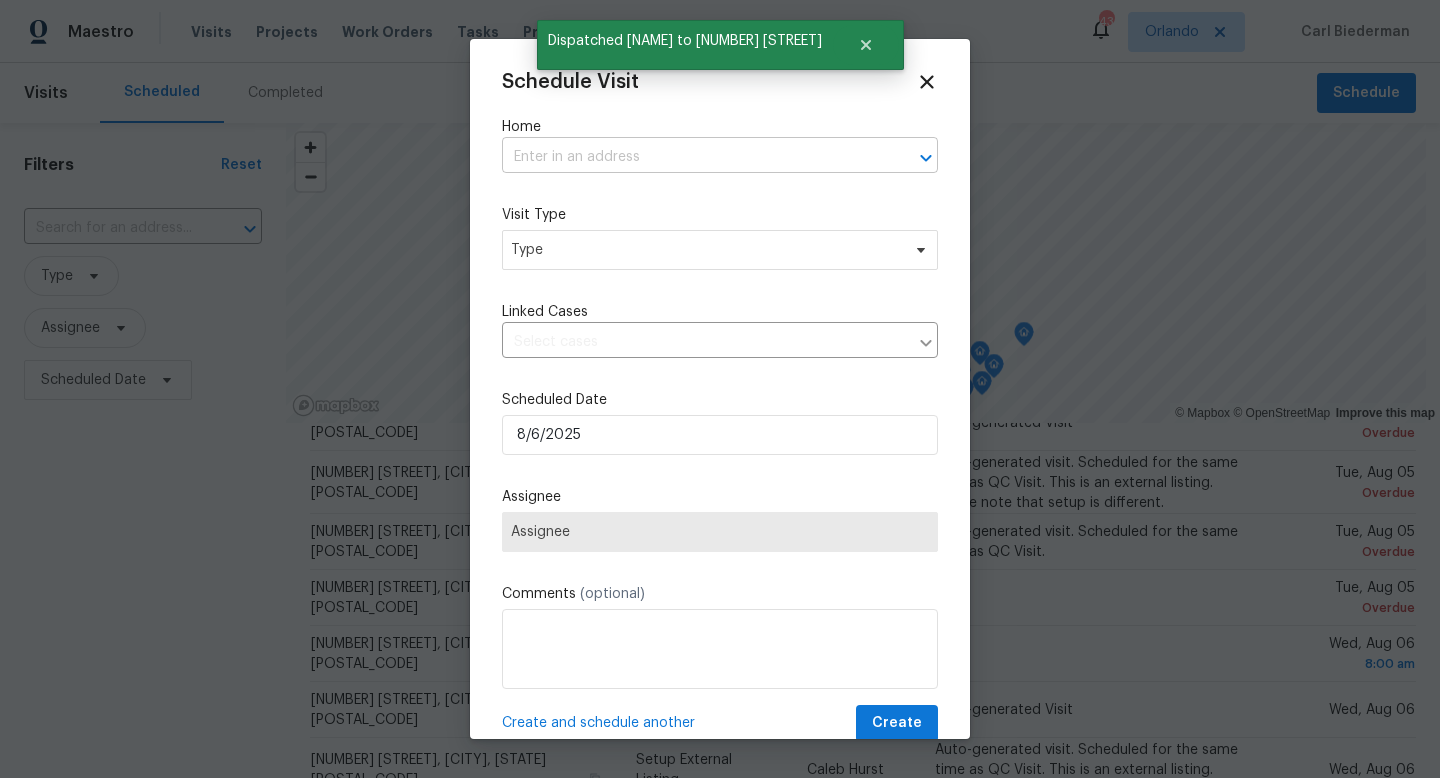 click at bounding box center (692, 157) 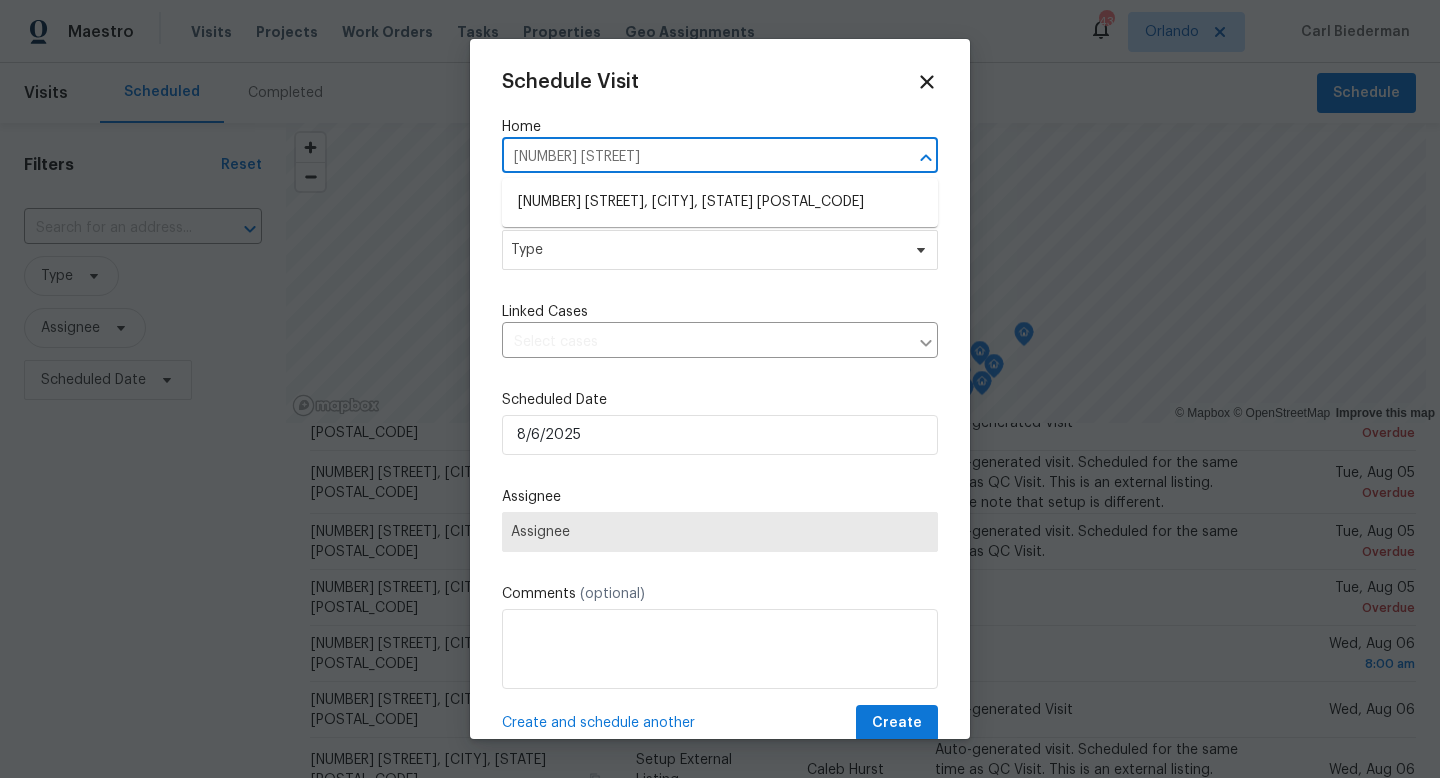 type on "[NUMBER] [STREET]" 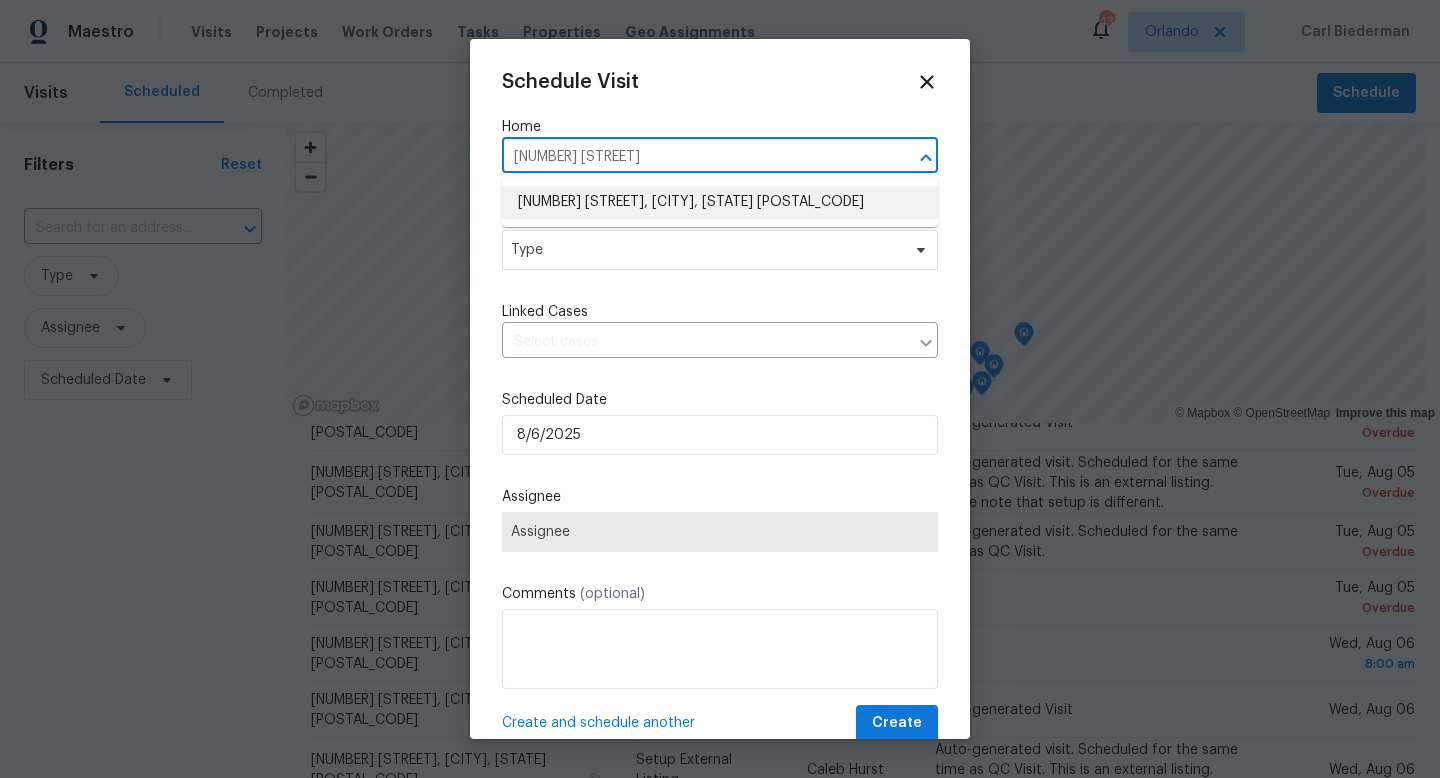 click on "[NUMBER] [STREET], [CITY], [STATE] [POSTAL_CODE]" at bounding box center (720, 202) 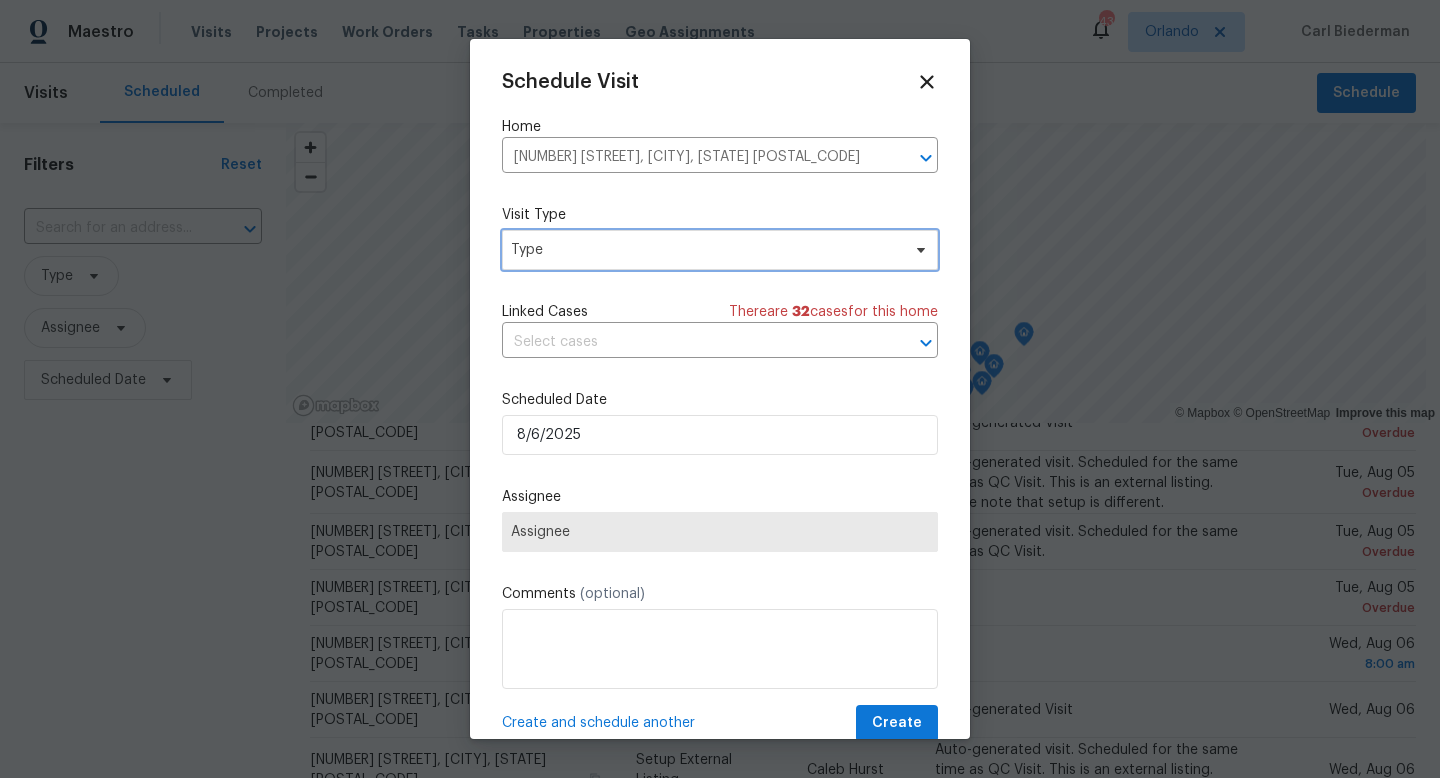 click on "Type" at bounding box center [705, 250] 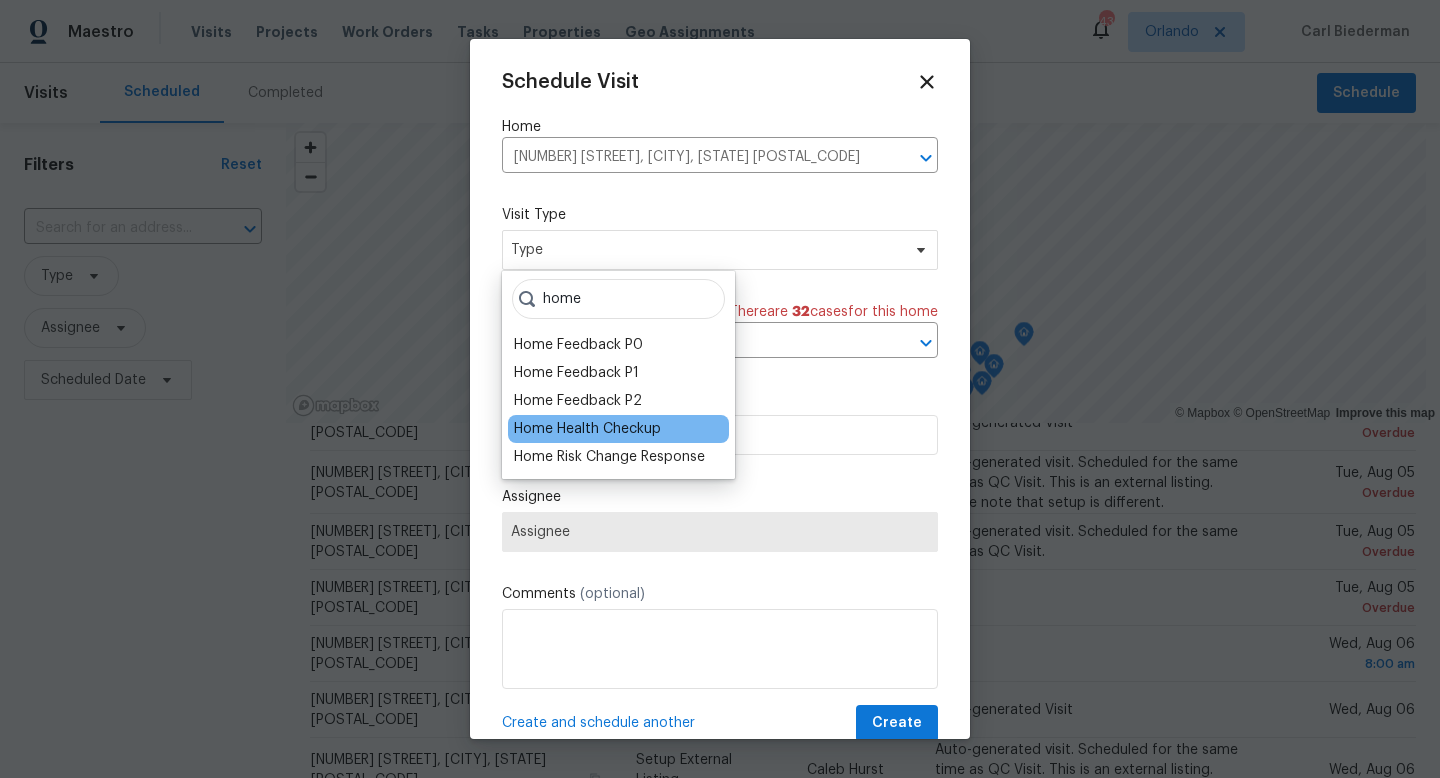 type on "home" 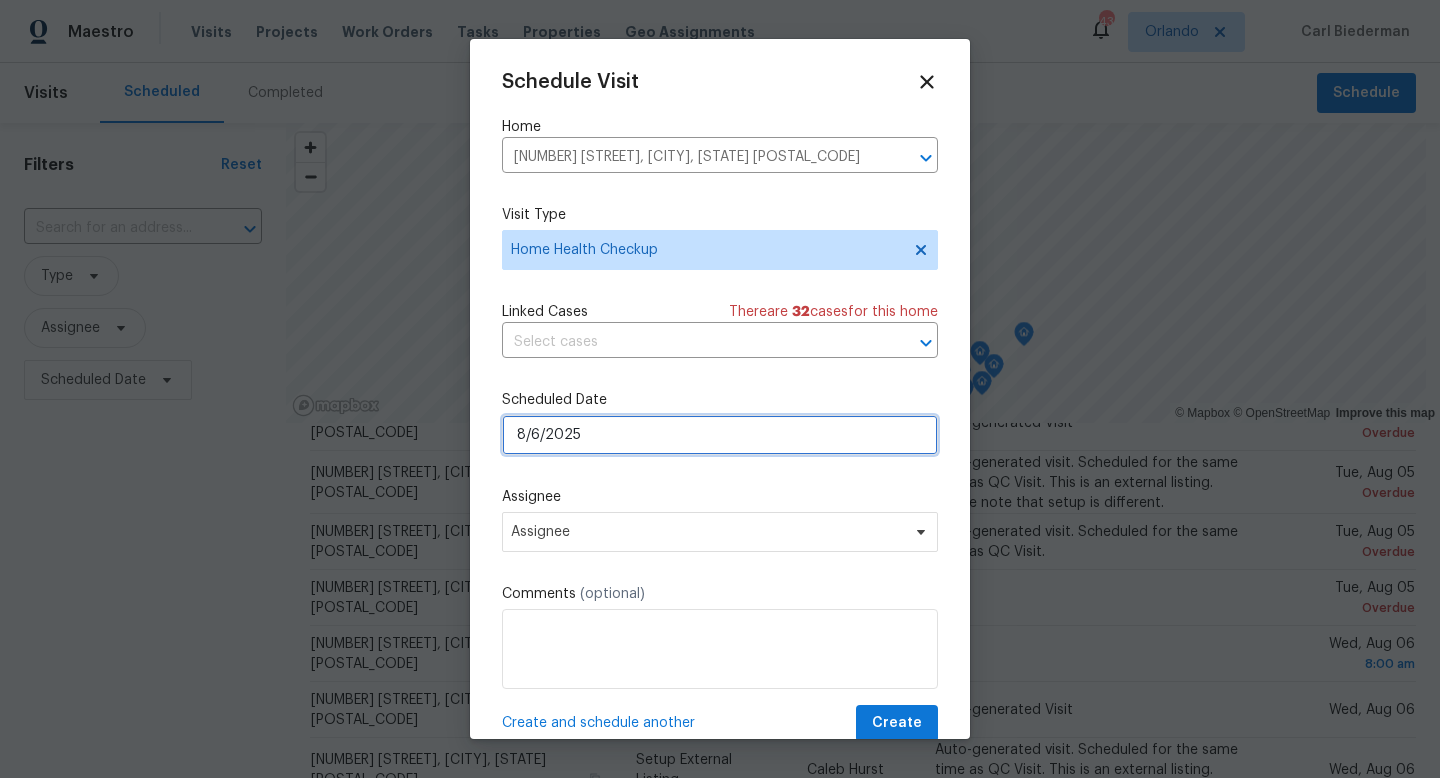 click on "8/6/2025" at bounding box center [720, 435] 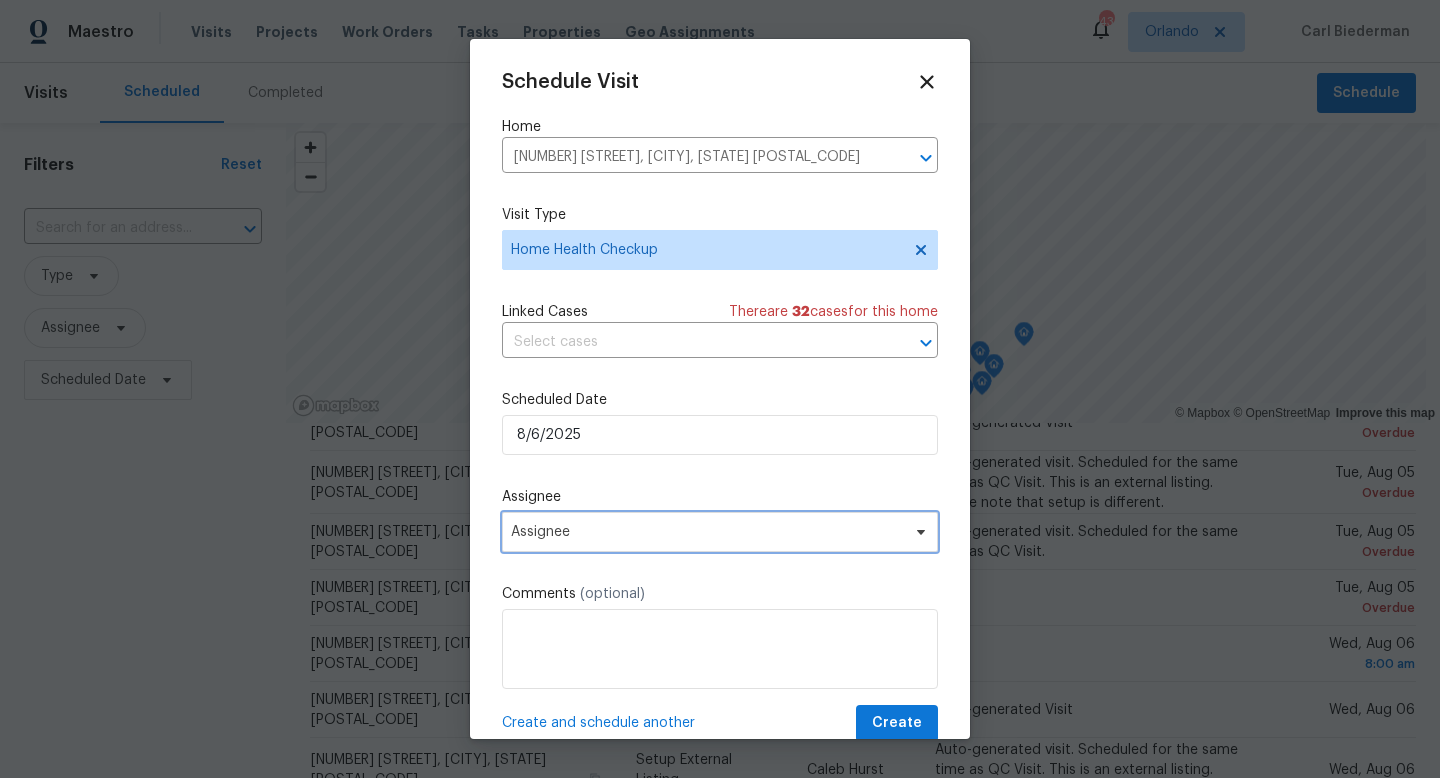 click on "Assignee" at bounding box center [707, 532] 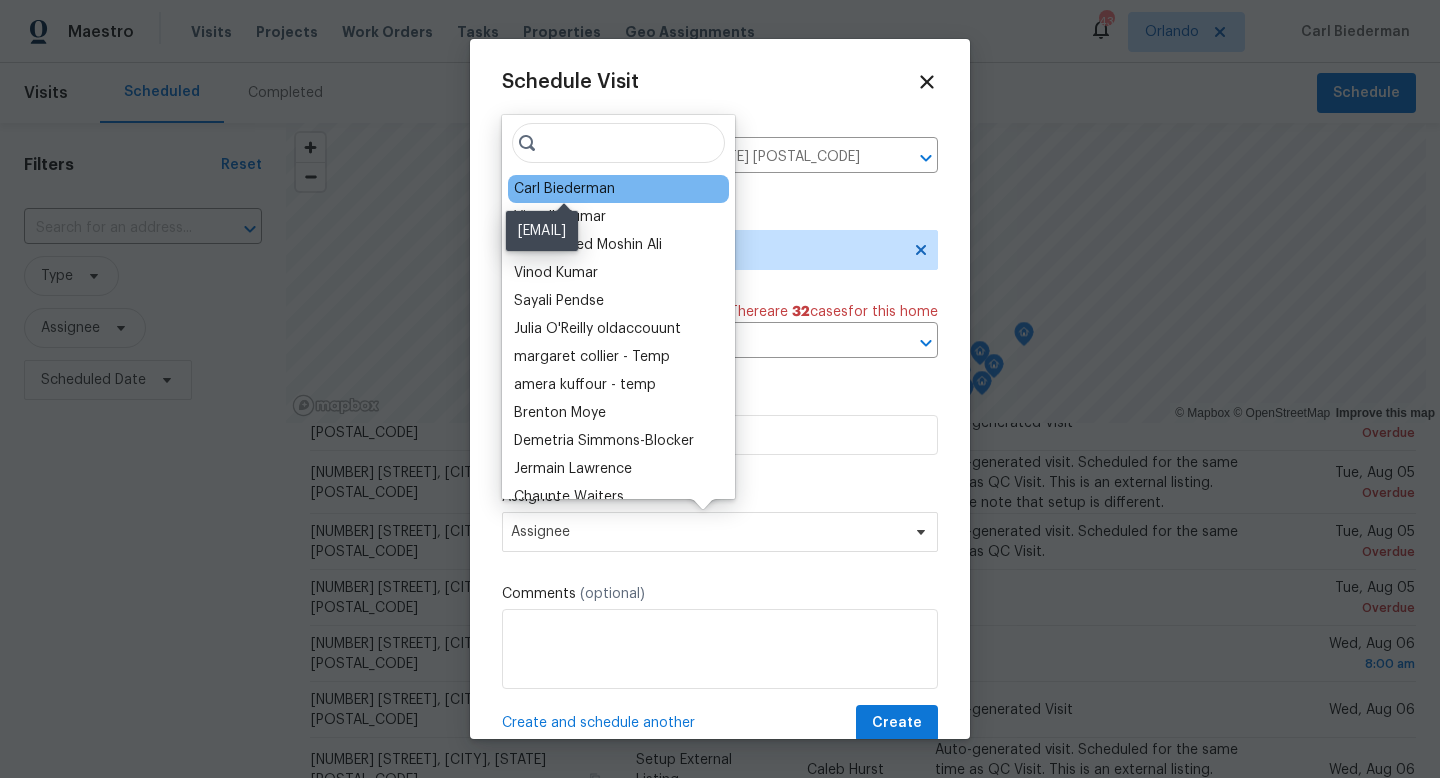 click on "Carl Biederman" at bounding box center [564, 189] 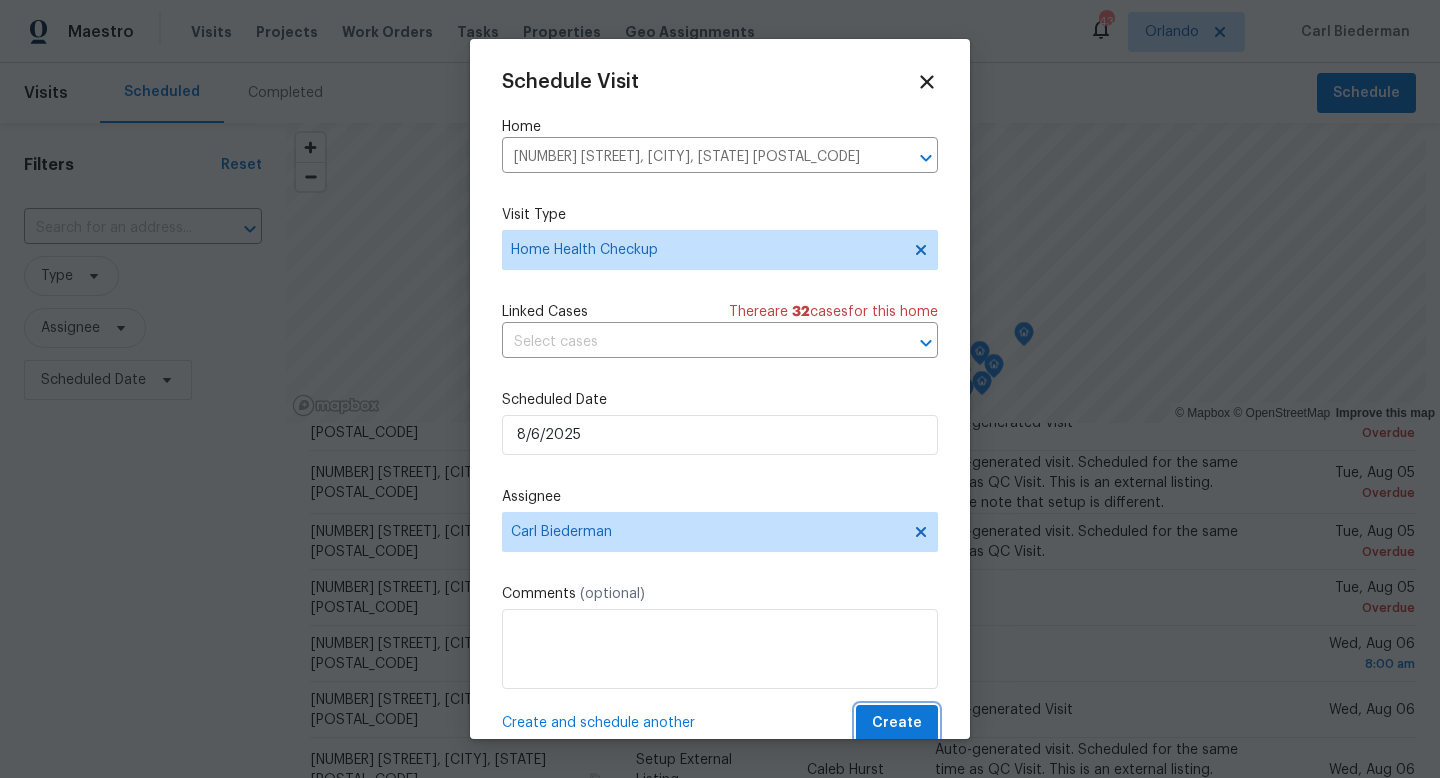 click on "Create" at bounding box center [897, 723] 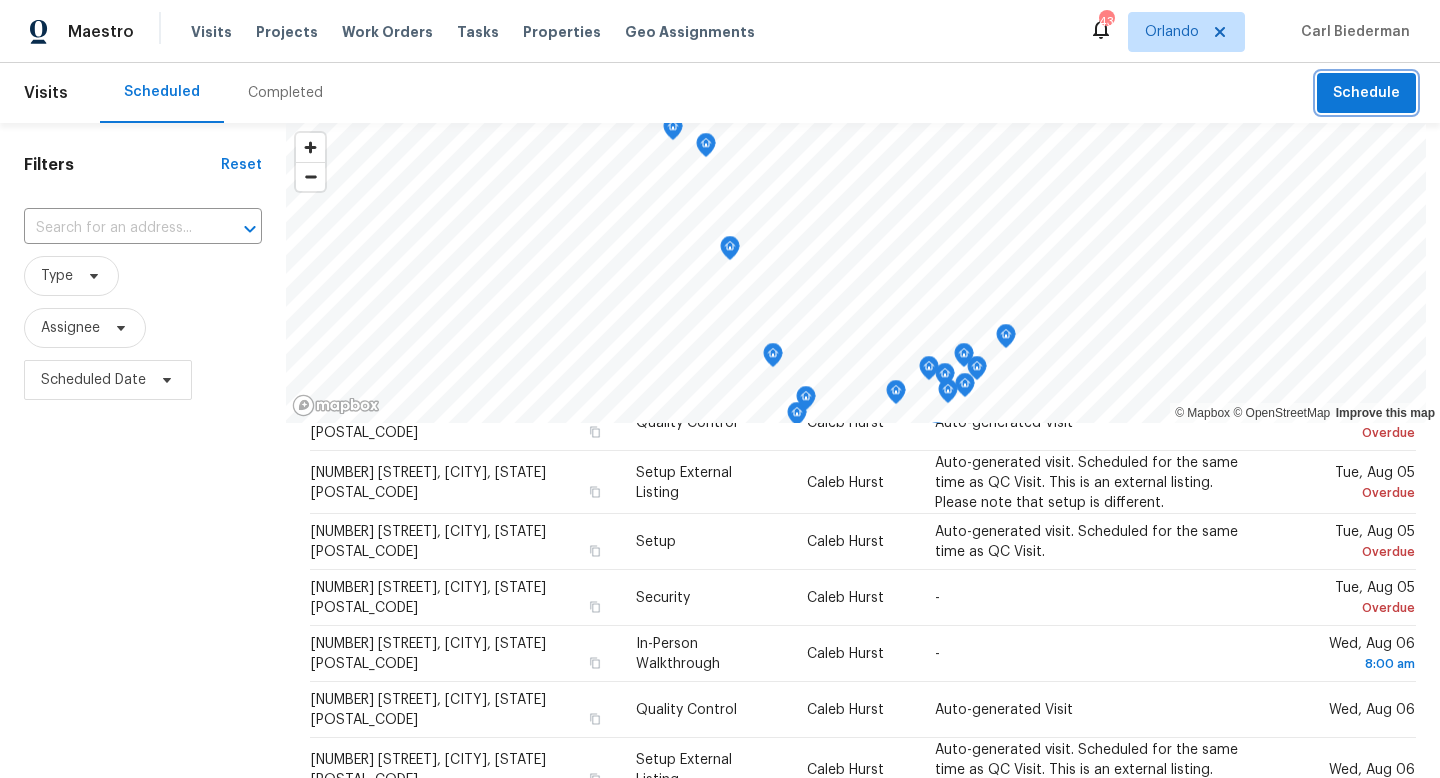 click on "Schedule" at bounding box center (1366, 93) 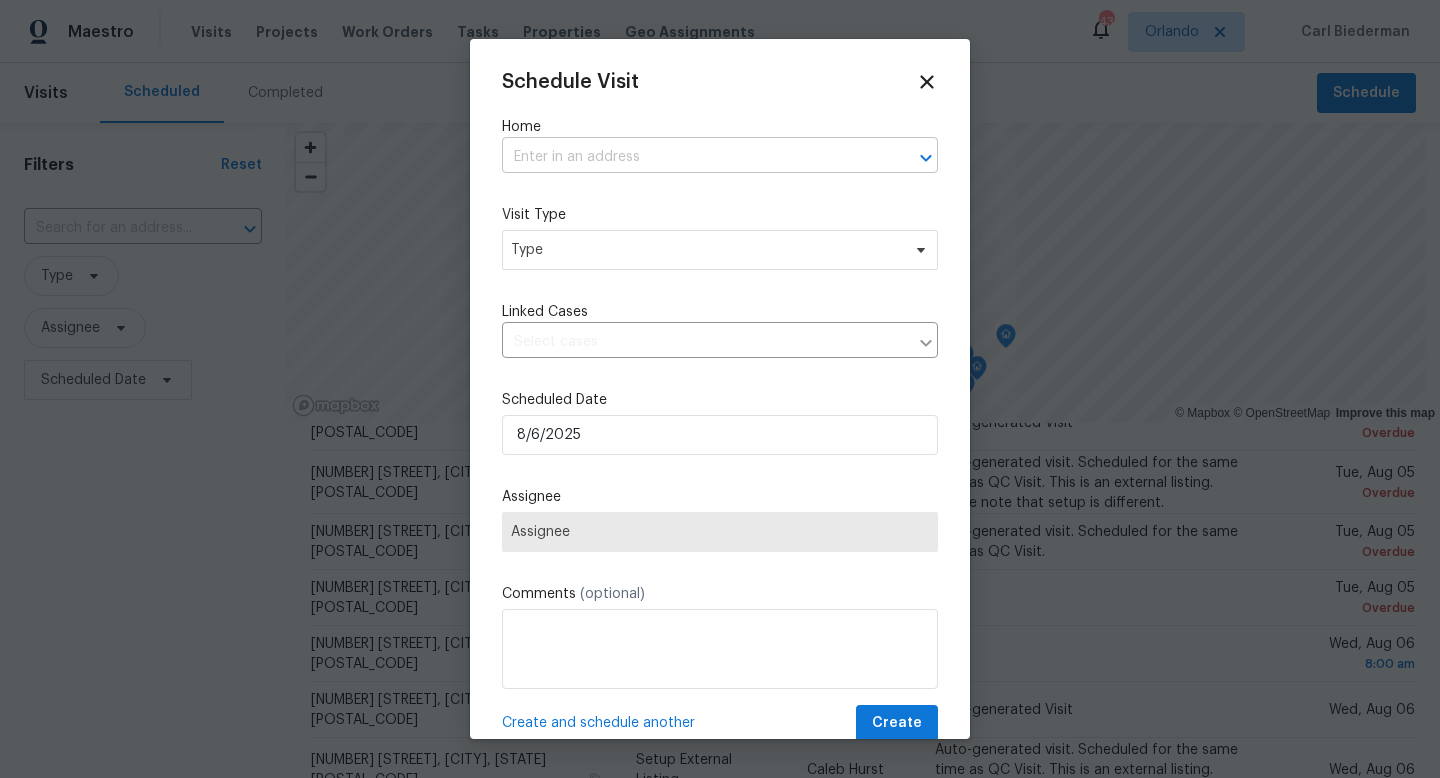 click at bounding box center (692, 157) 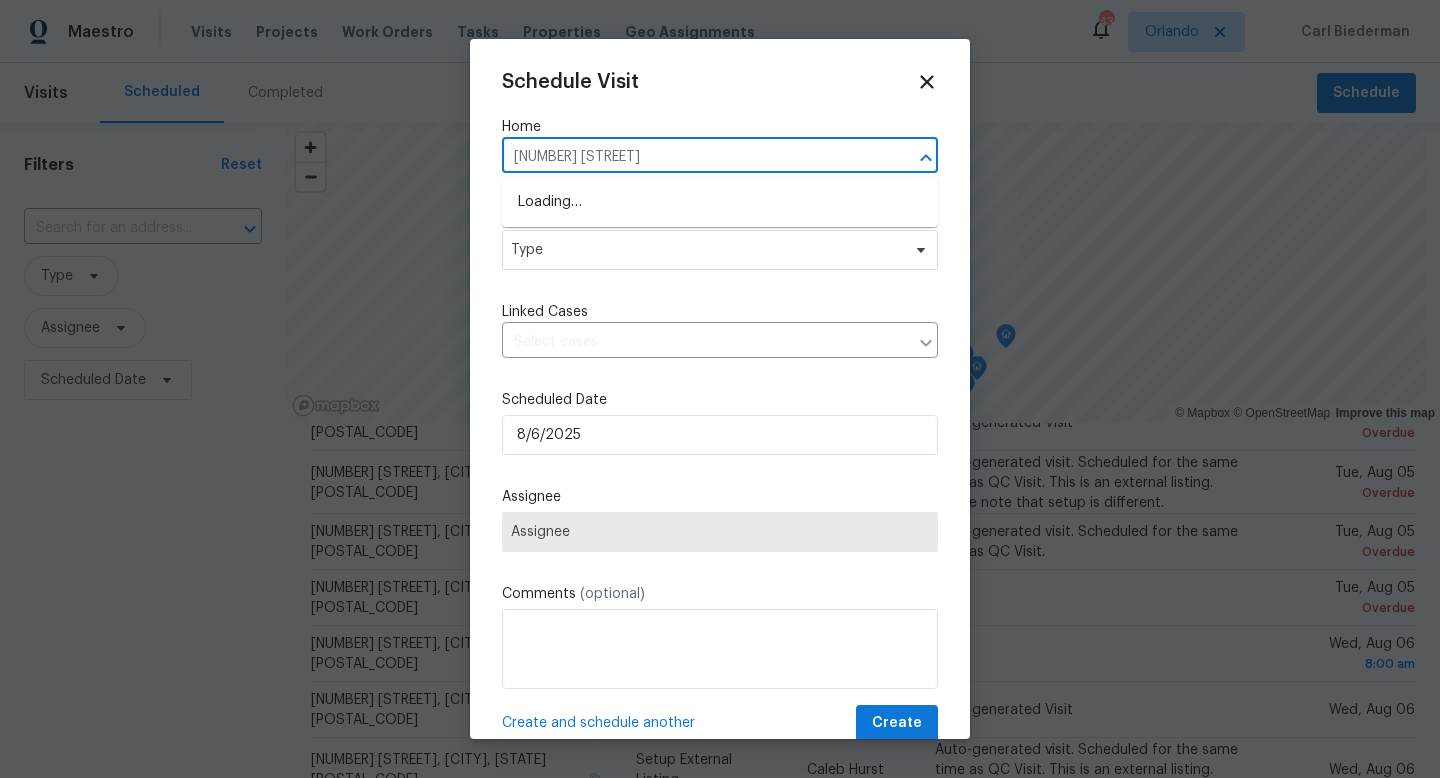 type on "[NUMBER] [STREET]" 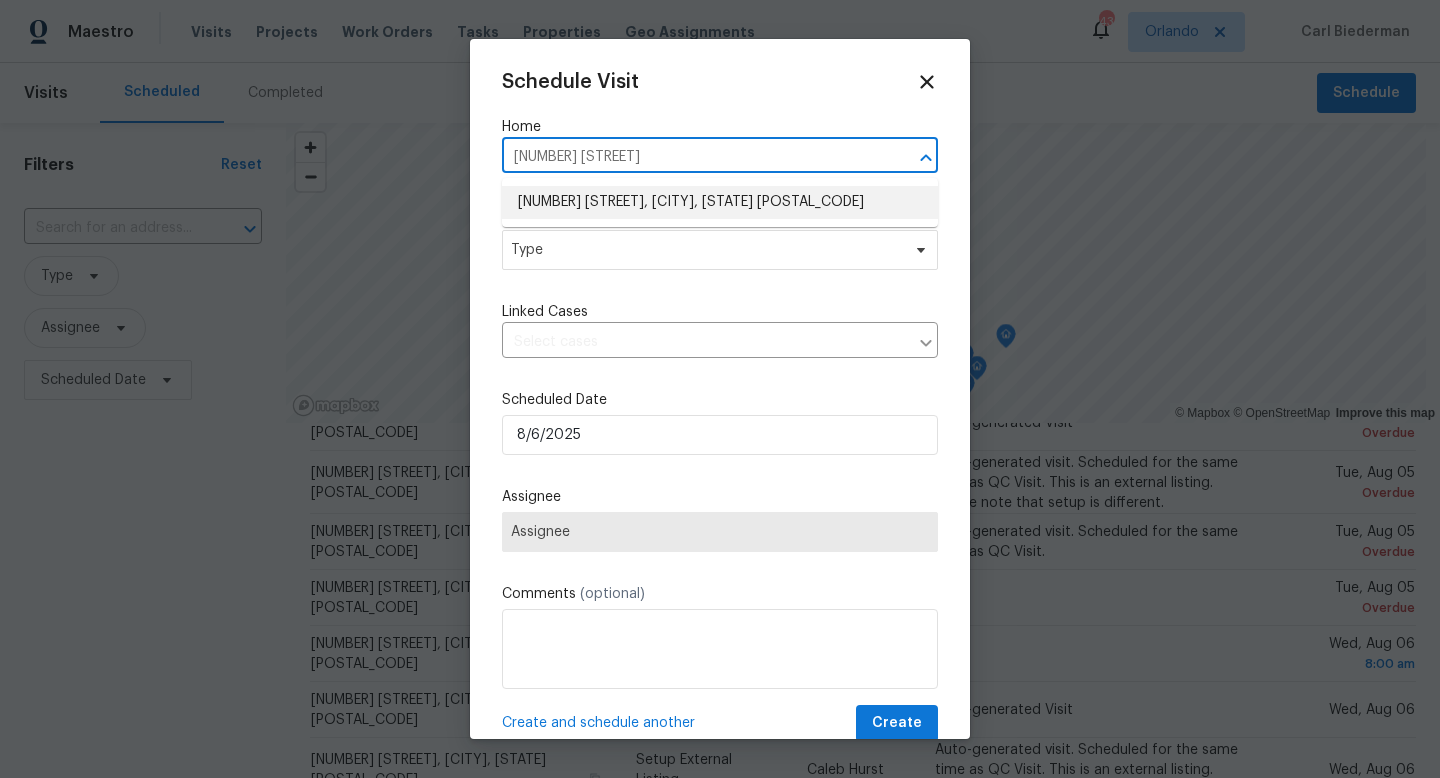 click on "[NUMBER] [STREET], [CITY], [STATE] [POSTAL_CODE]" at bounding box center (720, 202) 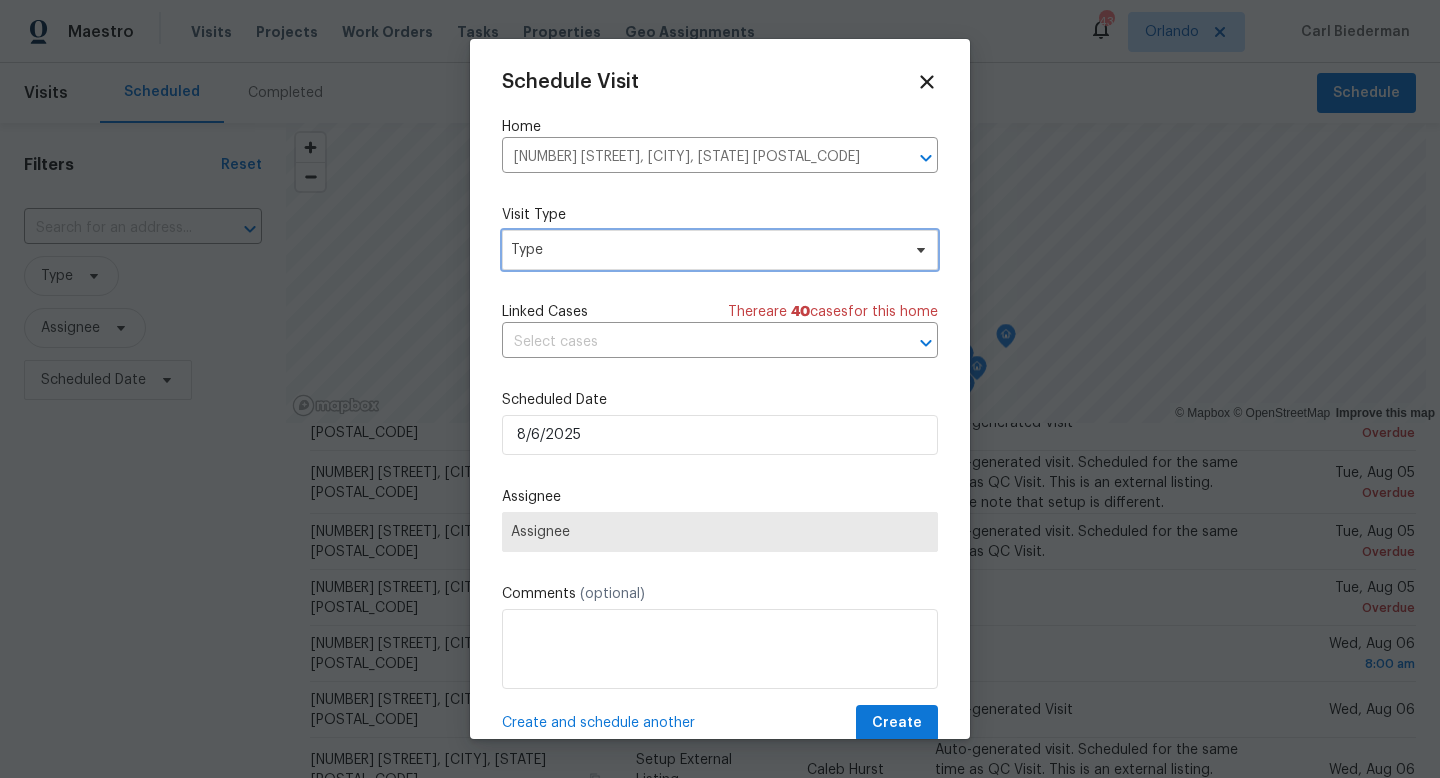 click on "Type" at bounding box center [705, 250] 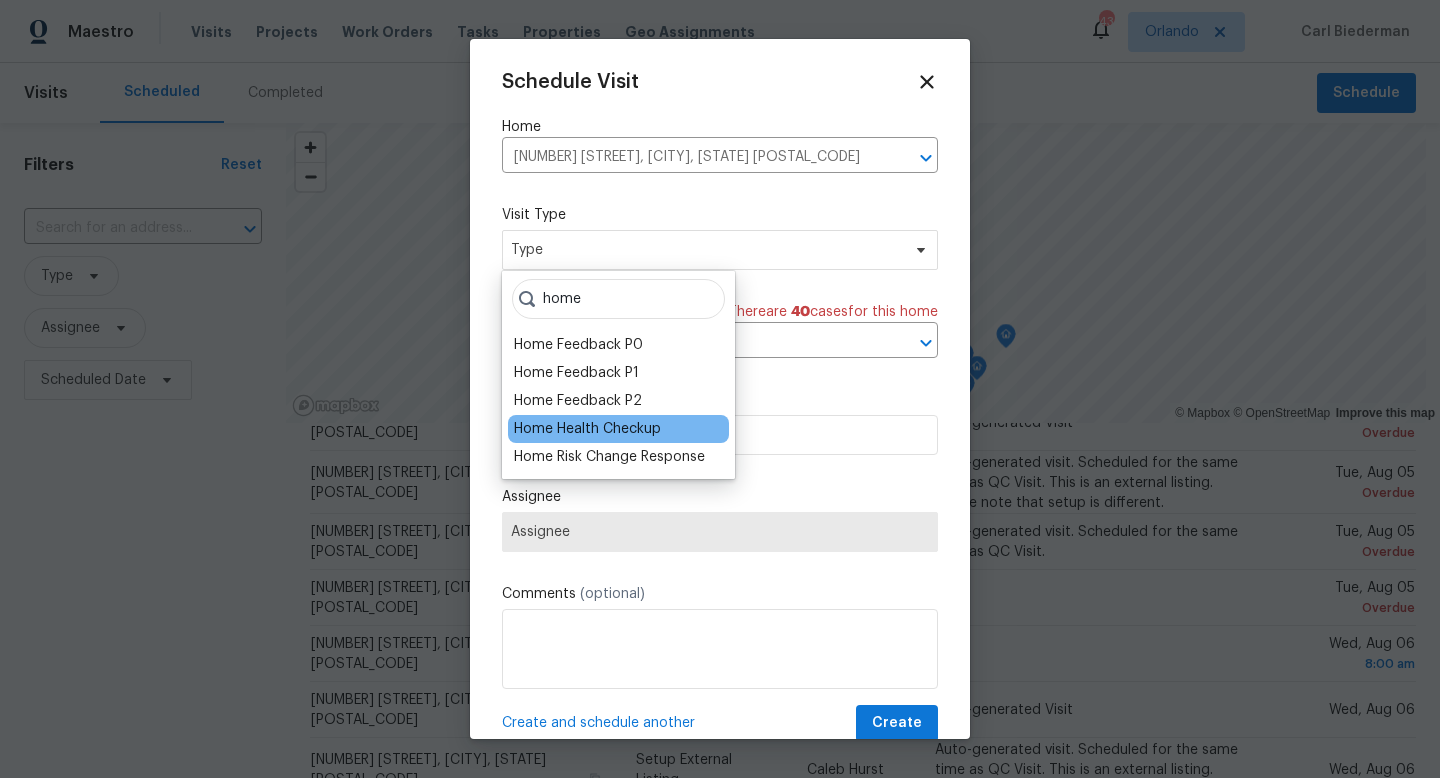 type on "home" 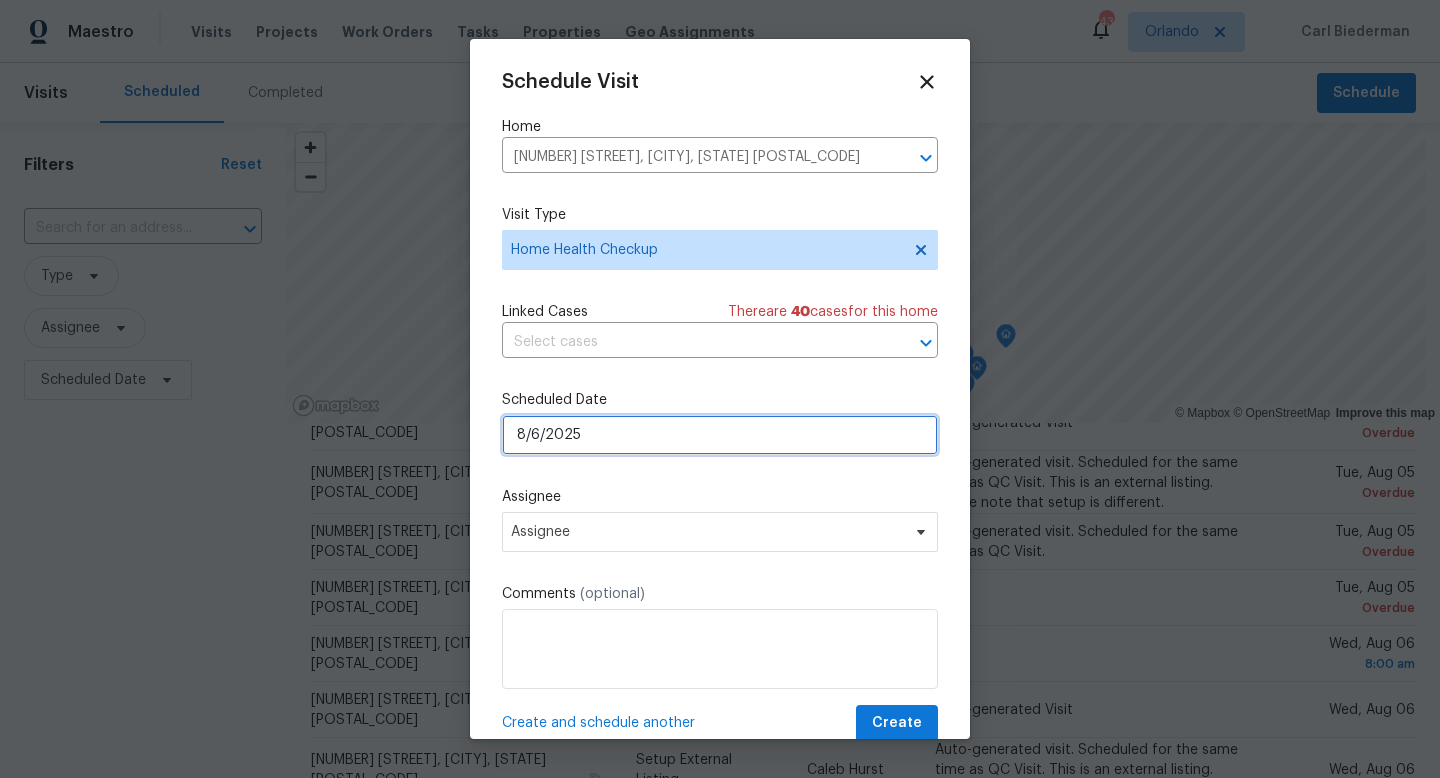click on "8/6/2025" at bounding box center [720, 435] 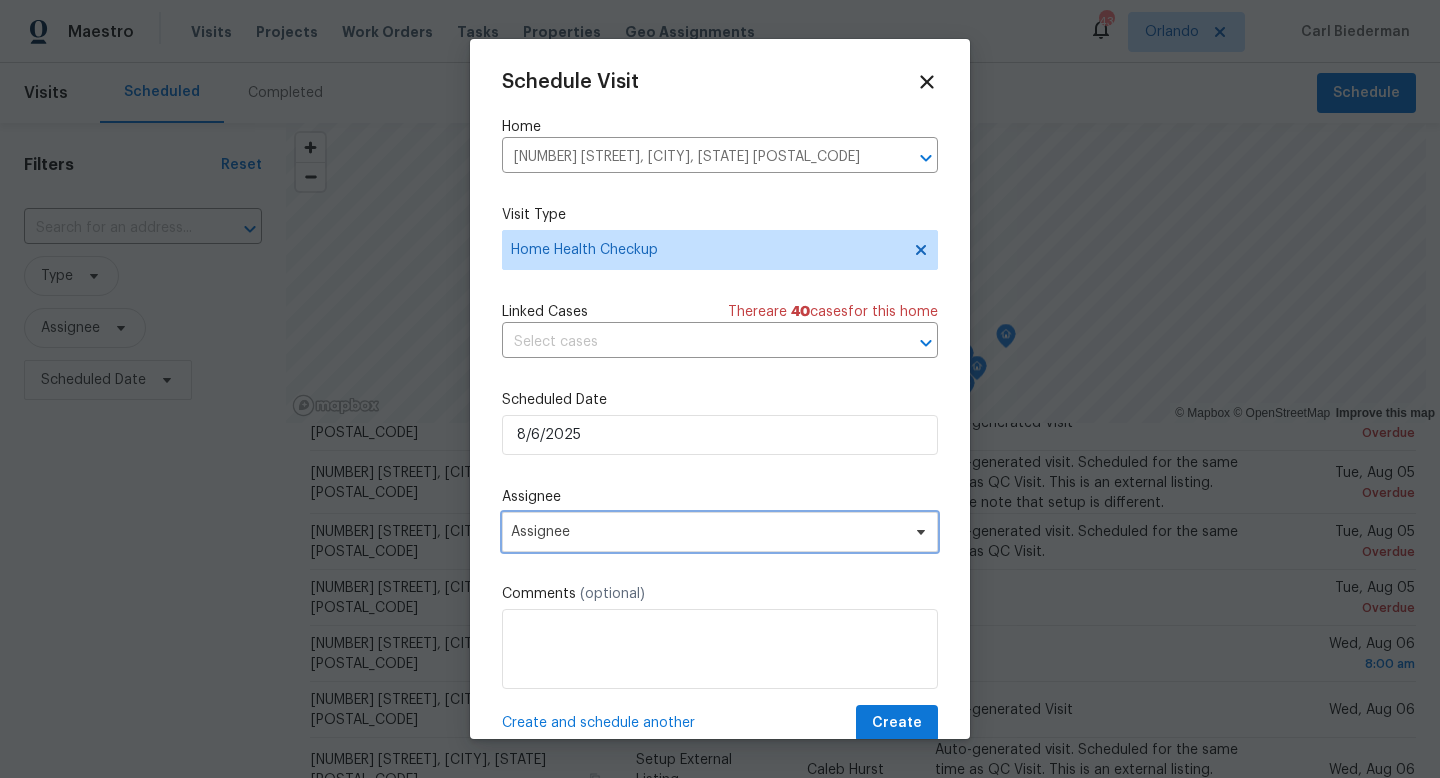 click on "Assignee" at bounding box center (707, 532) 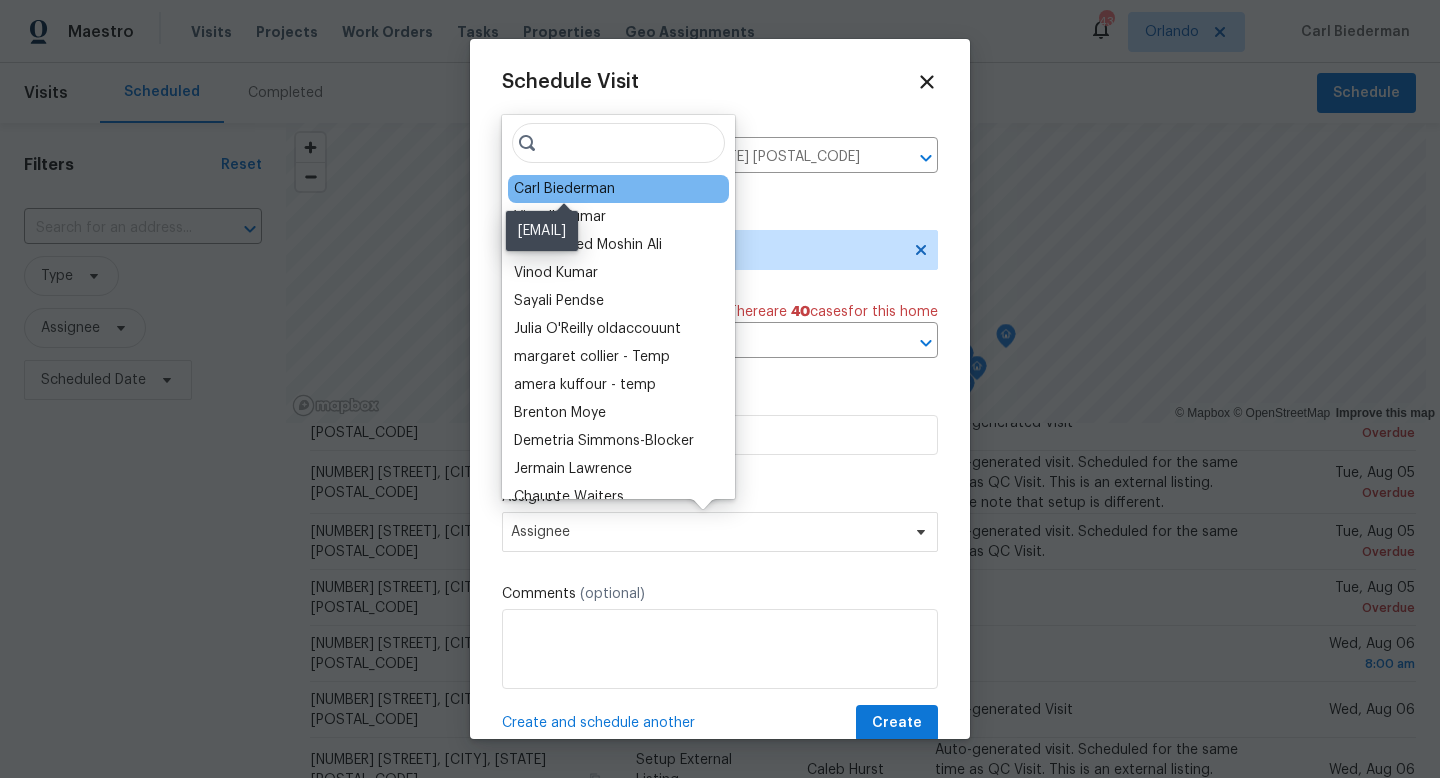 click on "Carl Biederman" at bounding box center (564, 189) 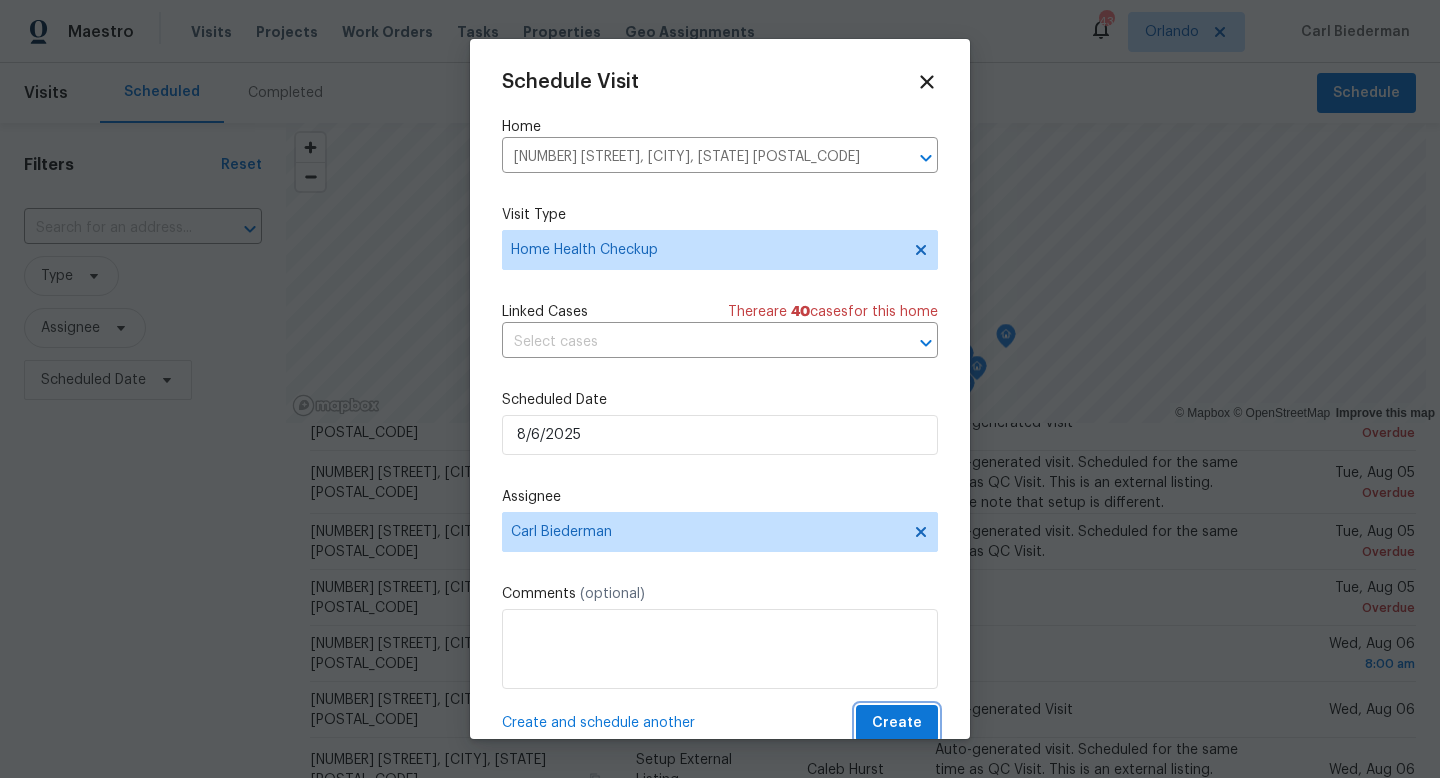 click on "Create" at bounding box center (897, 723) 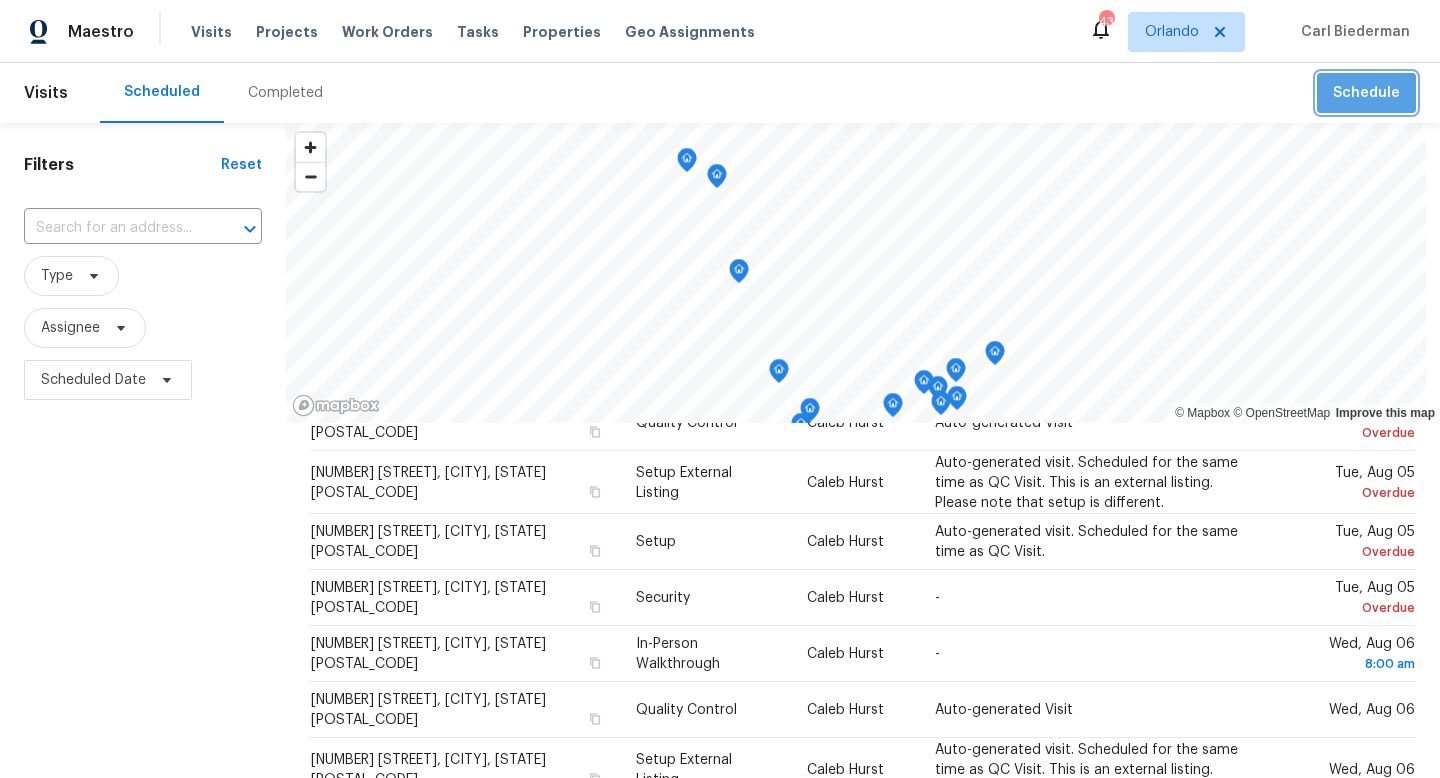 click on "Schedule" at bounding box center (1366, 93) 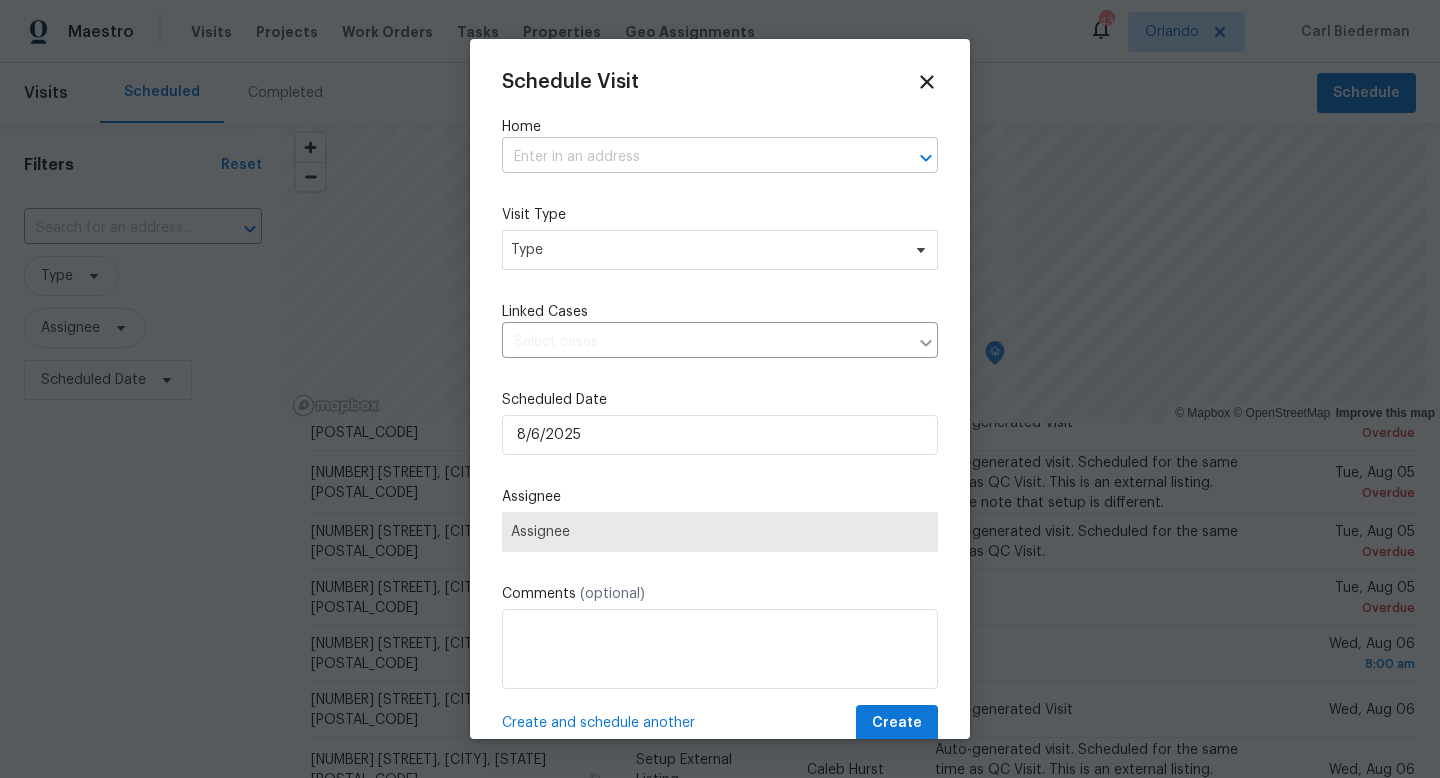 click at bounding box center [692, 157] 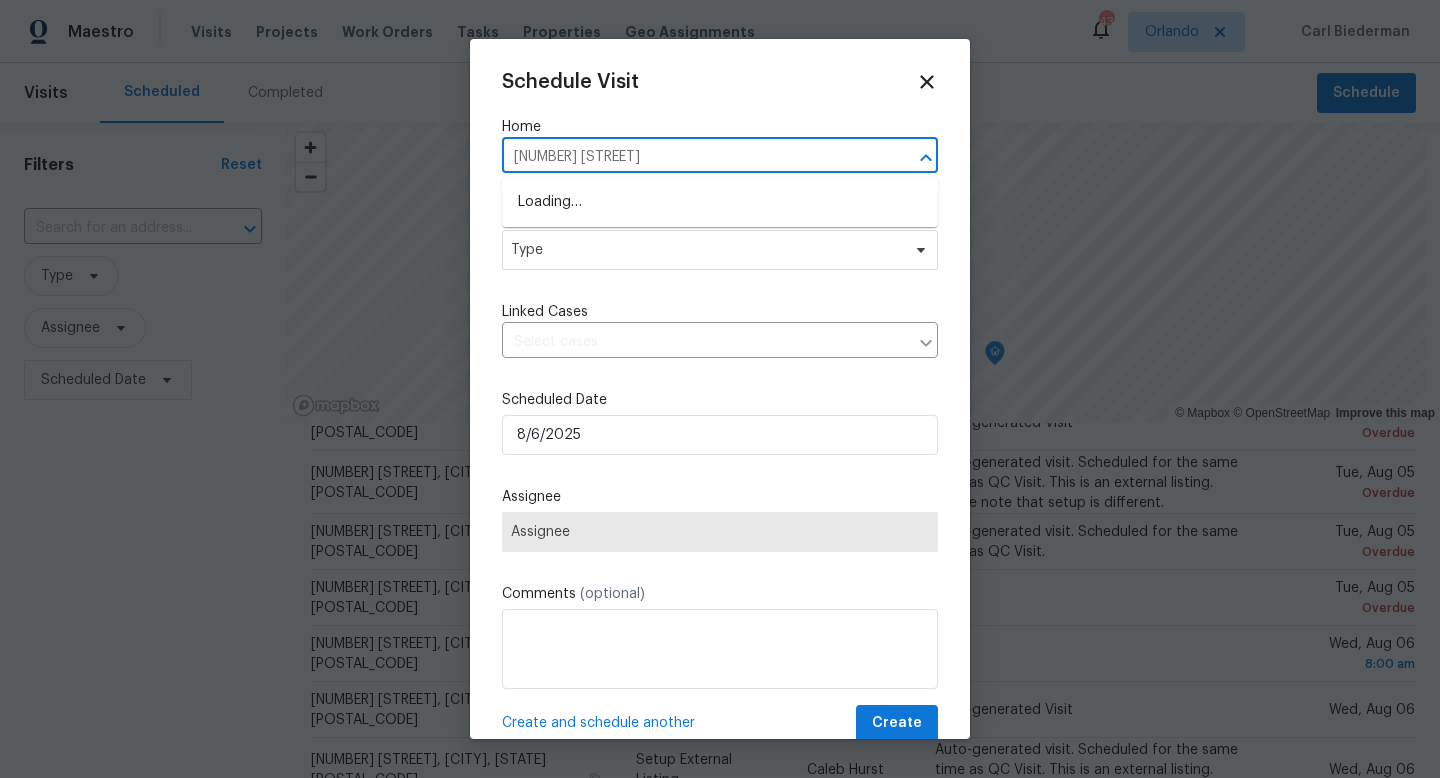 type on "[NUMBER] [STREET]" 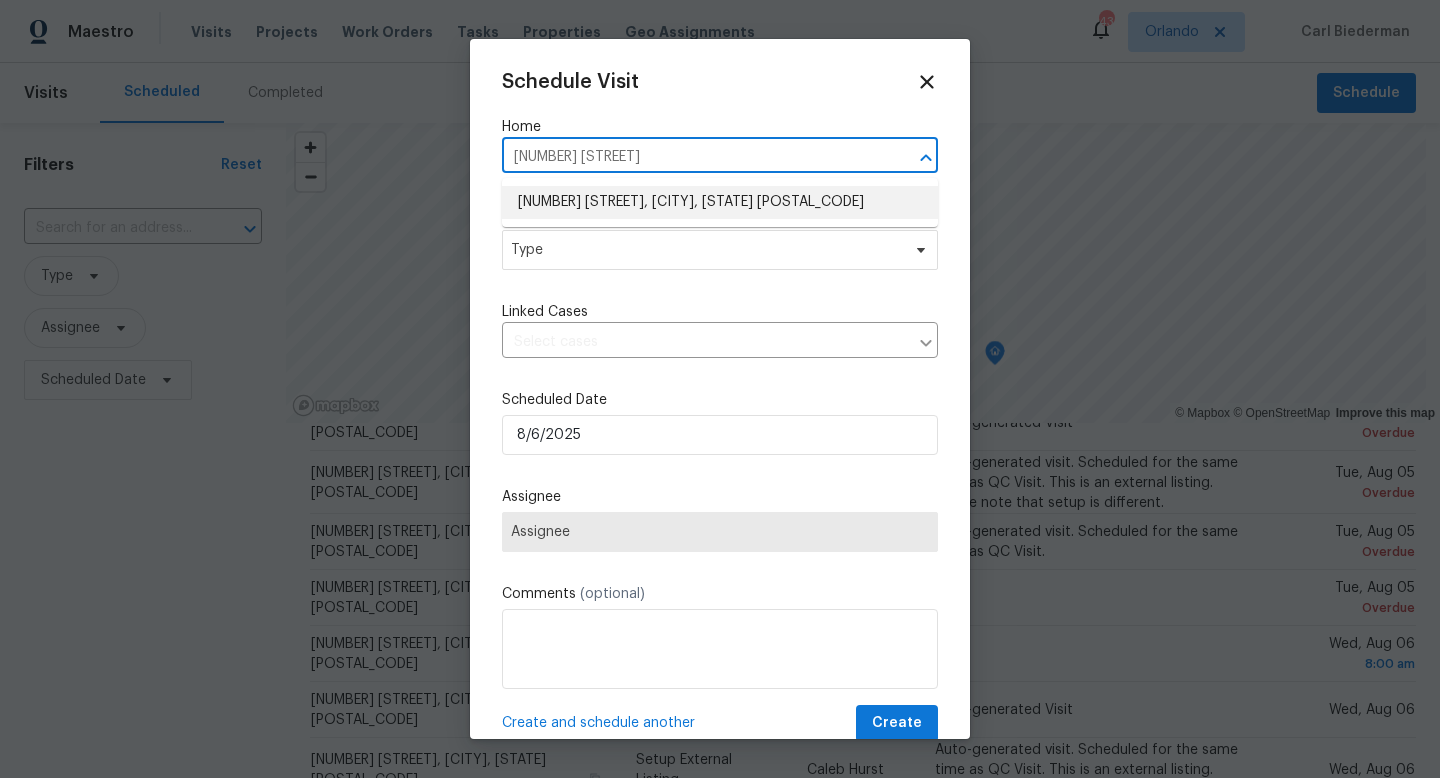 click on "[NUMBER] [STREET], [CITY], [STATE] [POSTAL_CODE]" at bounding box center [720, 202] 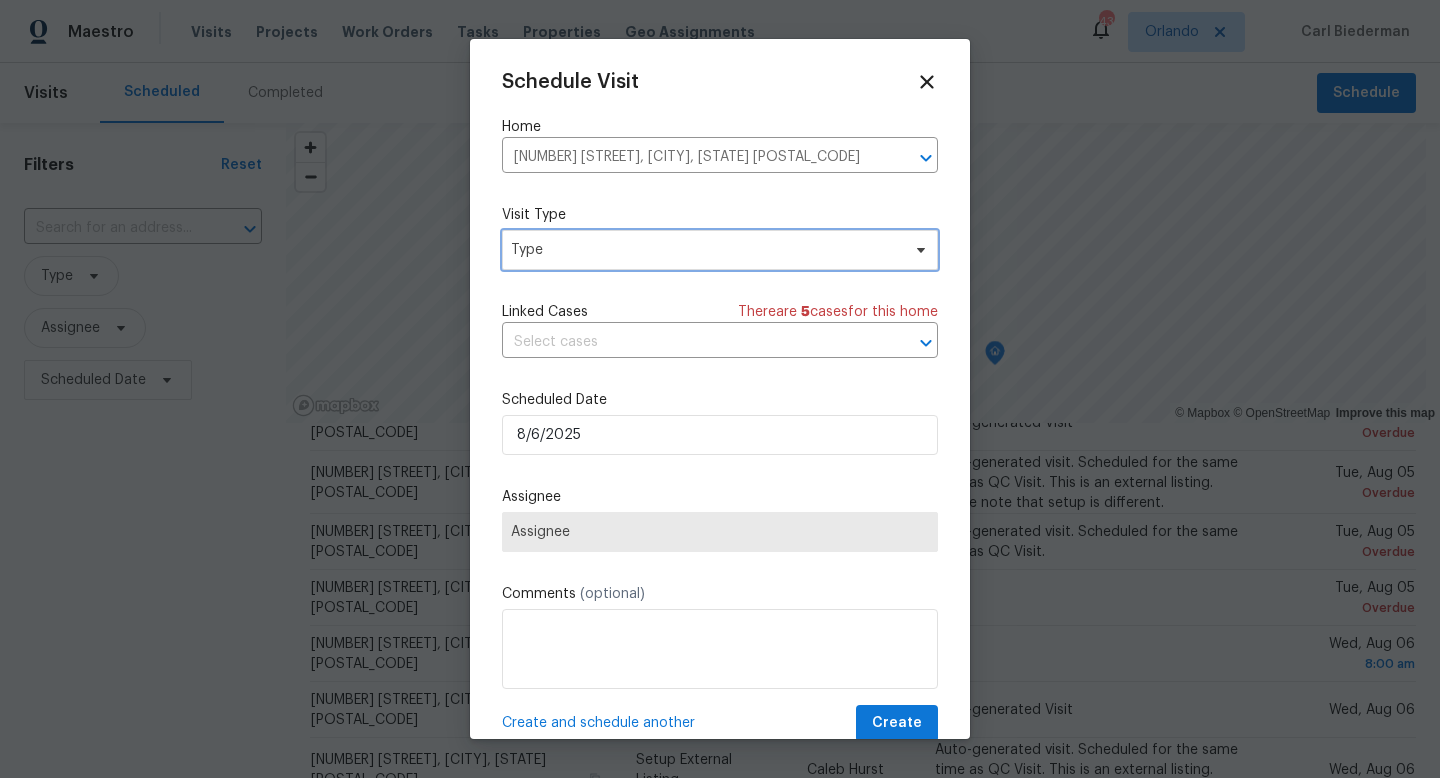 click on "Type" at bounding box center (705, 250) 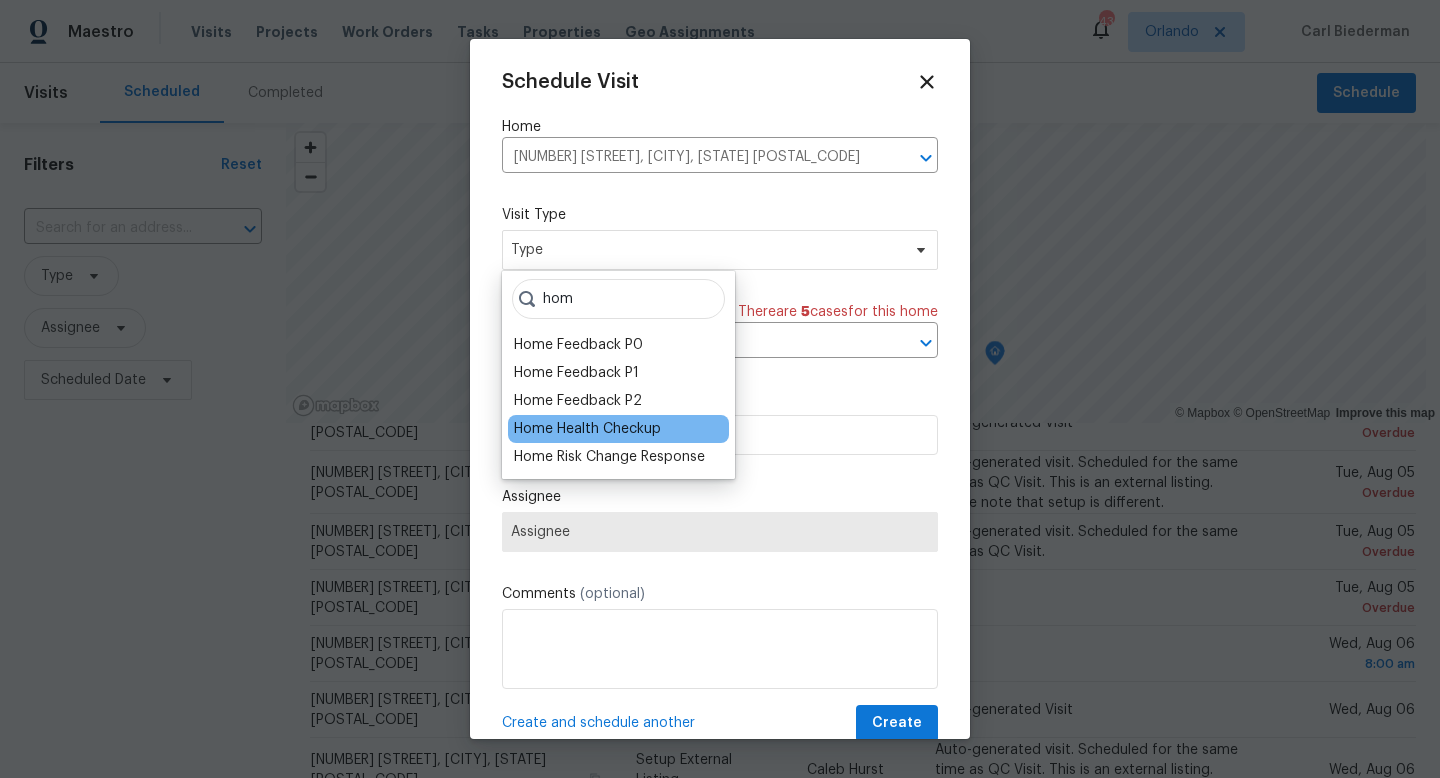type on "hom" 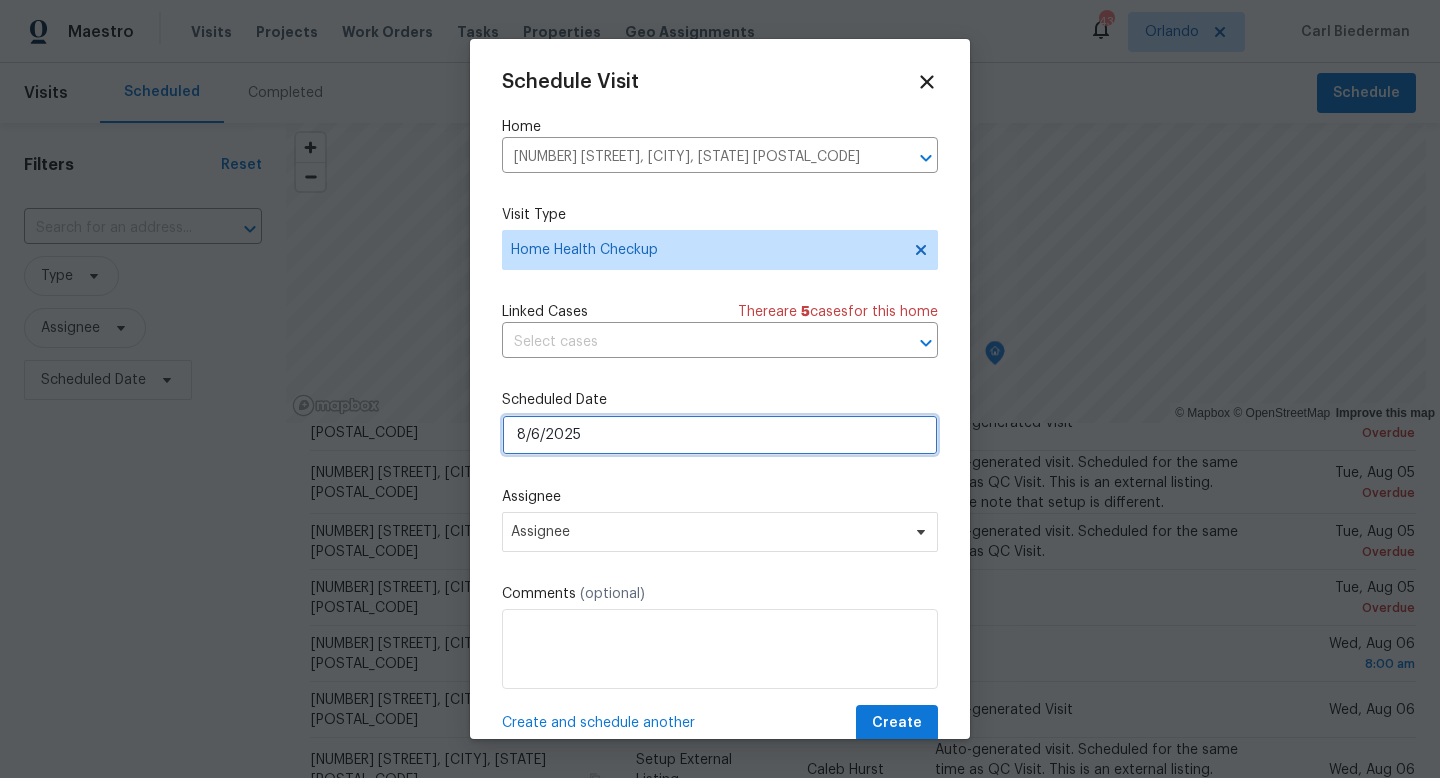 click on "8/6/2025" at bounding box center (720, 435) 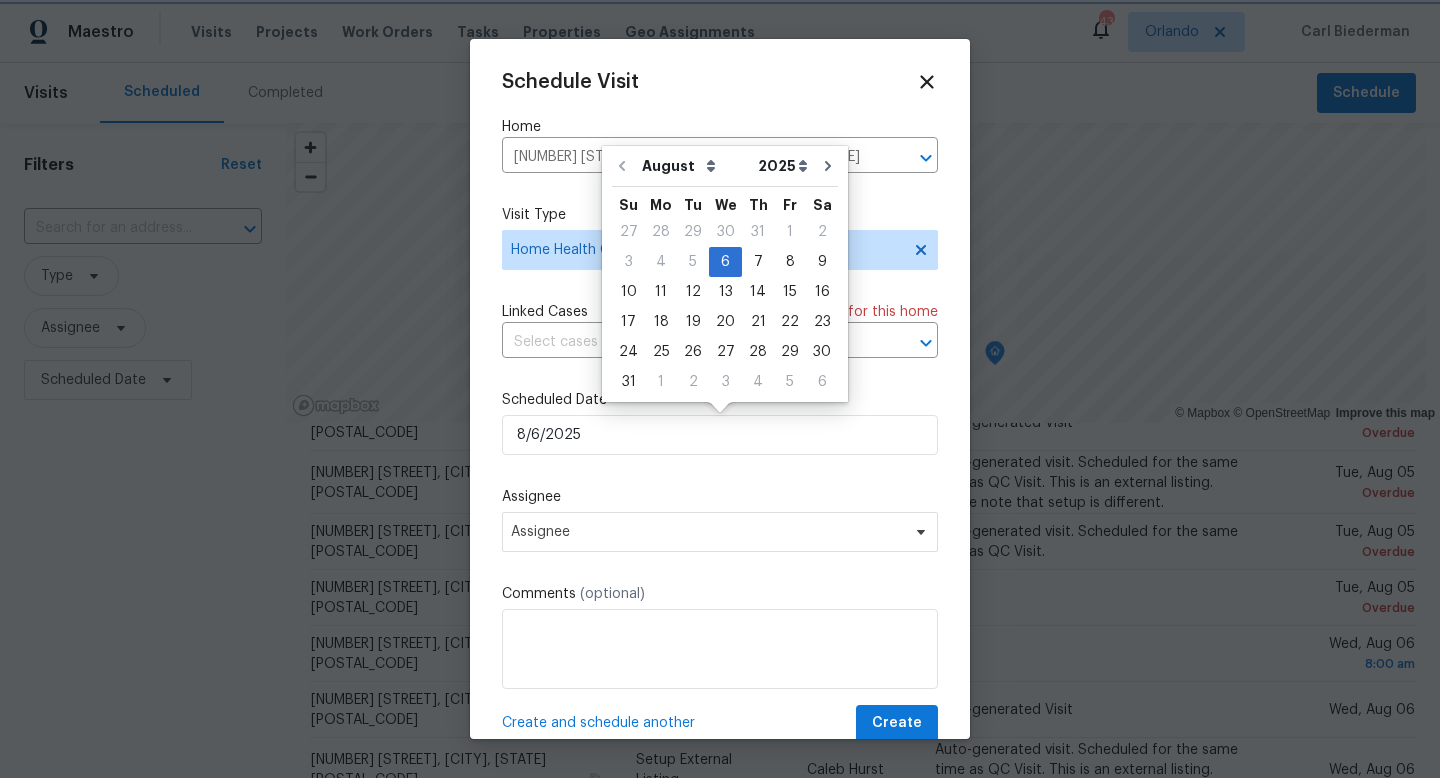 click on "Assignee   Assignee" at bounding box center (720, 519) 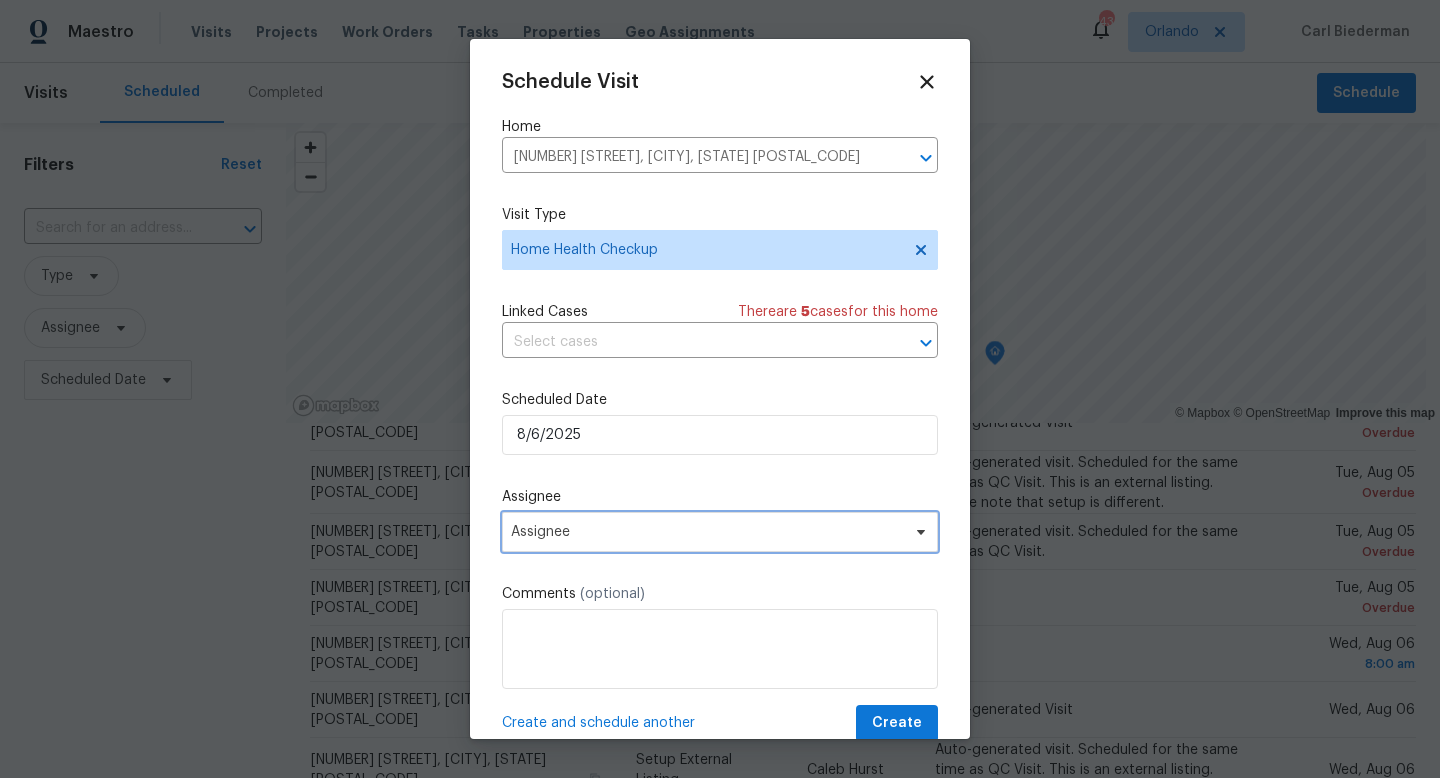 click on "Assignee" at bounding box center [707, 532] 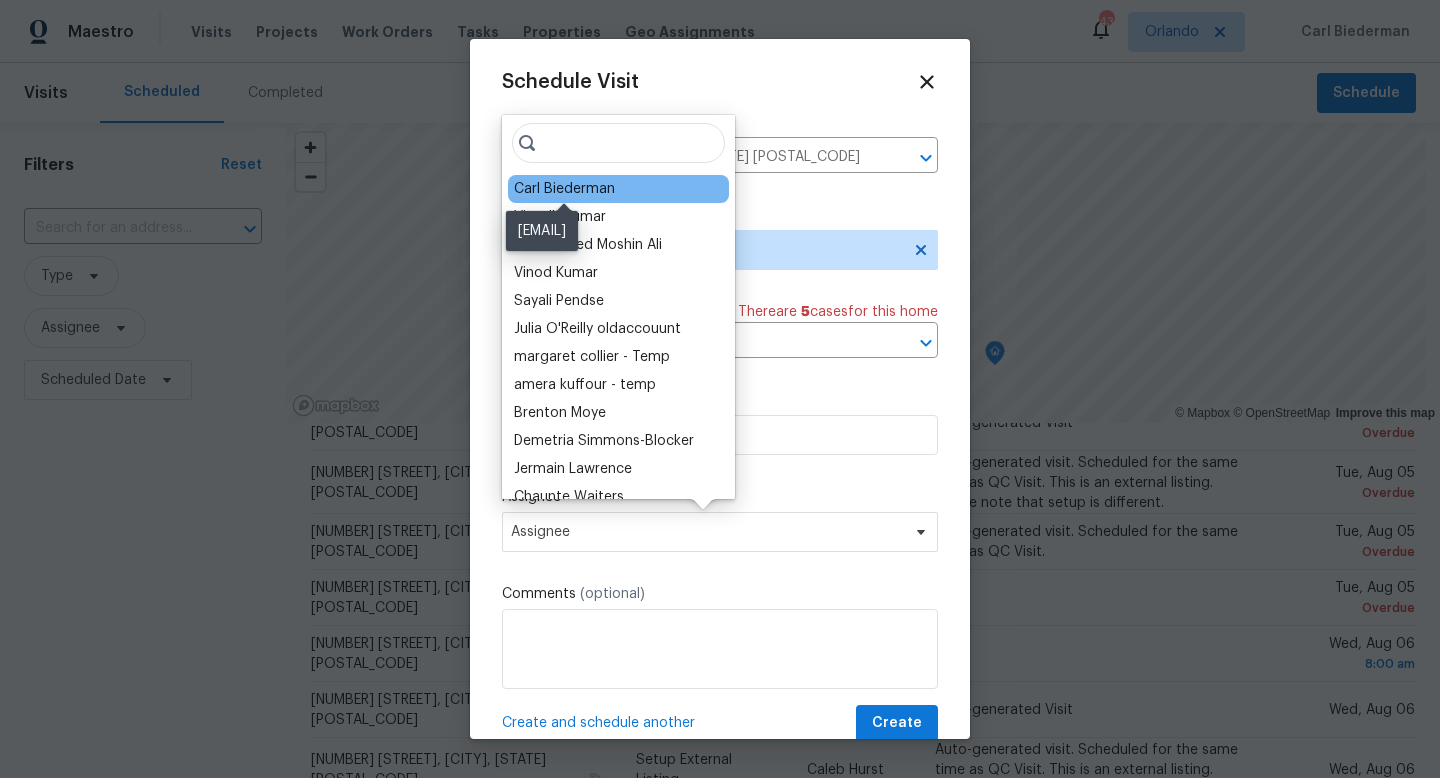 click on "Carl Biederman" at bounding box center (564, 189) 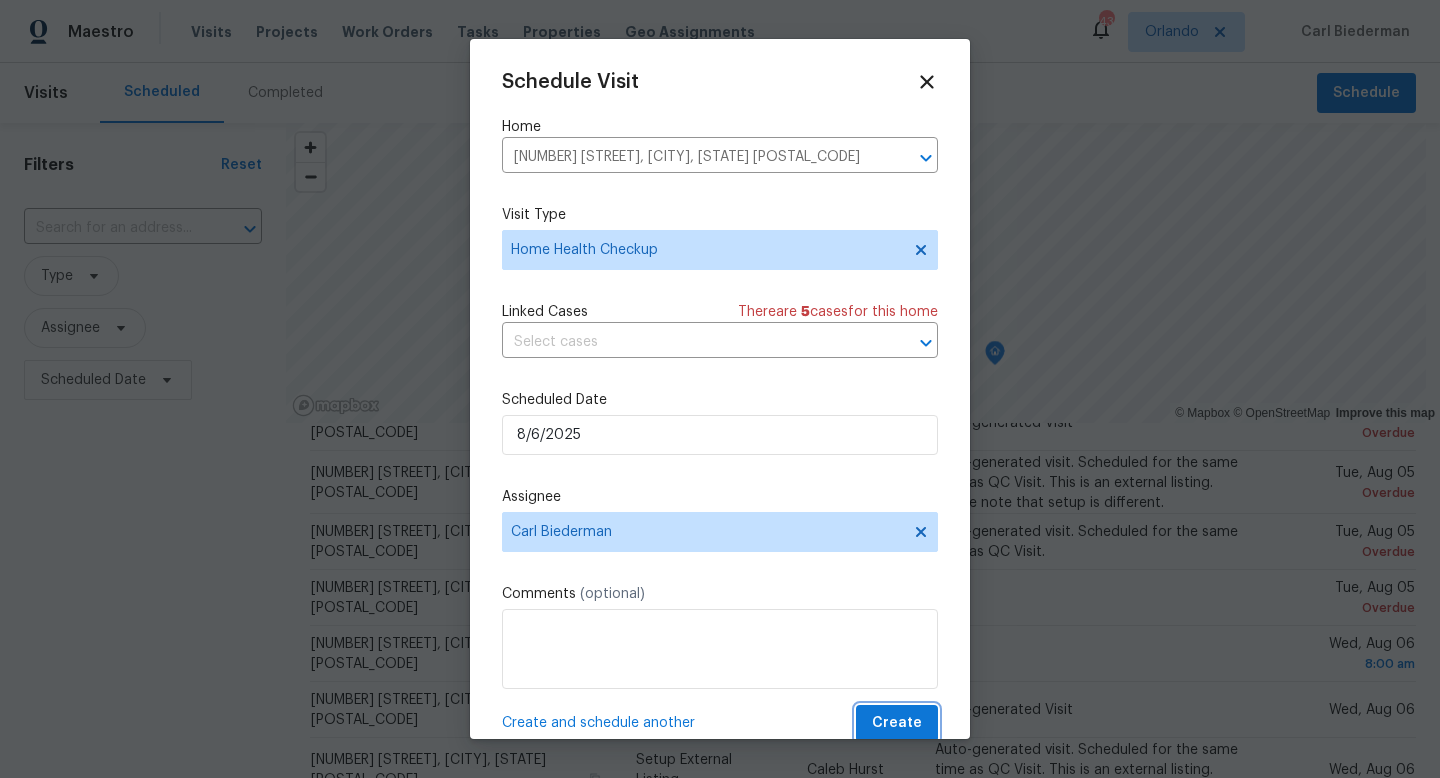 click on "Create" at bounding box center [897, 723] 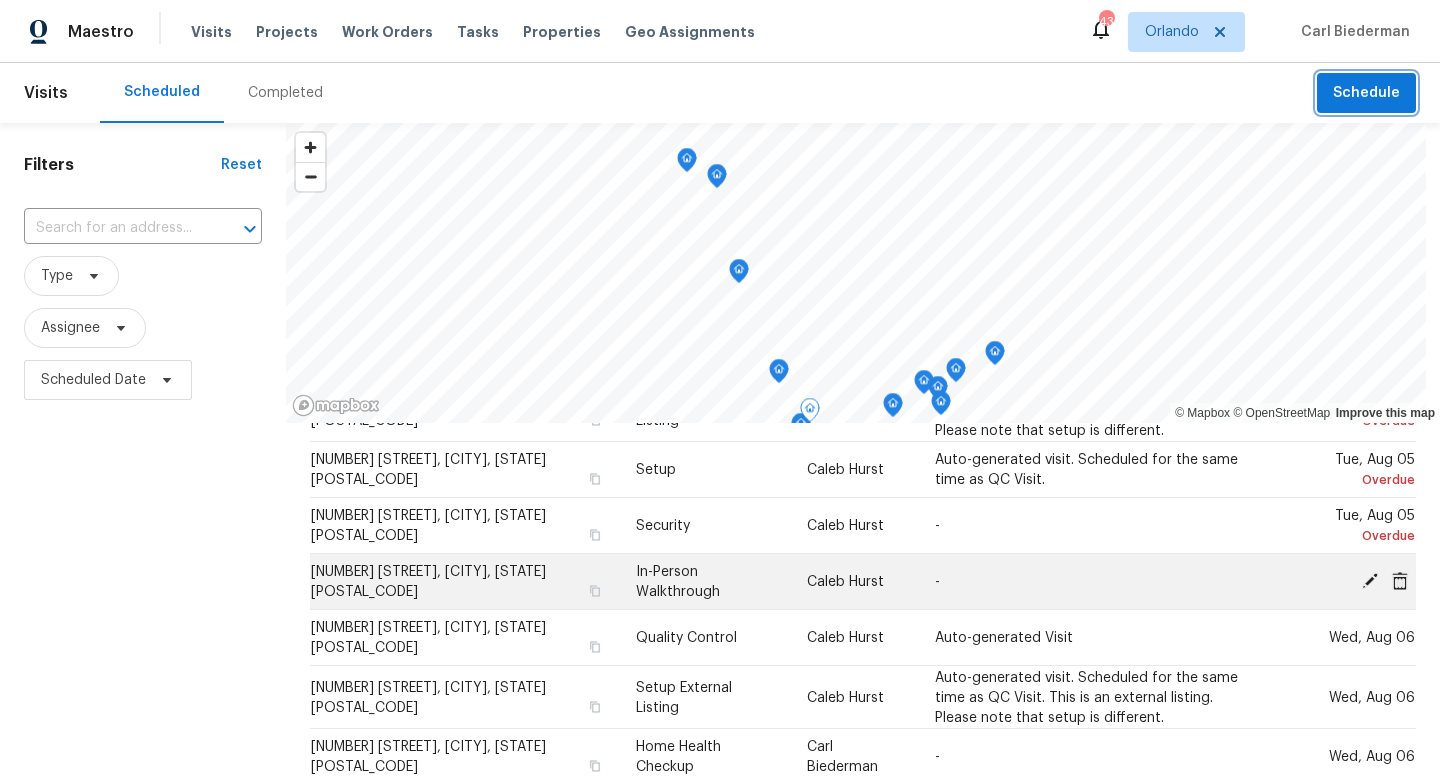 scroll, scrollTop: 336, scrollLeft: 0, axis: vertical 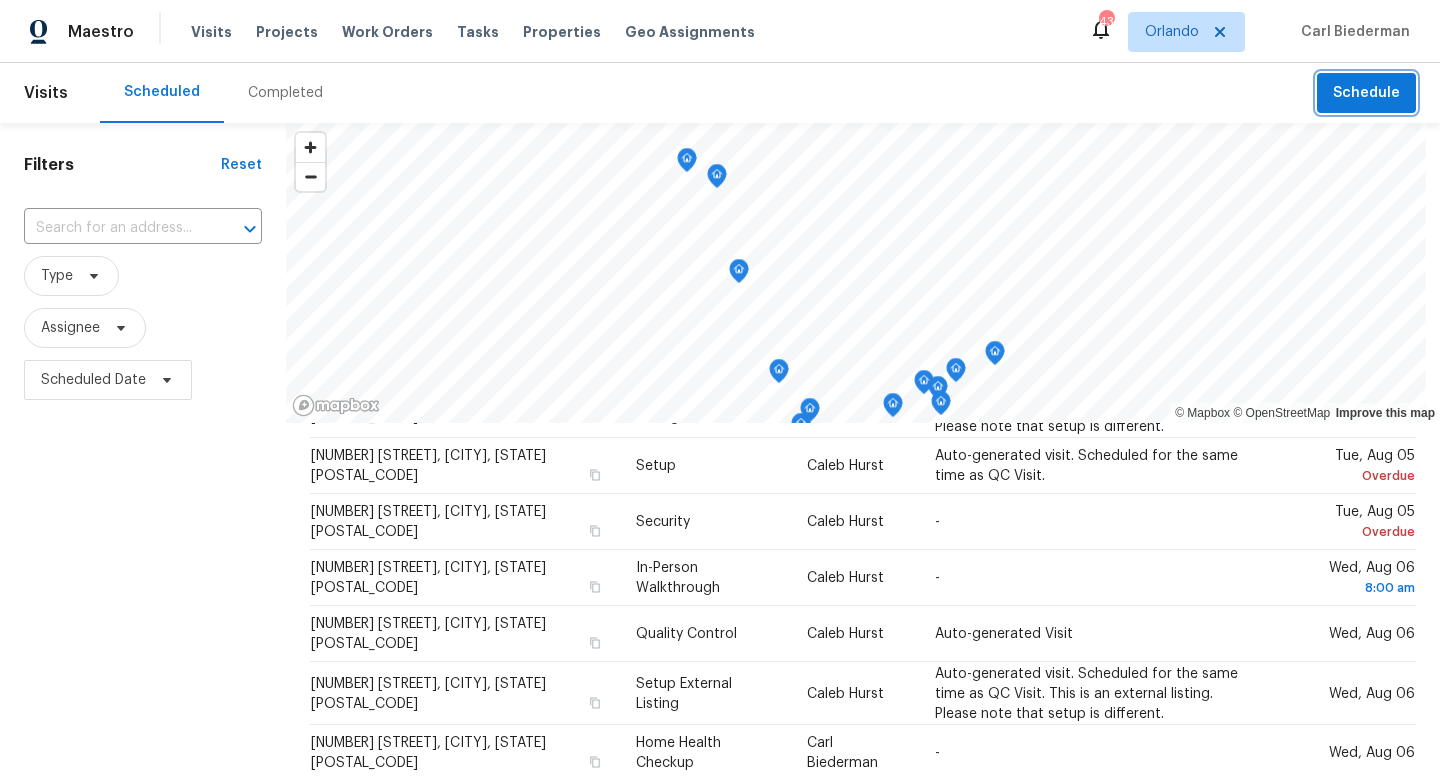 click on "Schedule" at bounding box center [1366, 93] 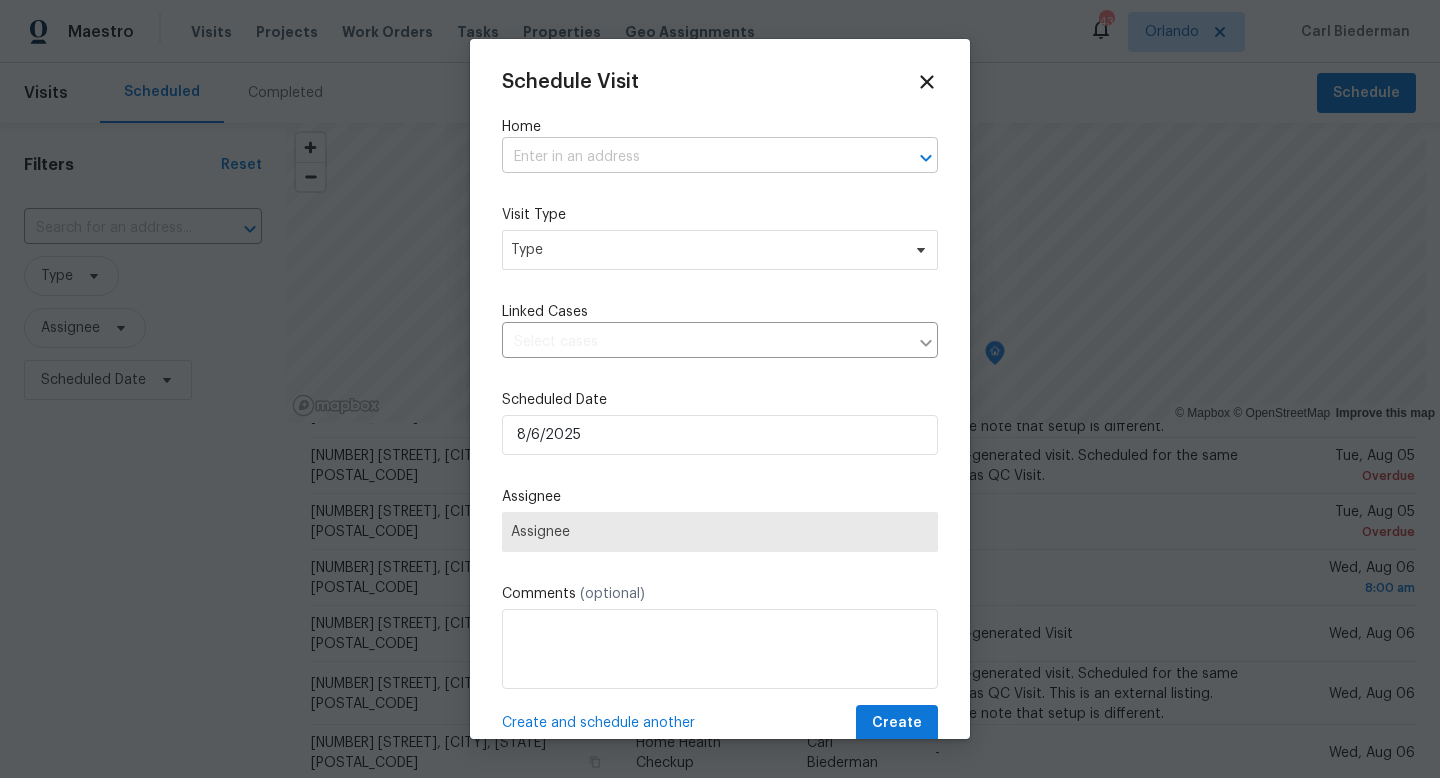 click at bounding box center (692, 157) 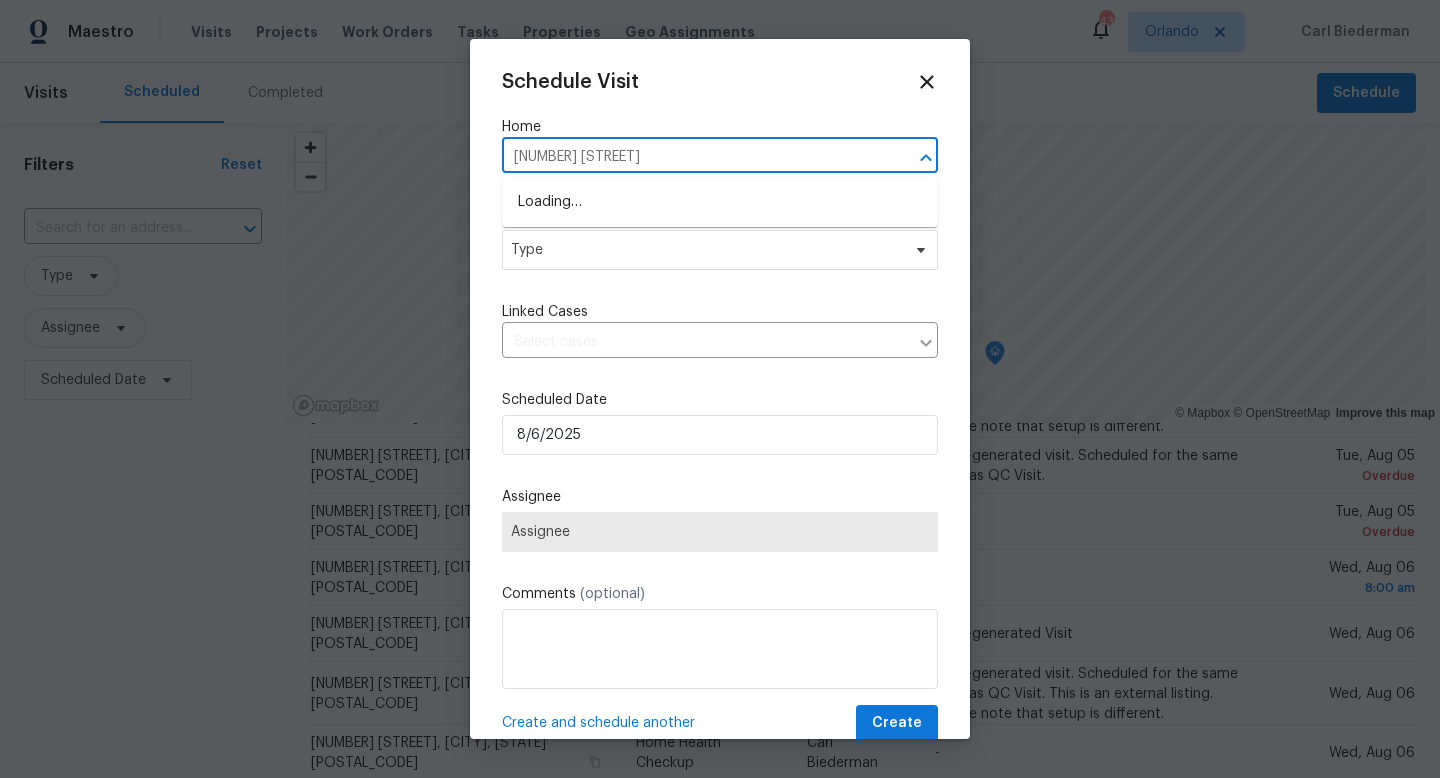 type on "[NUMBER] [STREET]" 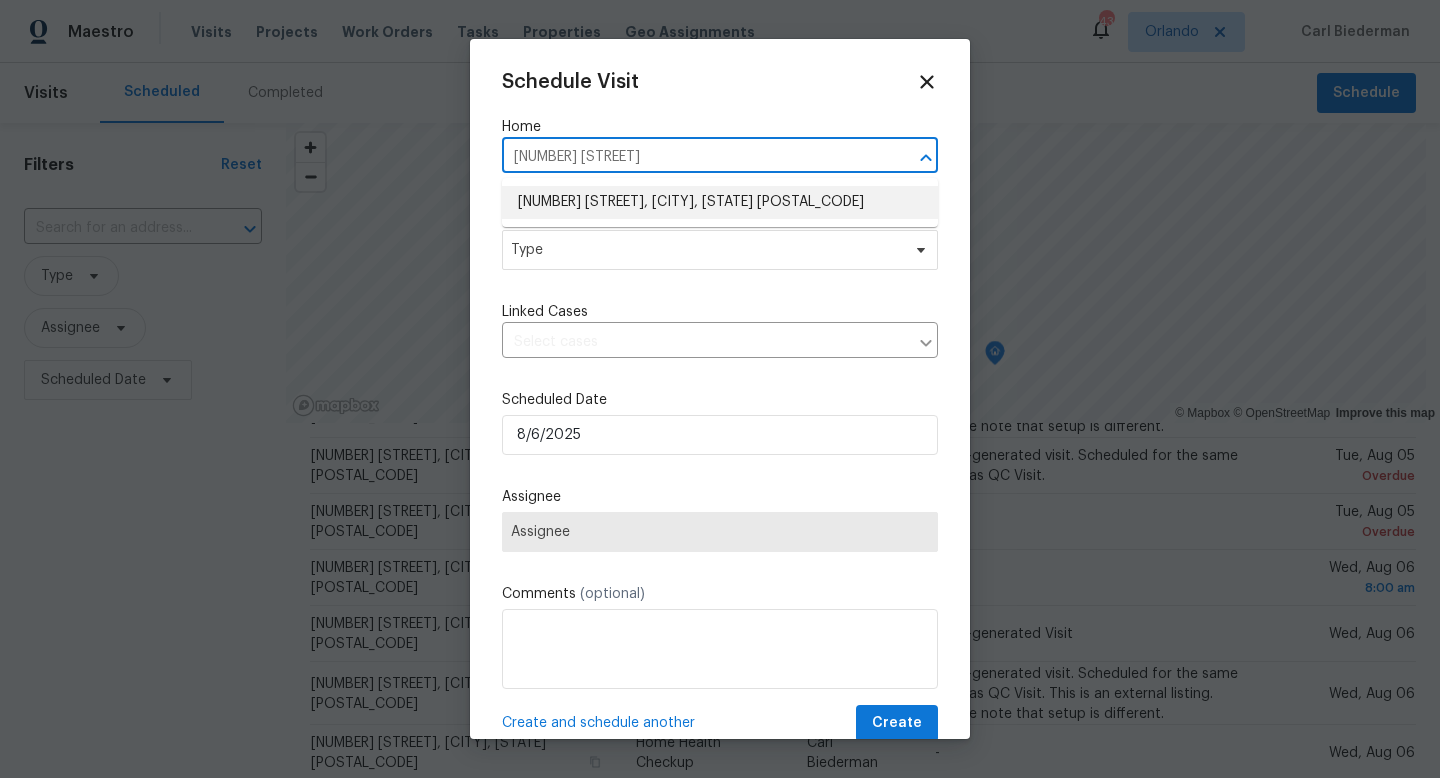 click on "[NUMBER] [STREET], [CITY], [STATE] [POSTAL_CODE]" at bounding box center (720, 202) 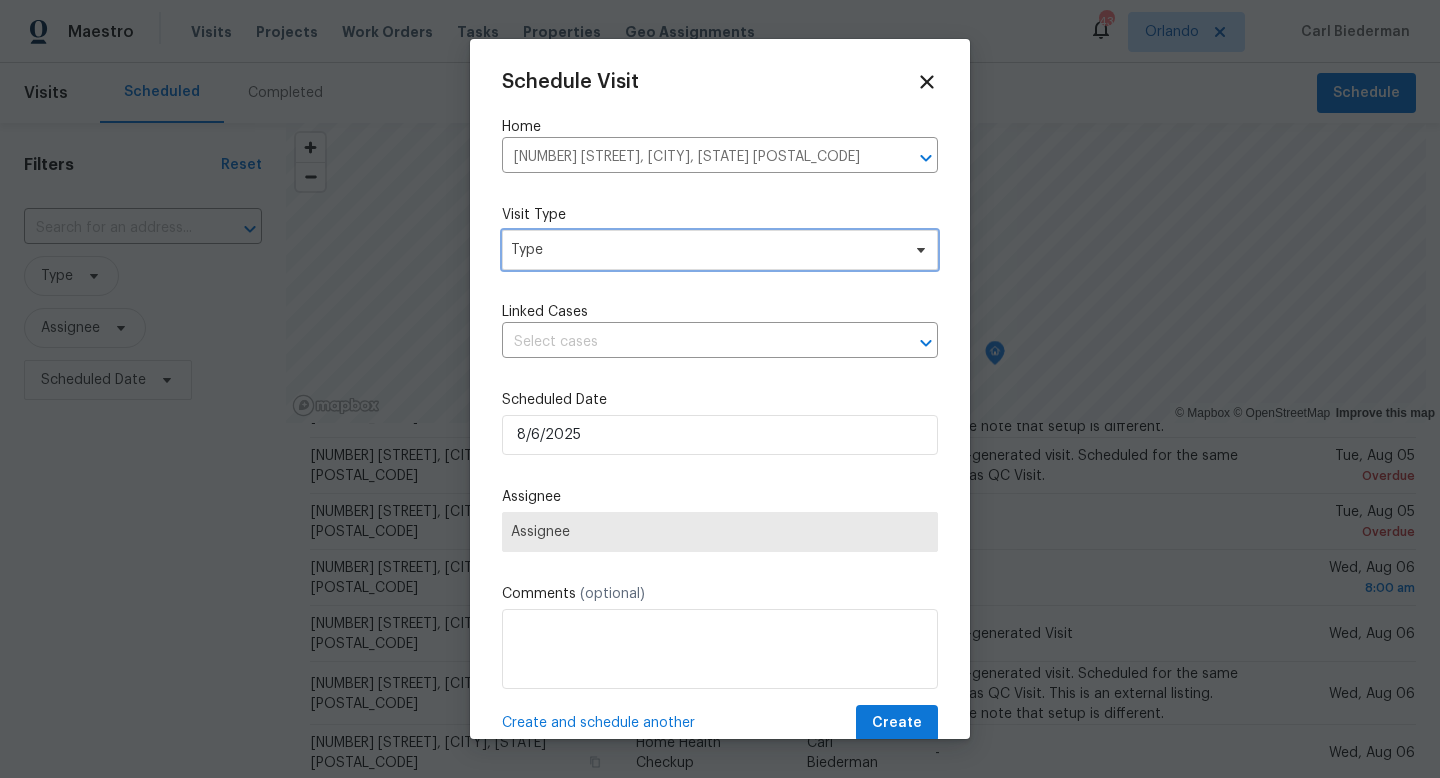 click on "Type" at bounding box center [705, 250] 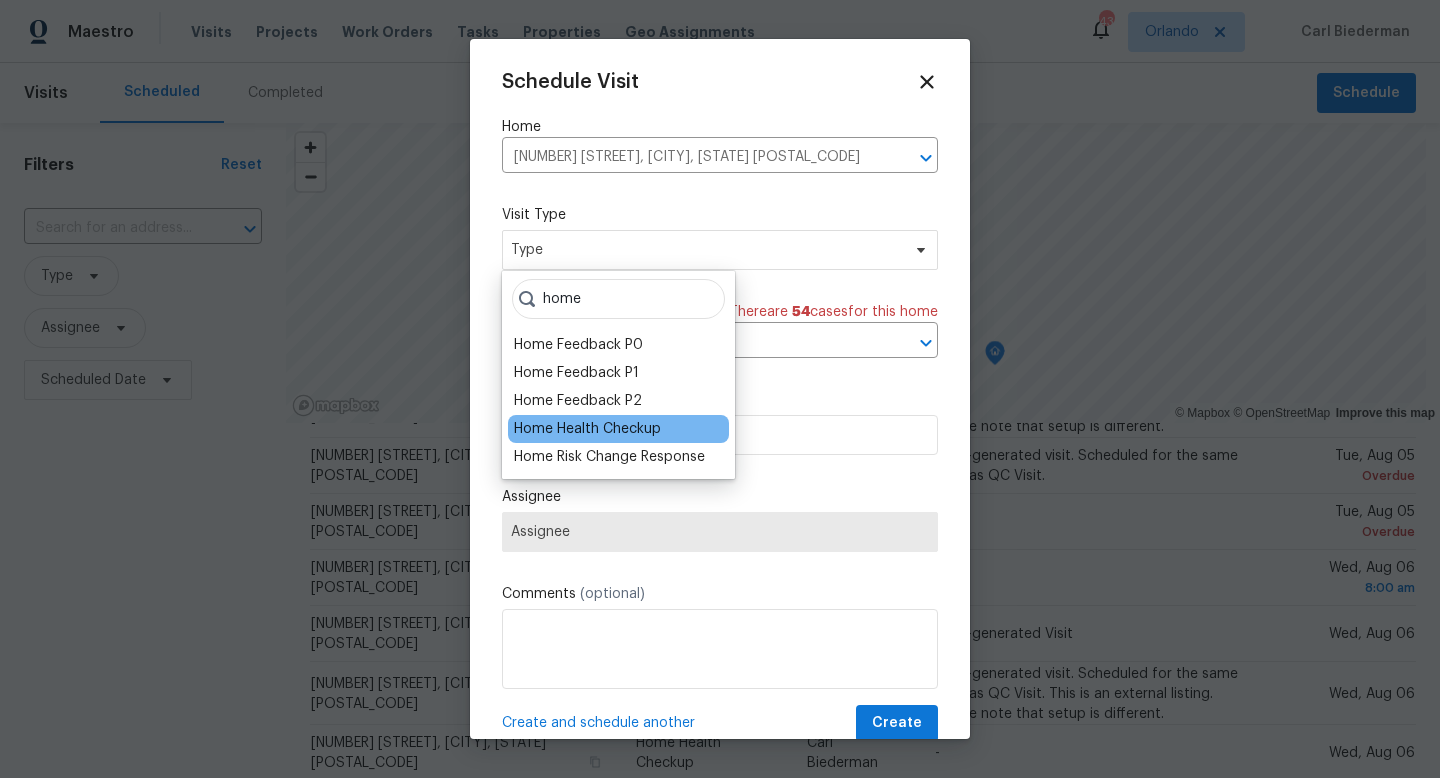 type on "home" 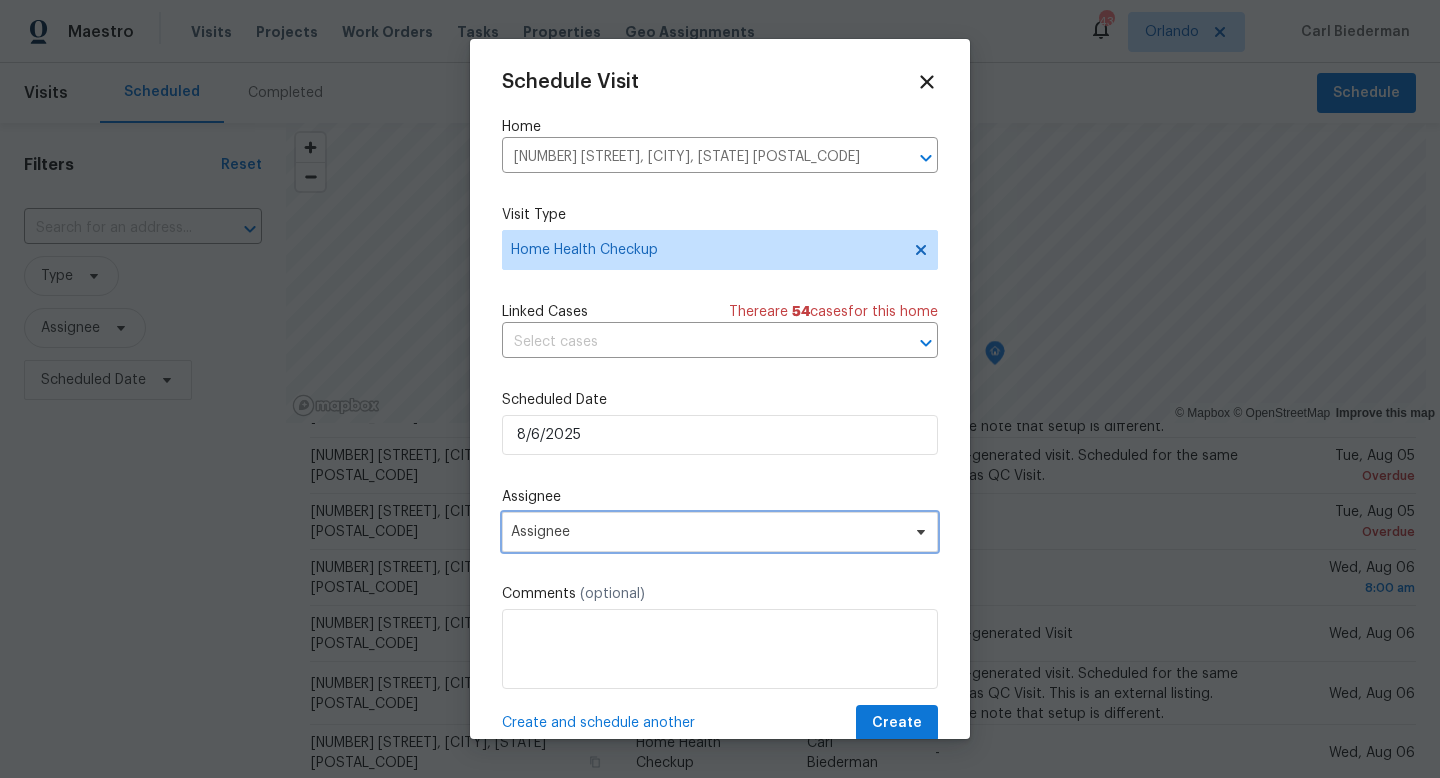 click on "Assignee" at bounding box center (707, 532) 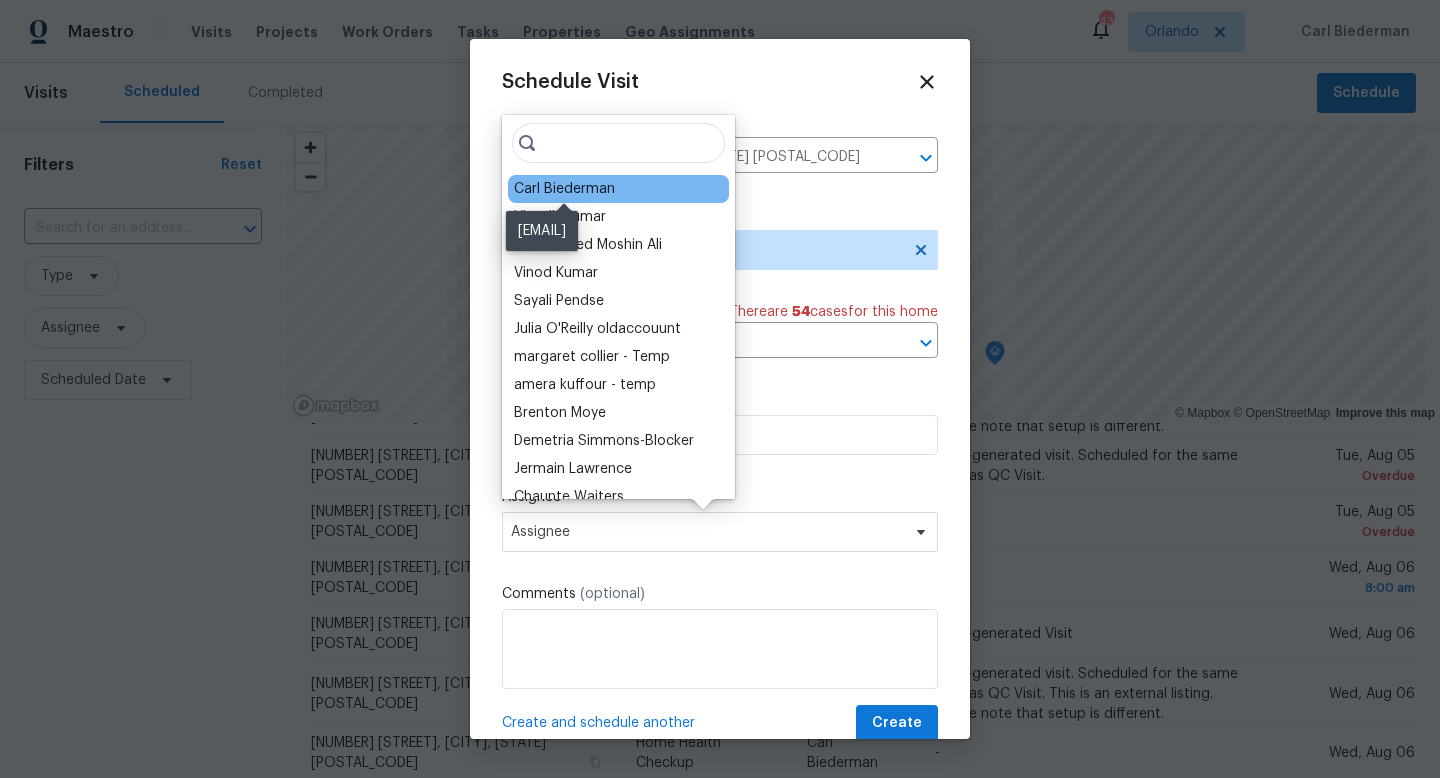 click on "Carl Biederman" at bounding box center [564, 189] 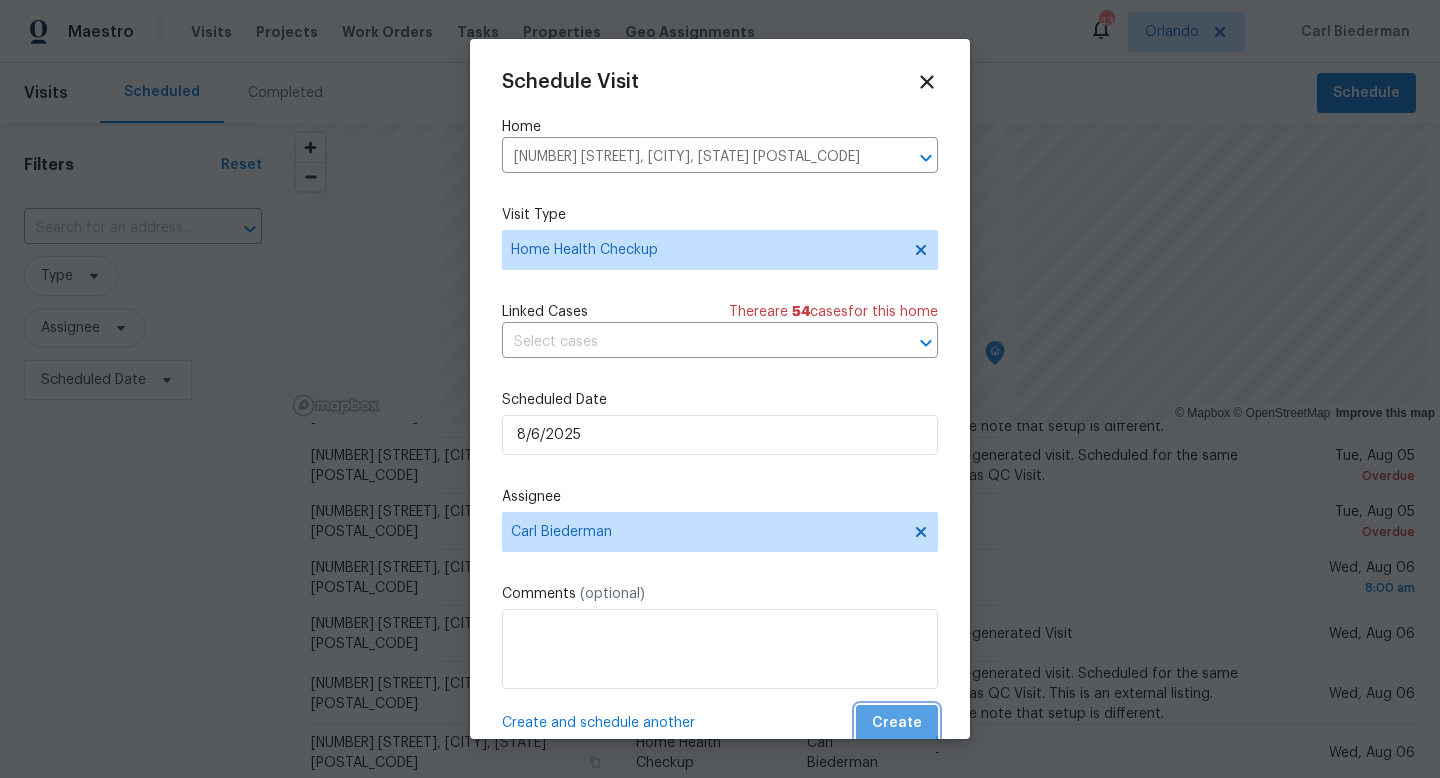 click on "Create" at bounding box center [897, 723] 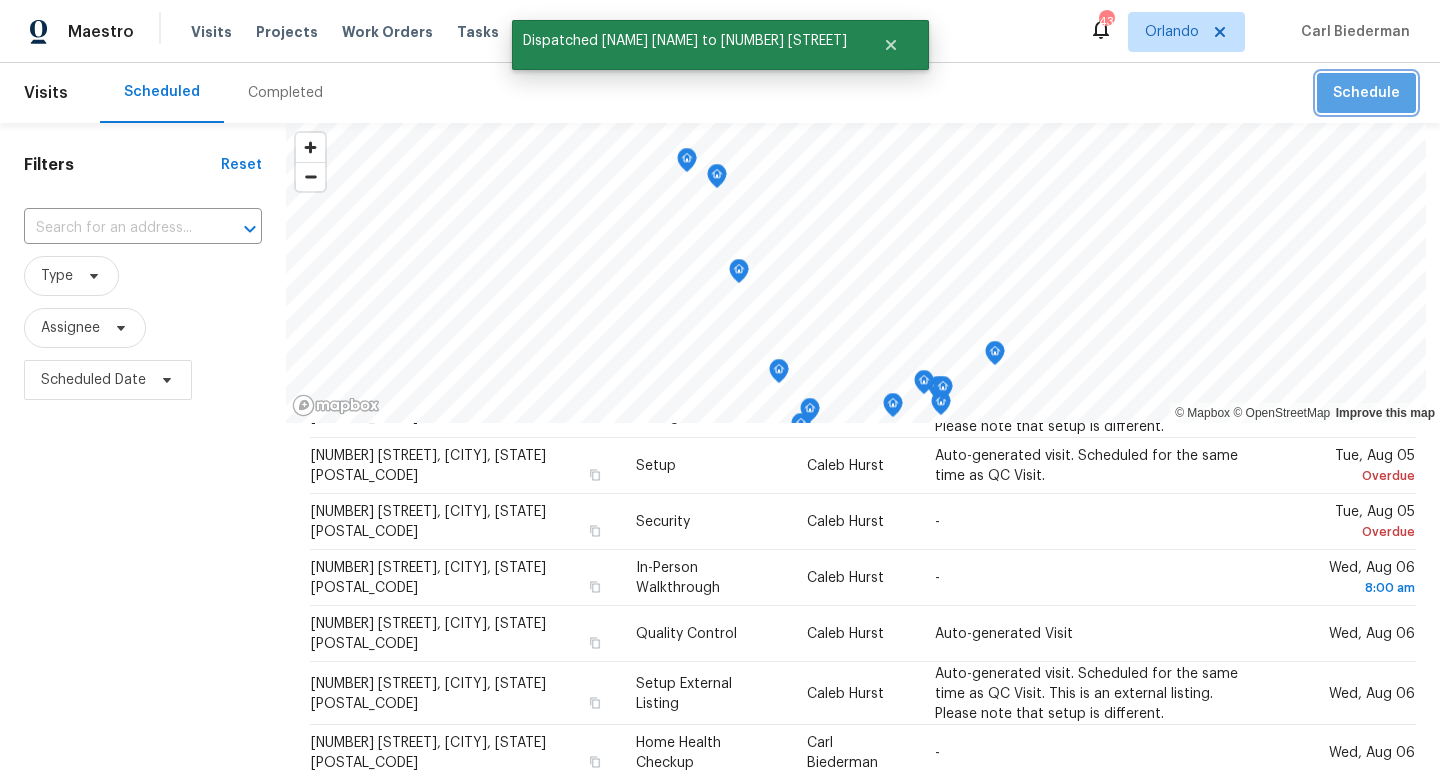 click on "Schedule" at bounding box center [1366, 93] 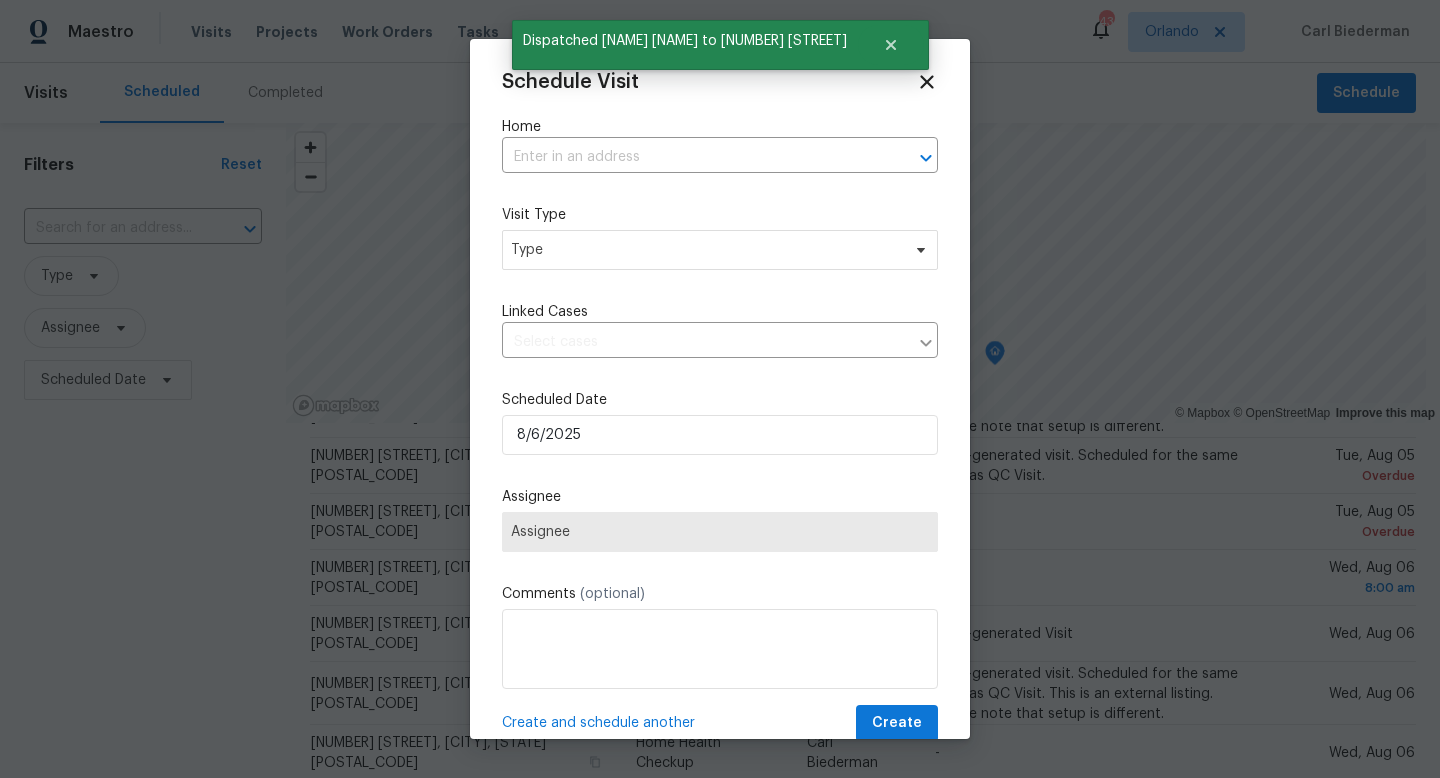 click on "Schedule Visit Home   ​ Visit Type   Type Linked Cases   ​ Scheduled Date   8/6/2025 Assignee   Assignee Comments   (optional) Create and schedule another Create" at bounding box center (720, 406) 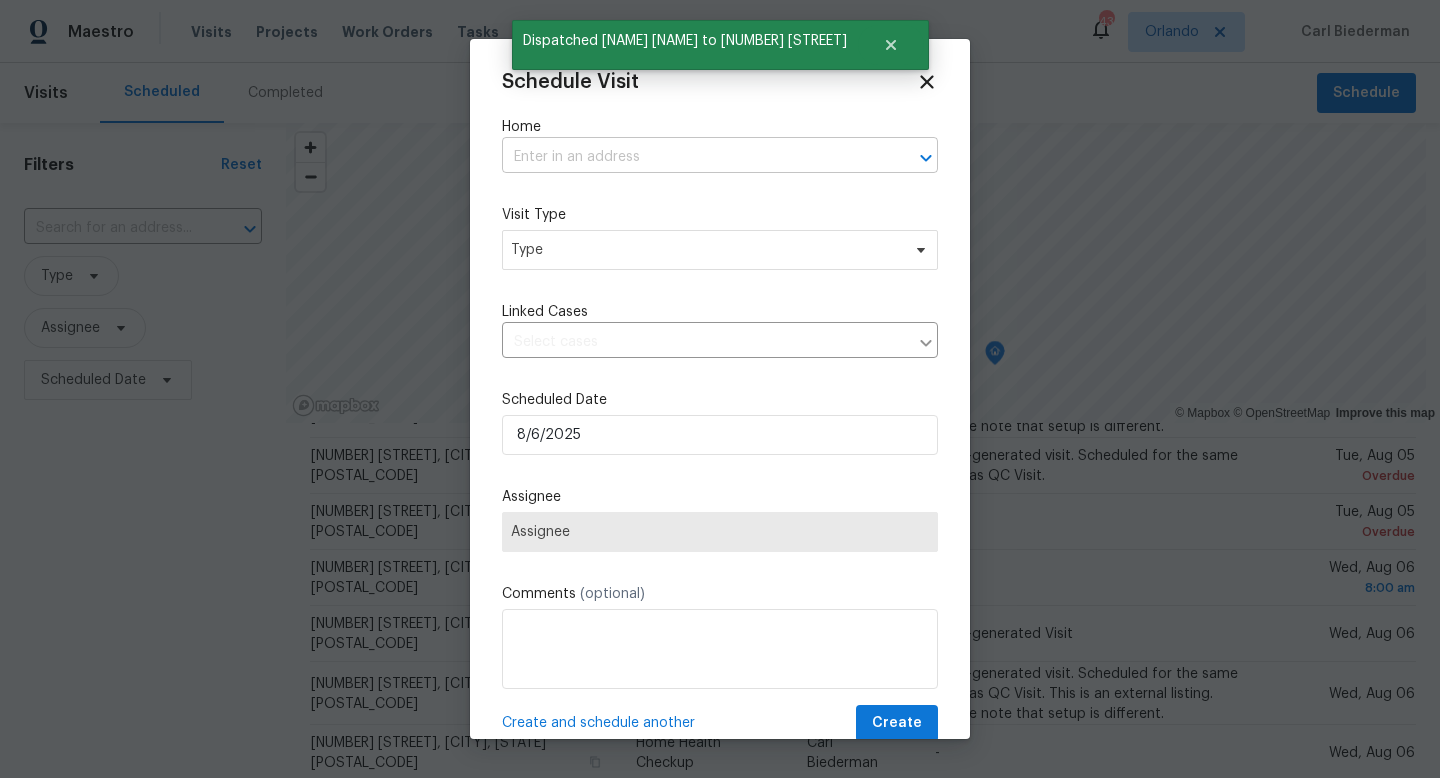 click at bounding box center (692, 157) 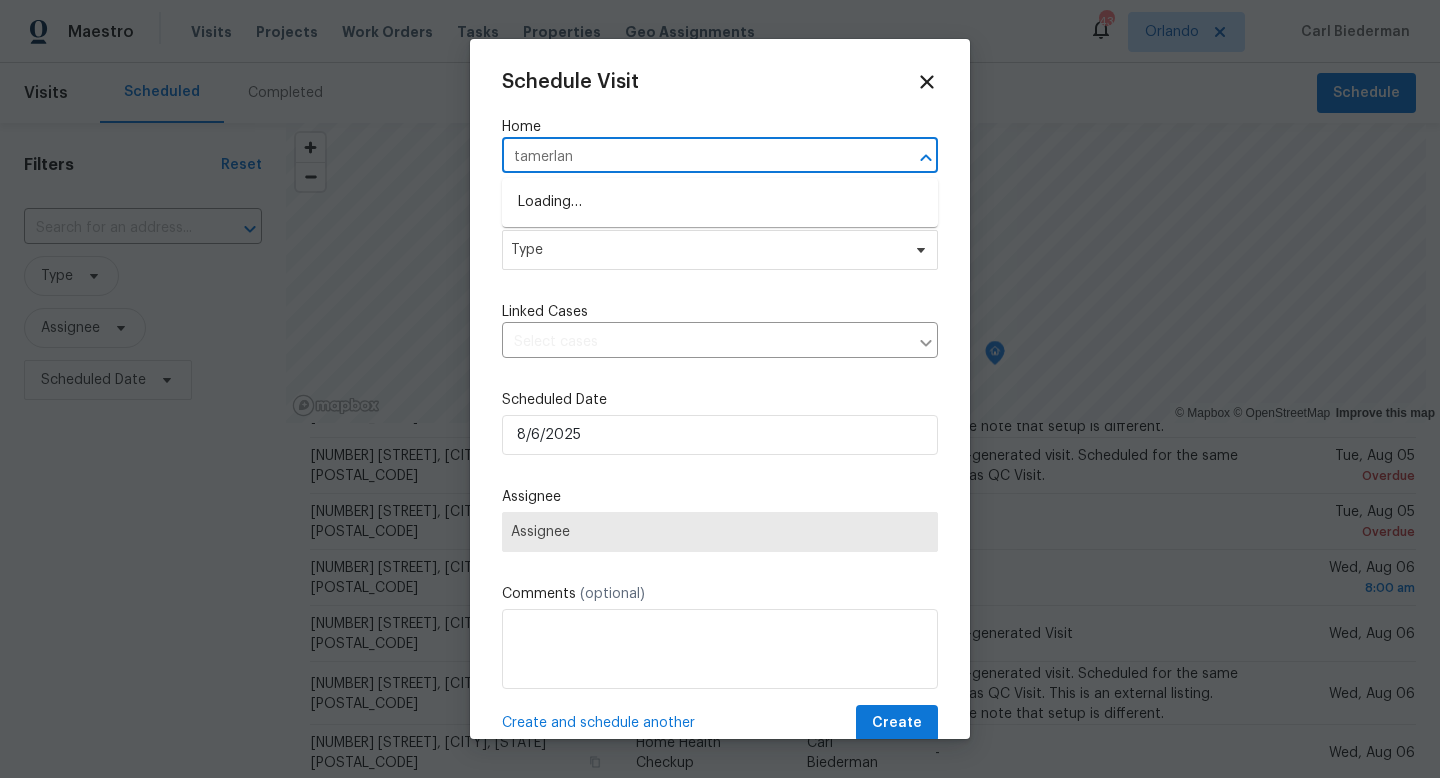 type on "[NAME]" 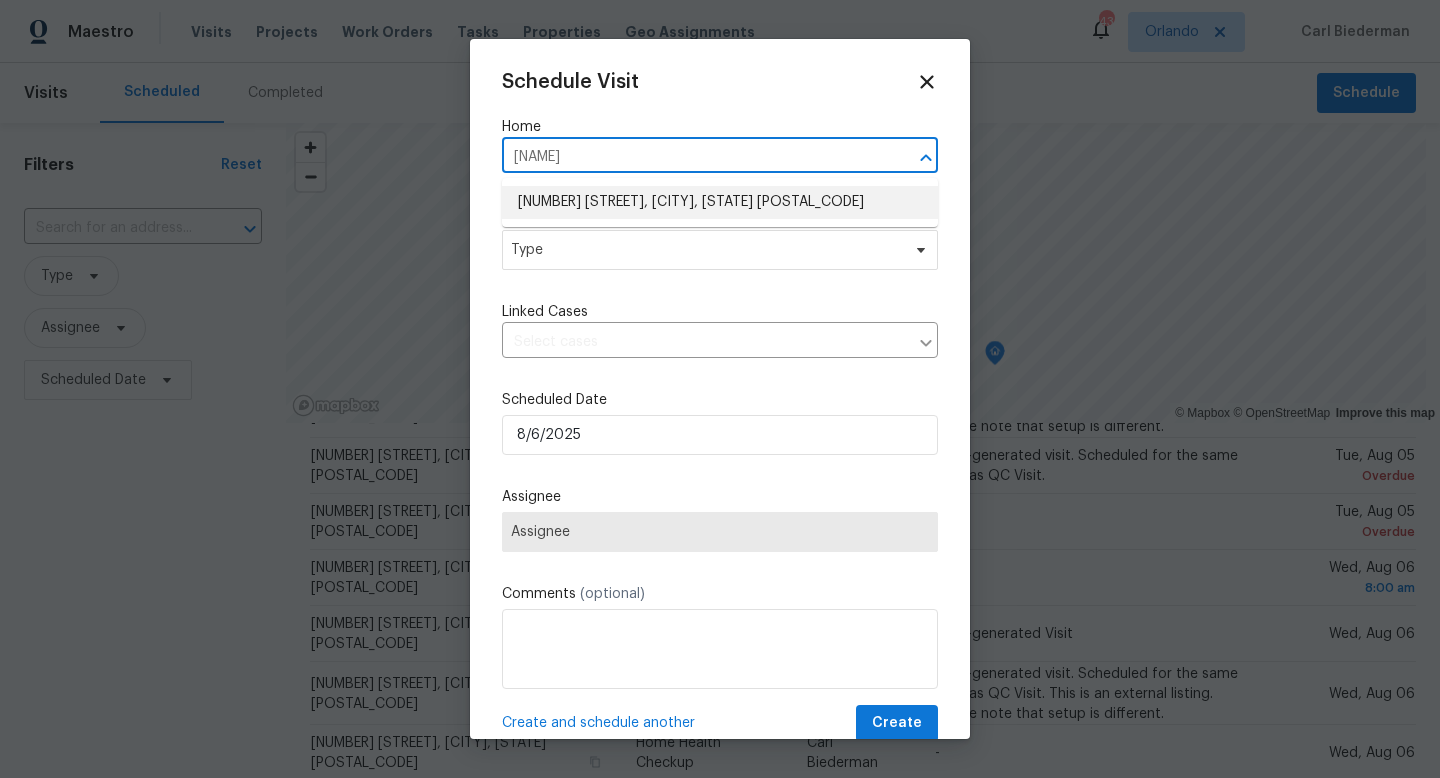 click on "[NUMBER] [STREET], [CITY], [STATE] [POSTAL_CODE]" at bounding box center [720, 202] 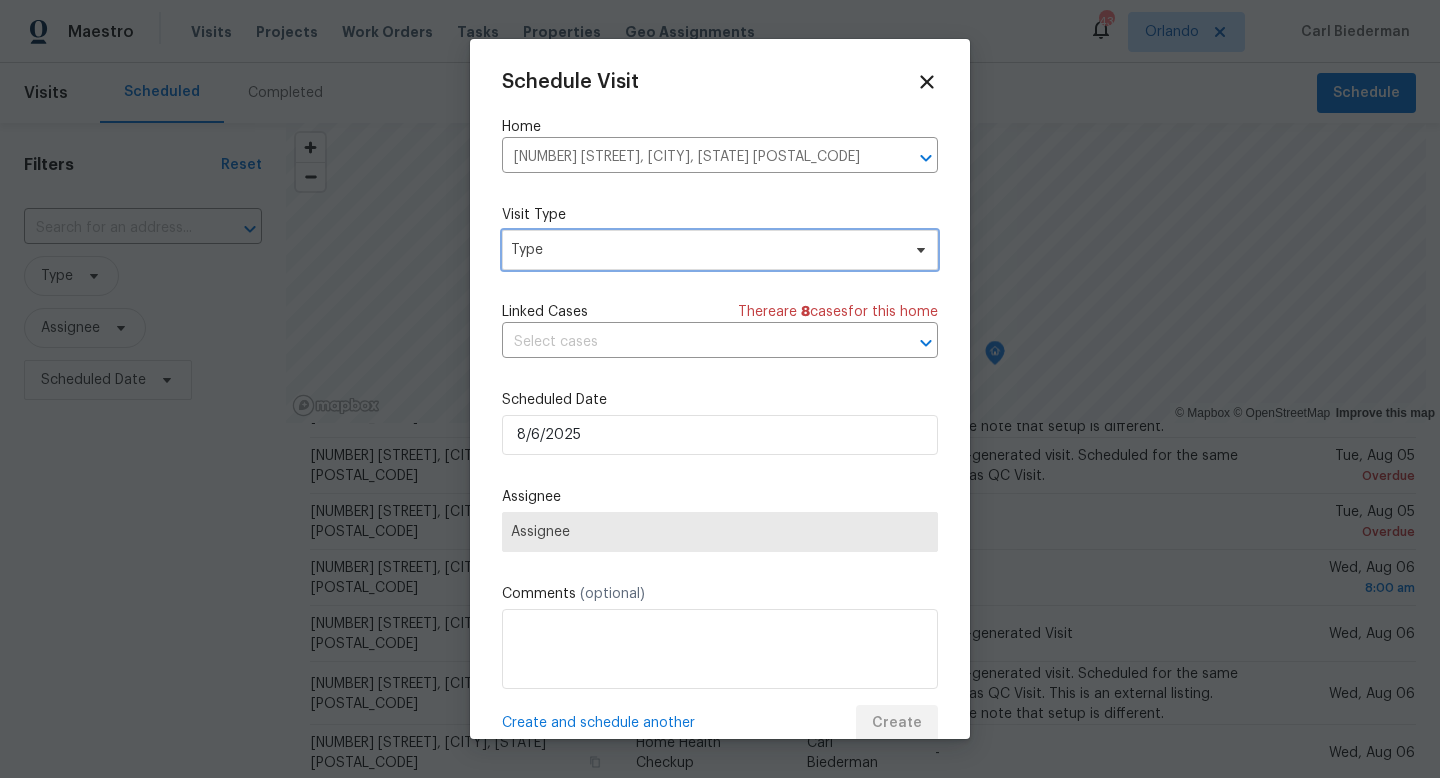 click on "Type" at bounding box center [705, 250] 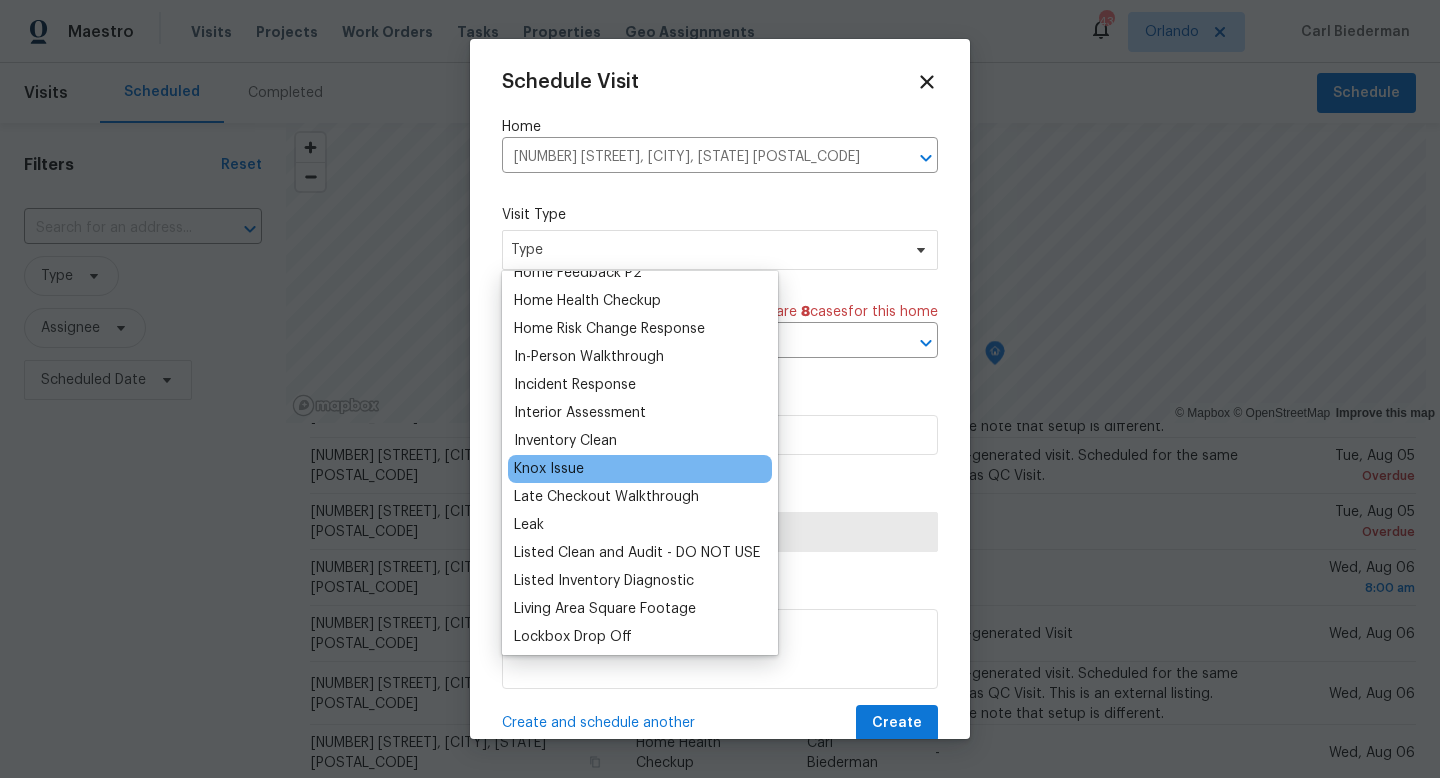 scroll, scrollTop: 691, scrollLeft: 0, axis: vertical 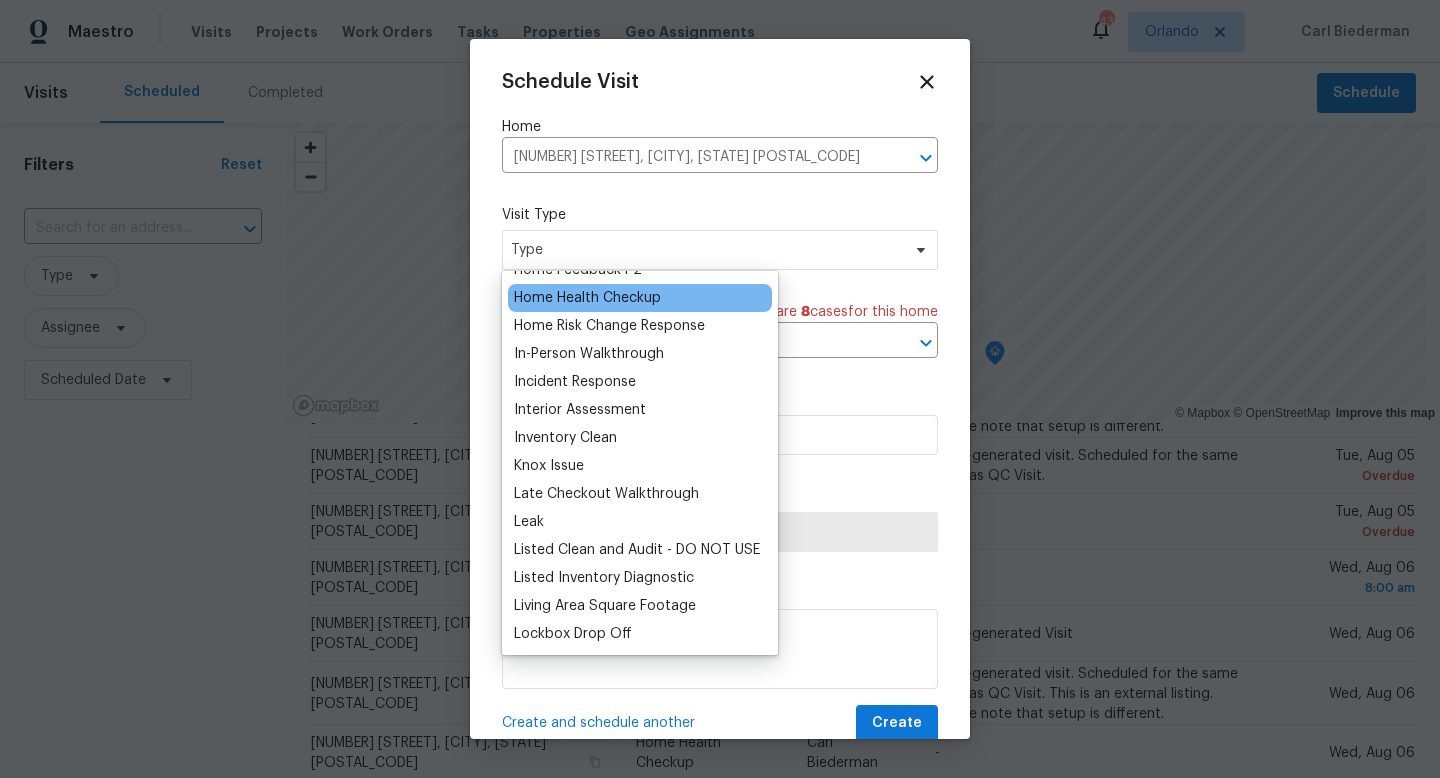 click on "Home Health Checkup" at bounding box center (587, 298) 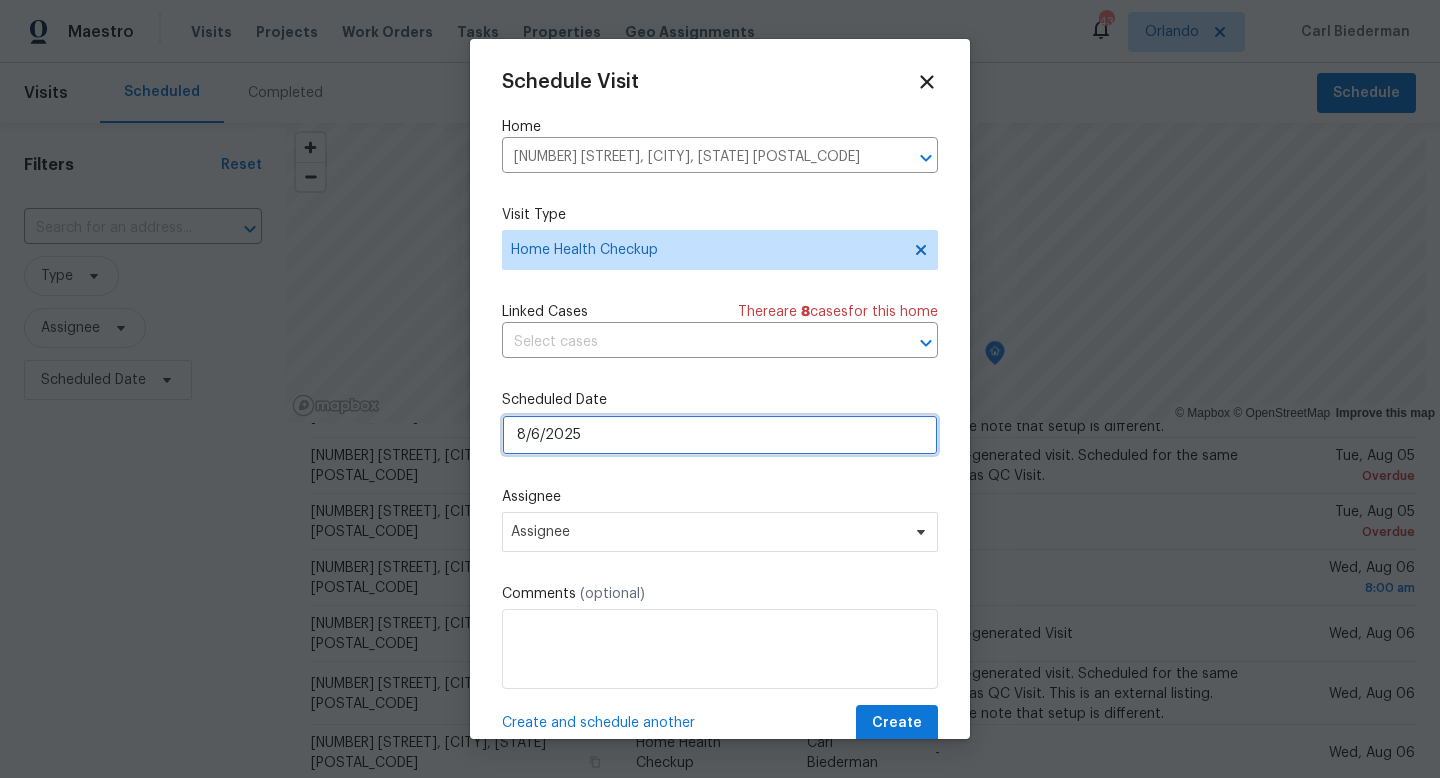 click on "8/6/2025" at bounding box center (720, 435) 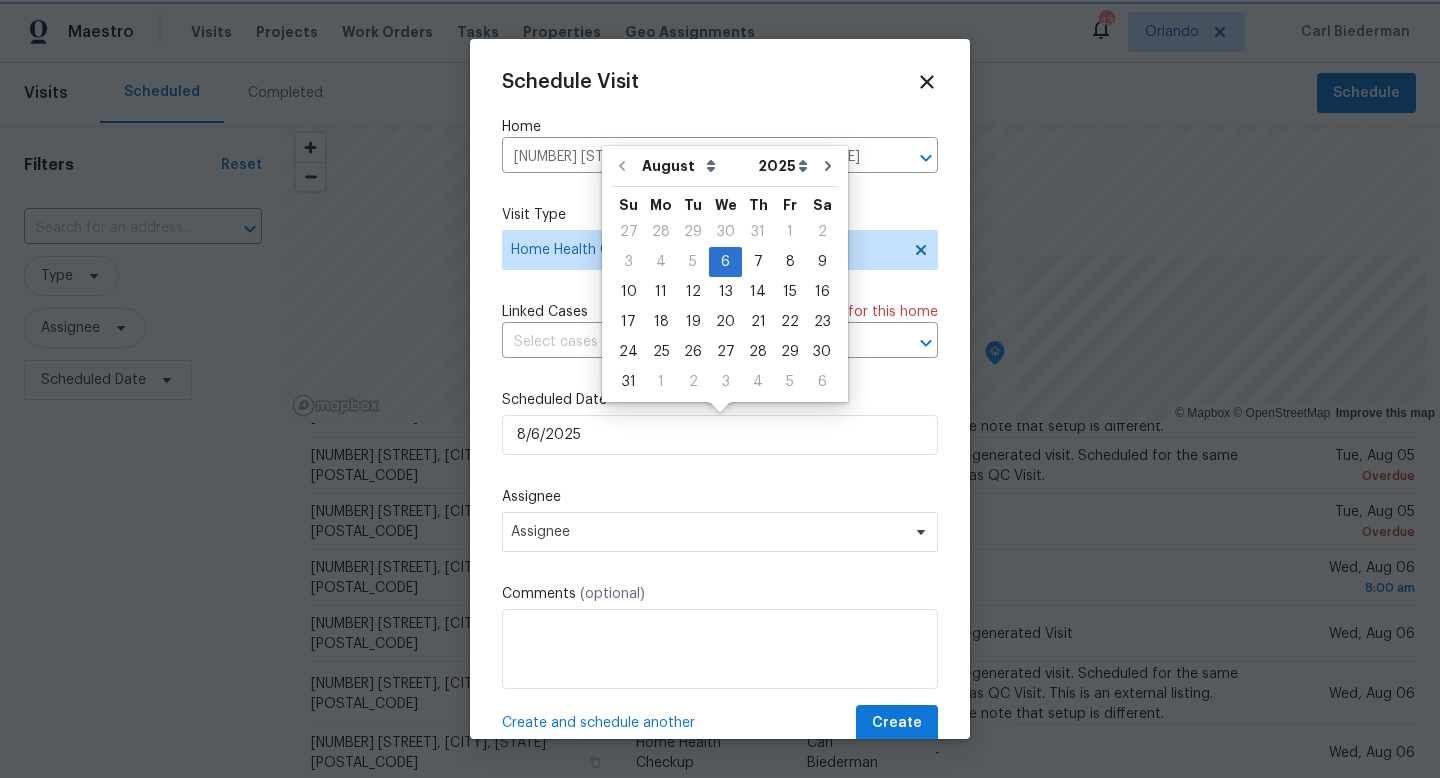click on "Assignee" at bounding box center [720, 497] 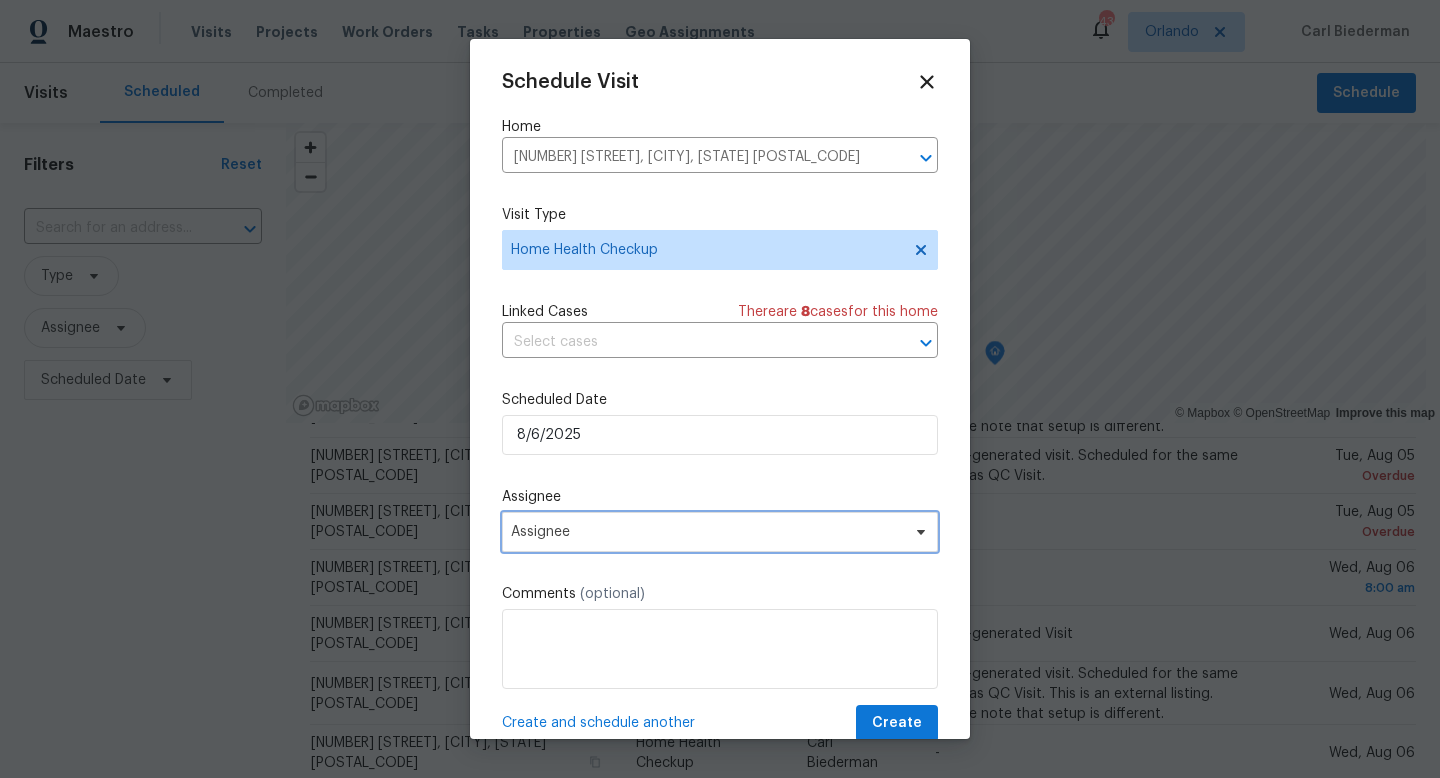 click on "Assignee" at bounding box center [707, 532] 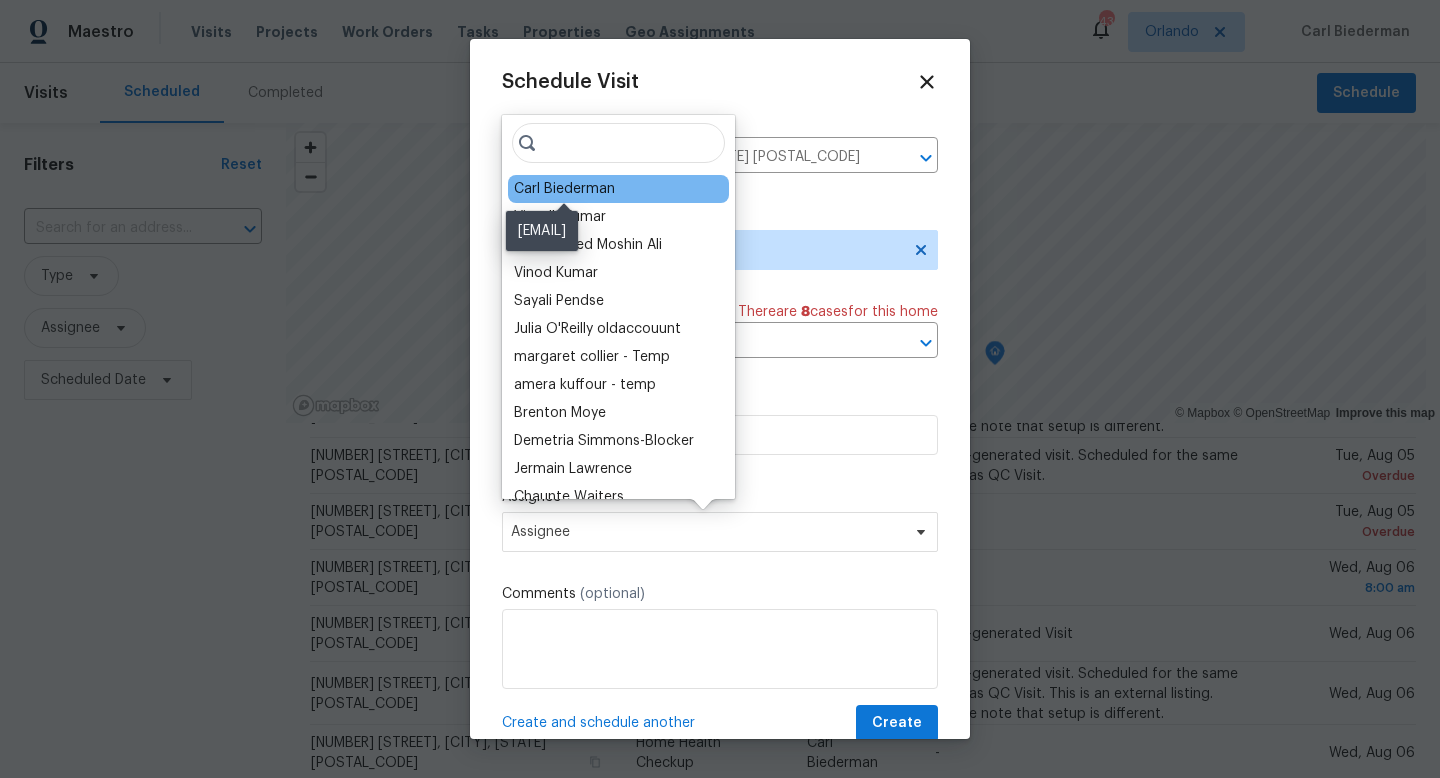 click on "Carl Biederman" at bounding box center [564, 189] 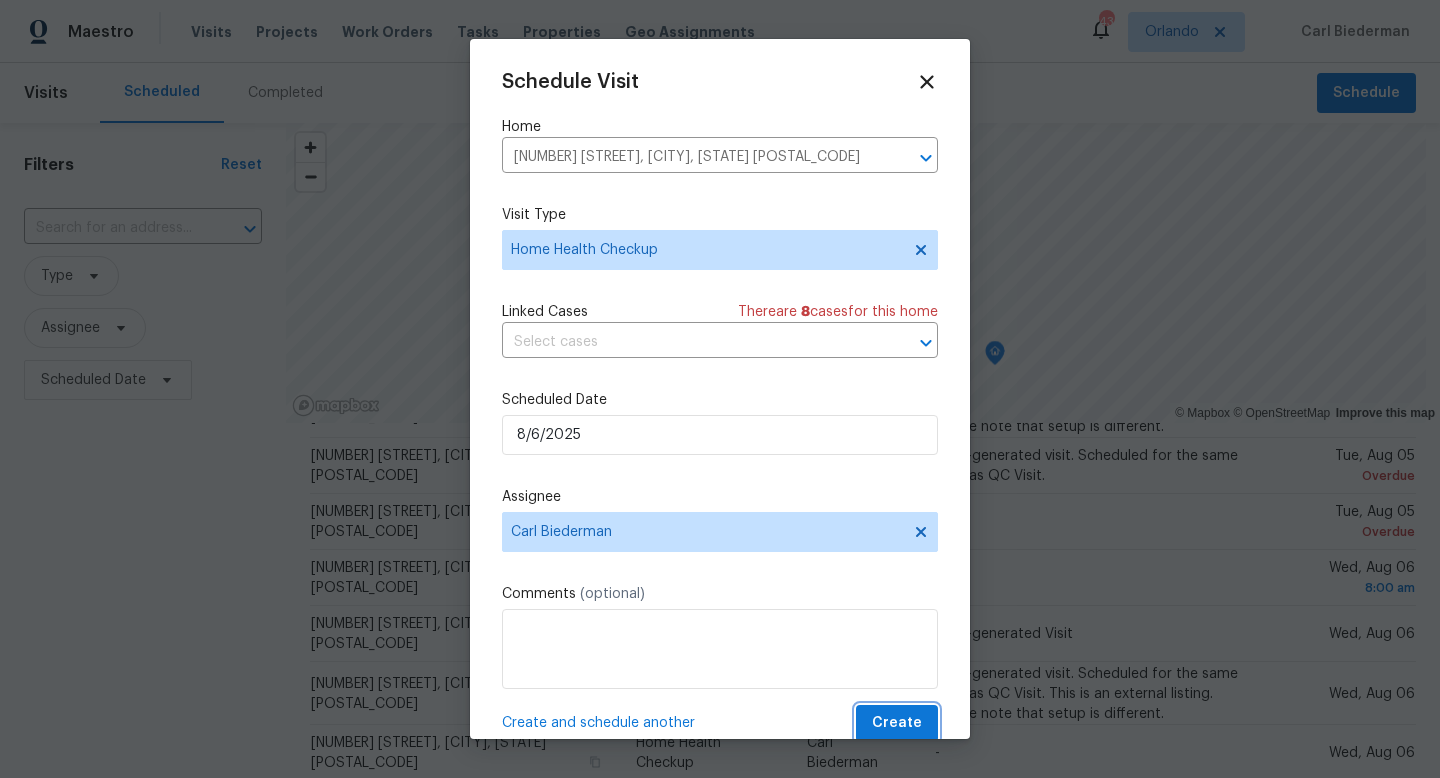 click on "Create" at bounding box center (897, 723) 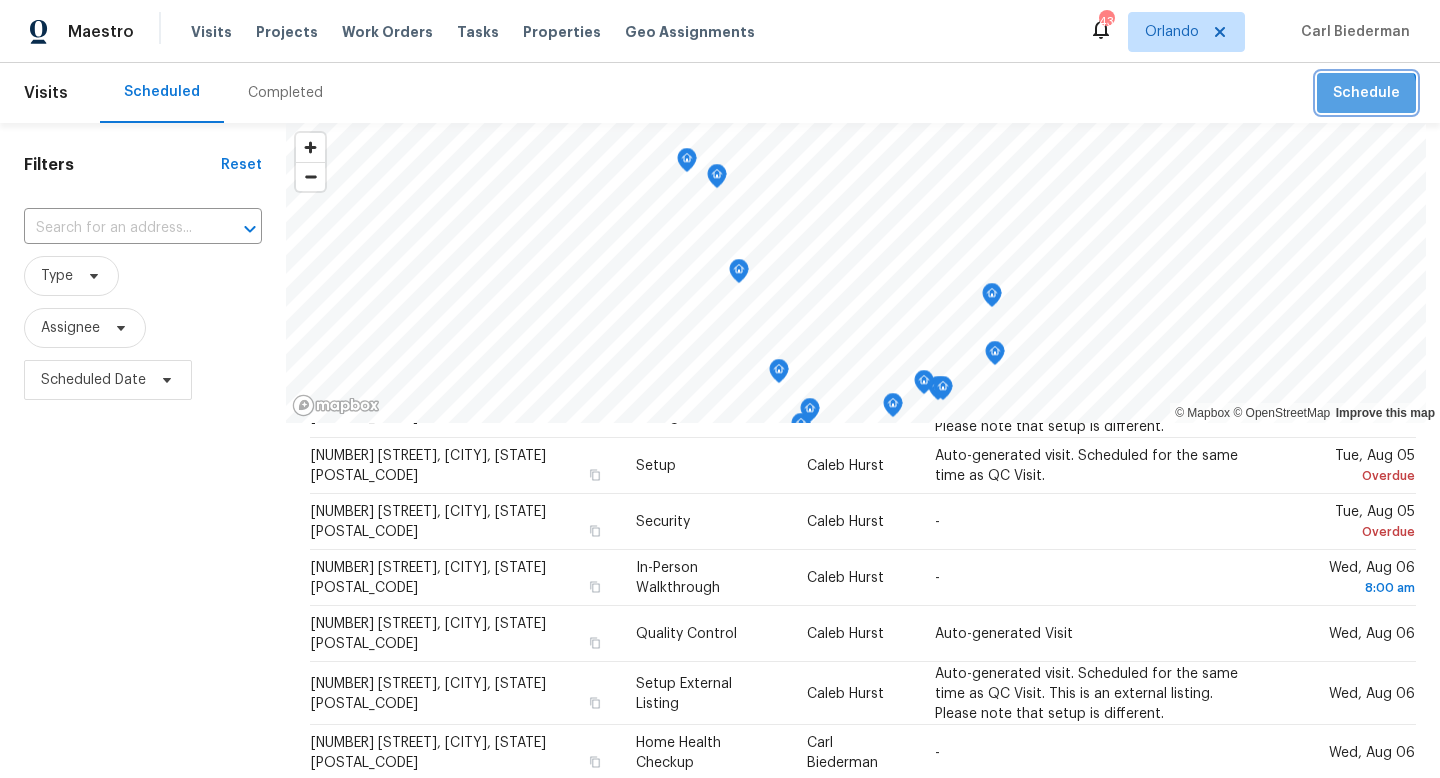 click on "Schedule" at bounding box center [1366, 93] 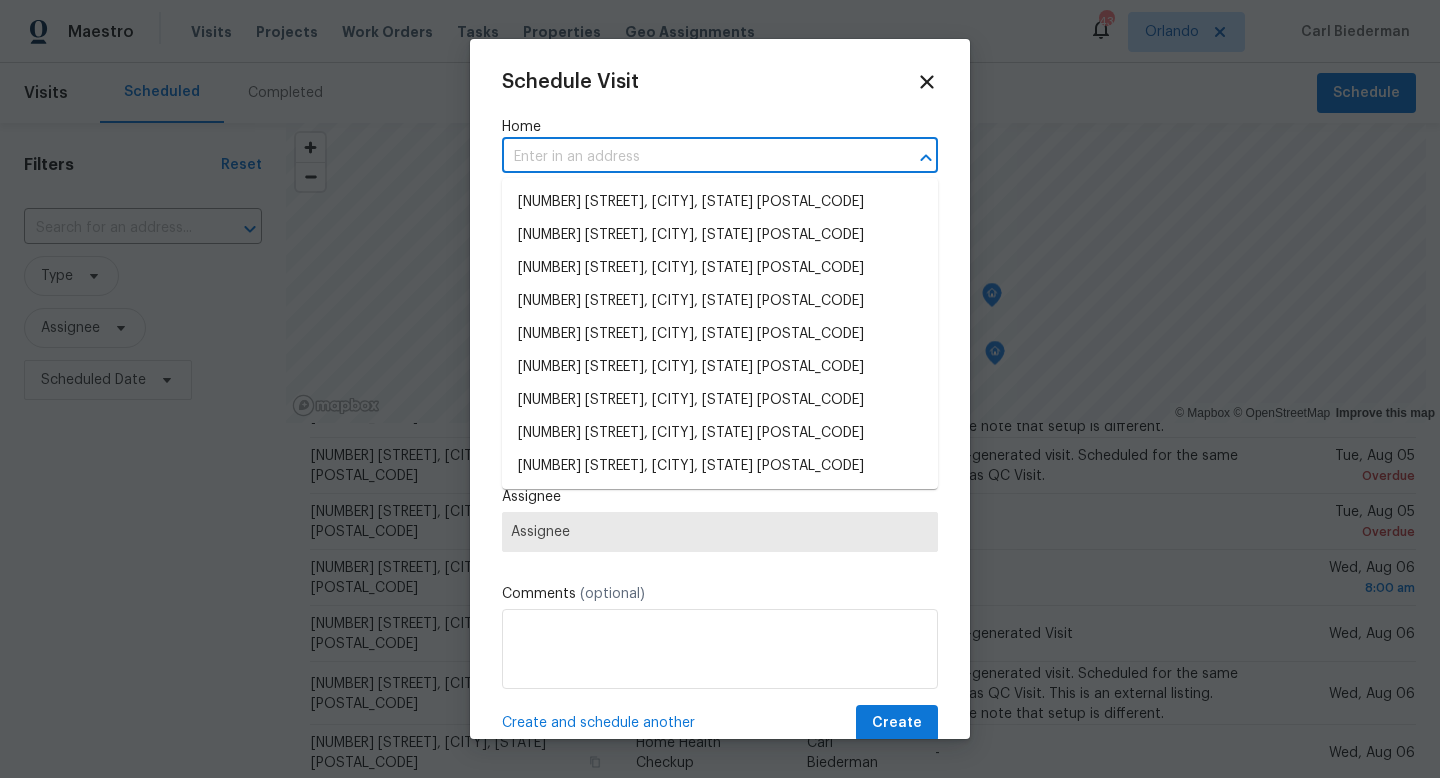 click at bounding box center [692, 157] 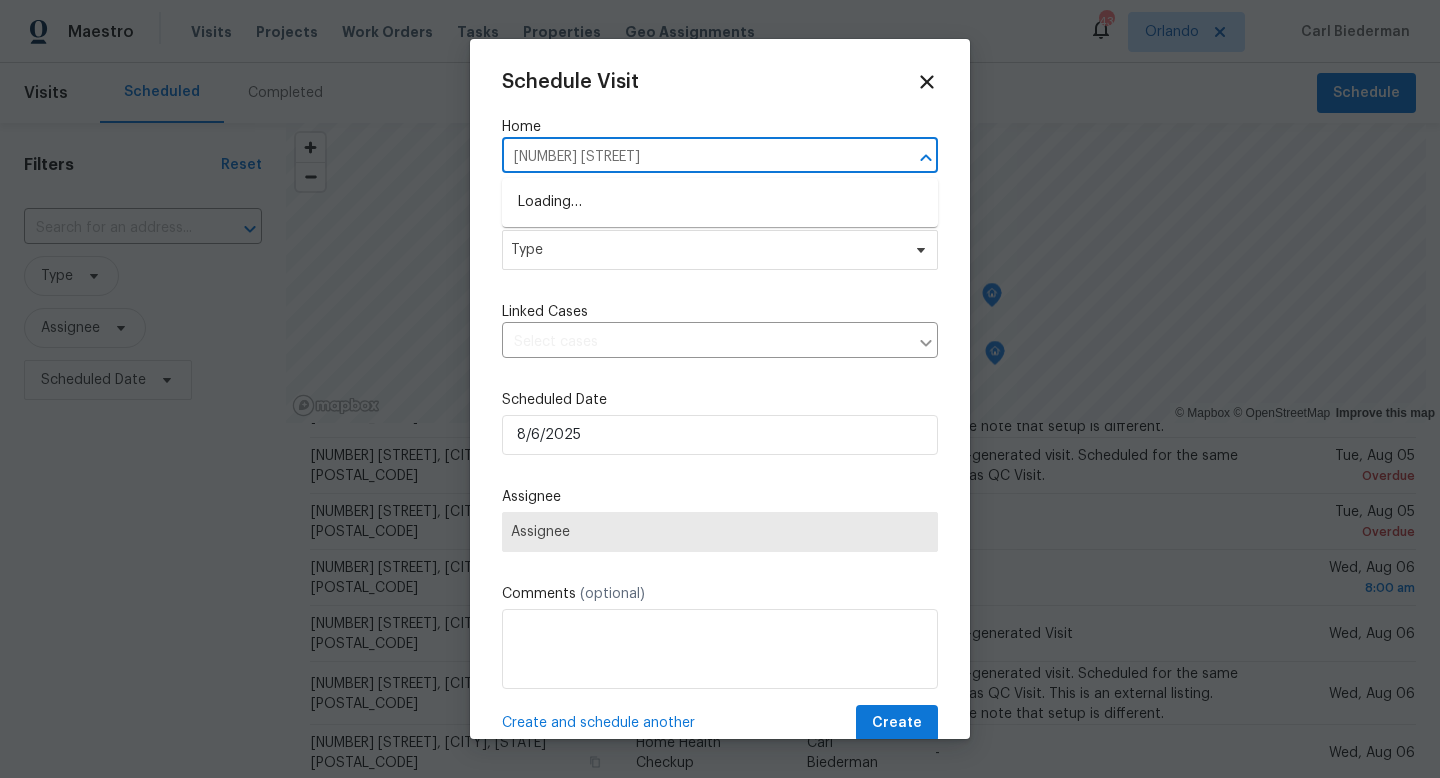 type on "[NUMBER] [STREET]" 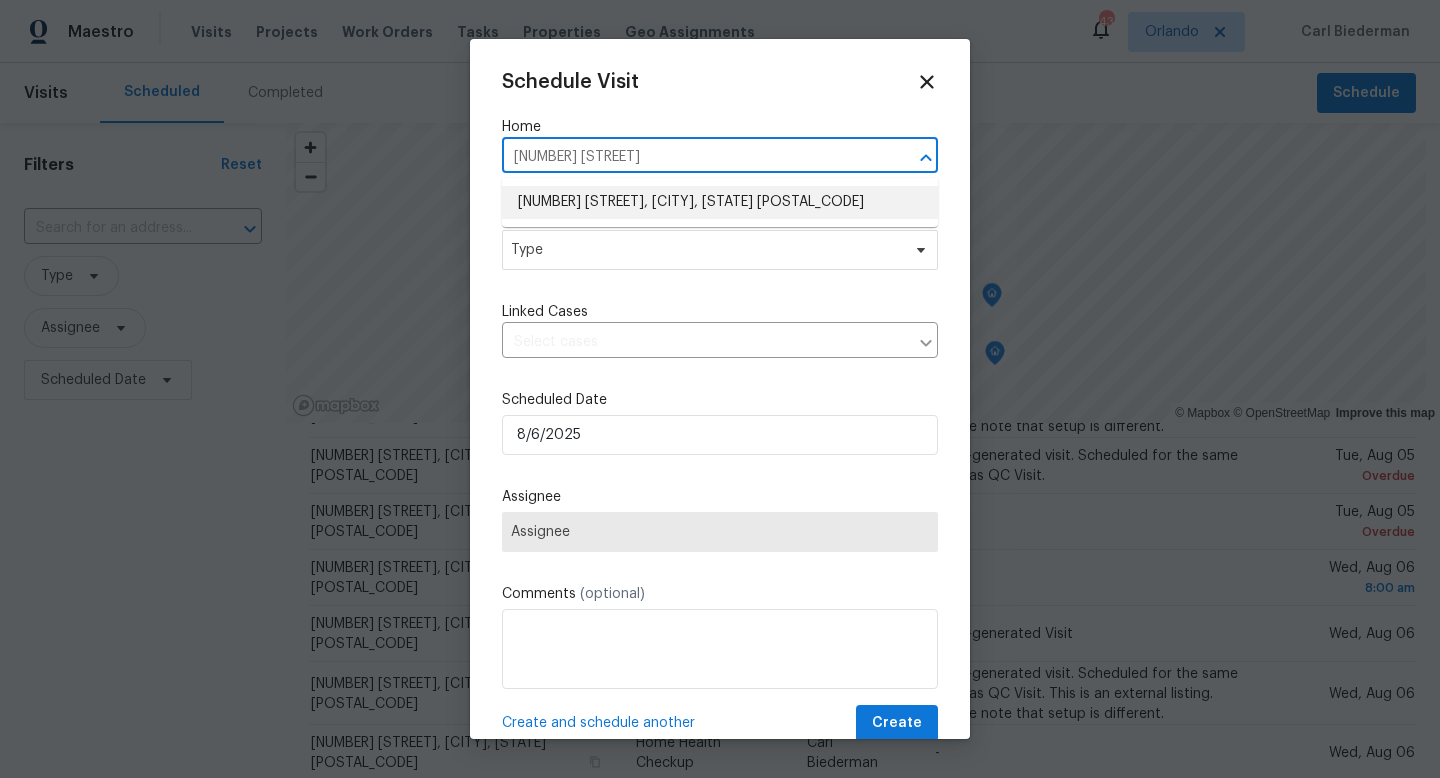 click on "[NUMBER] [STREET], [CITY], [STATE] [POSTAL_CODE]" at bounding box center (720, 202) 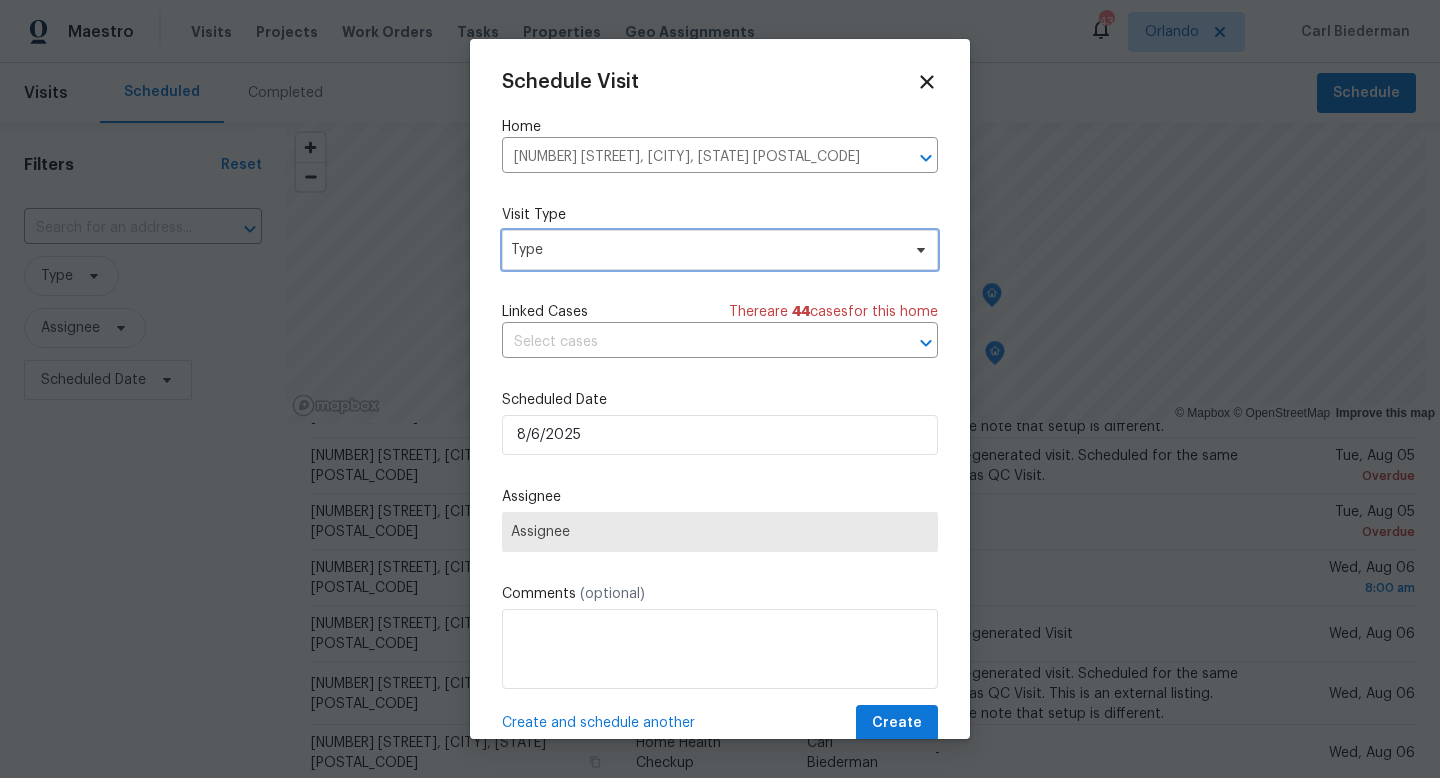 click on "Type" at bounding box center (720, 250) 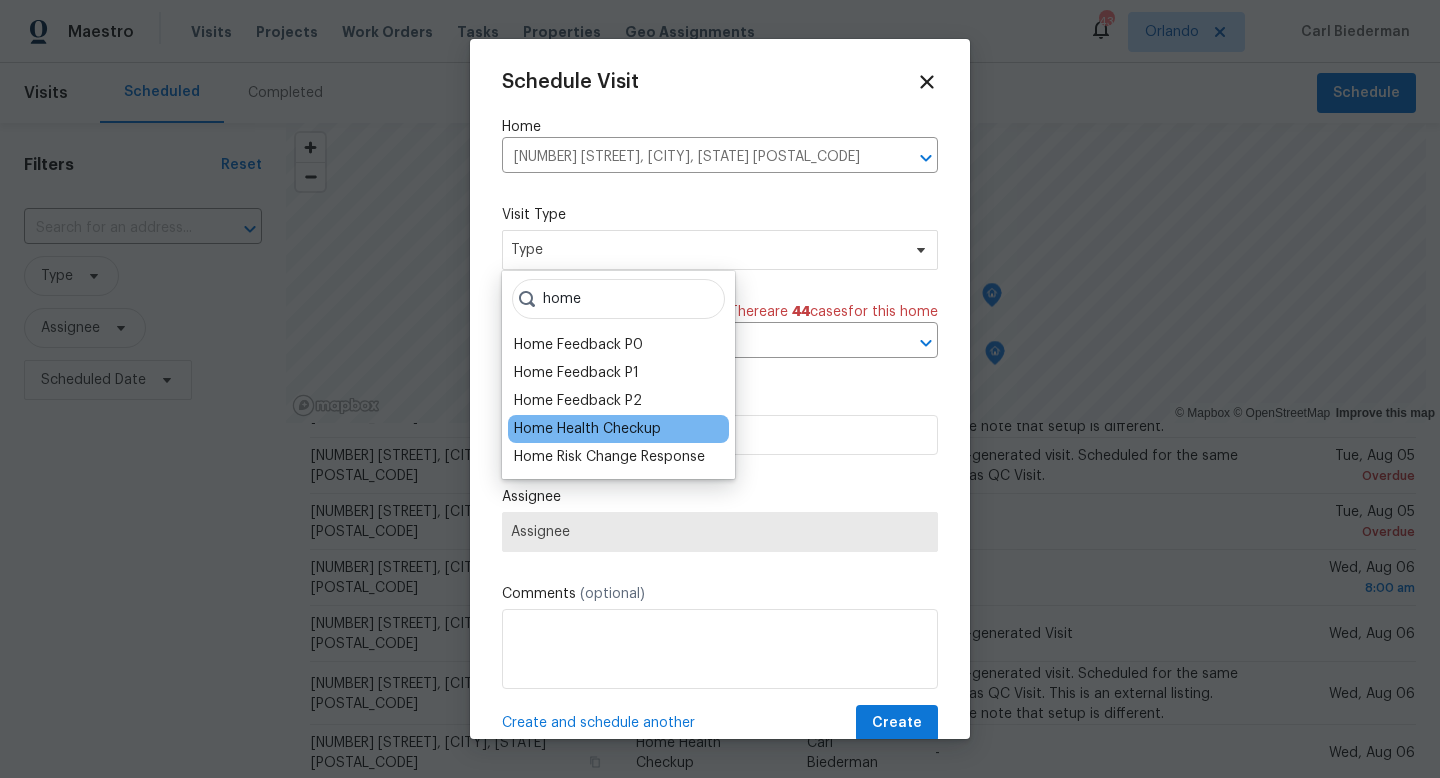type on "home" 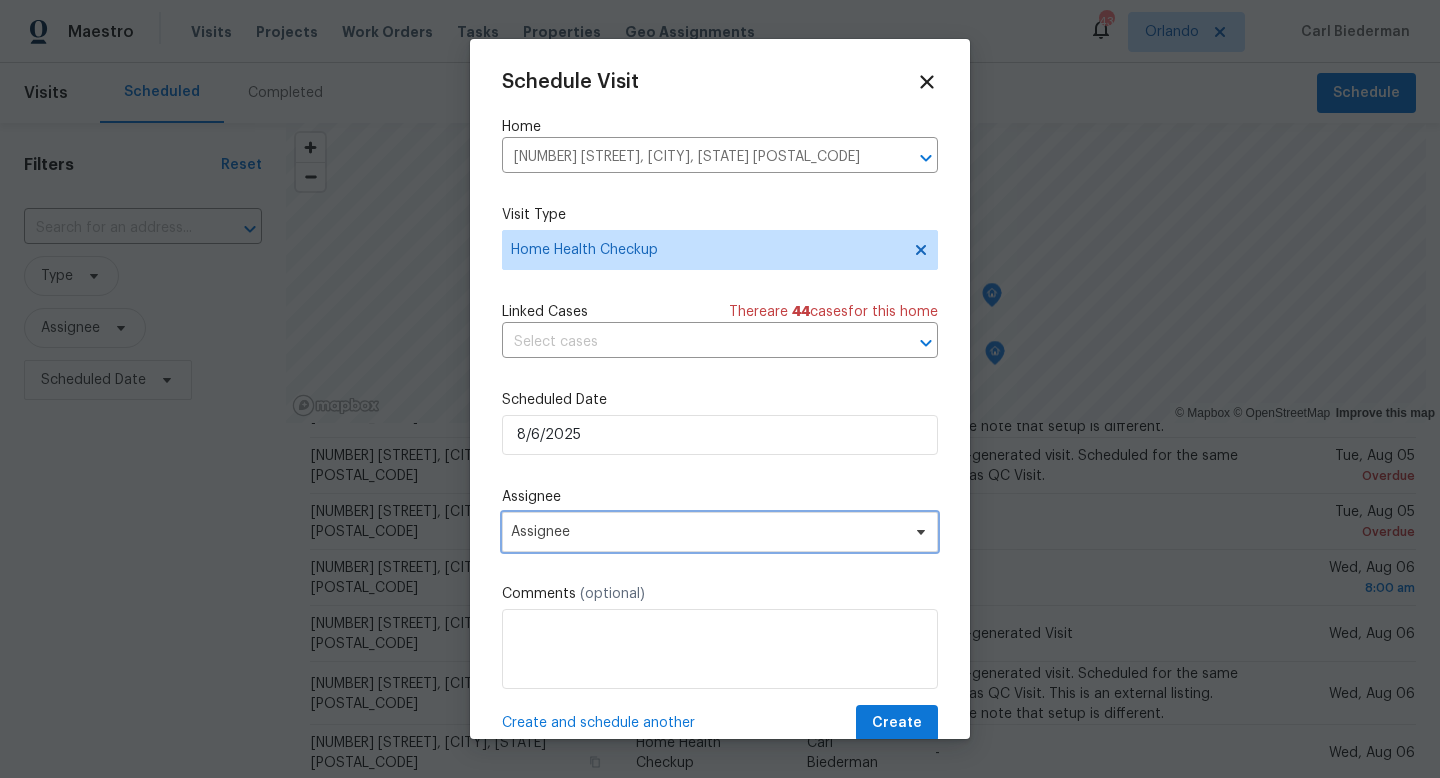 click on "Assignee" at bounding box center [707, 532] 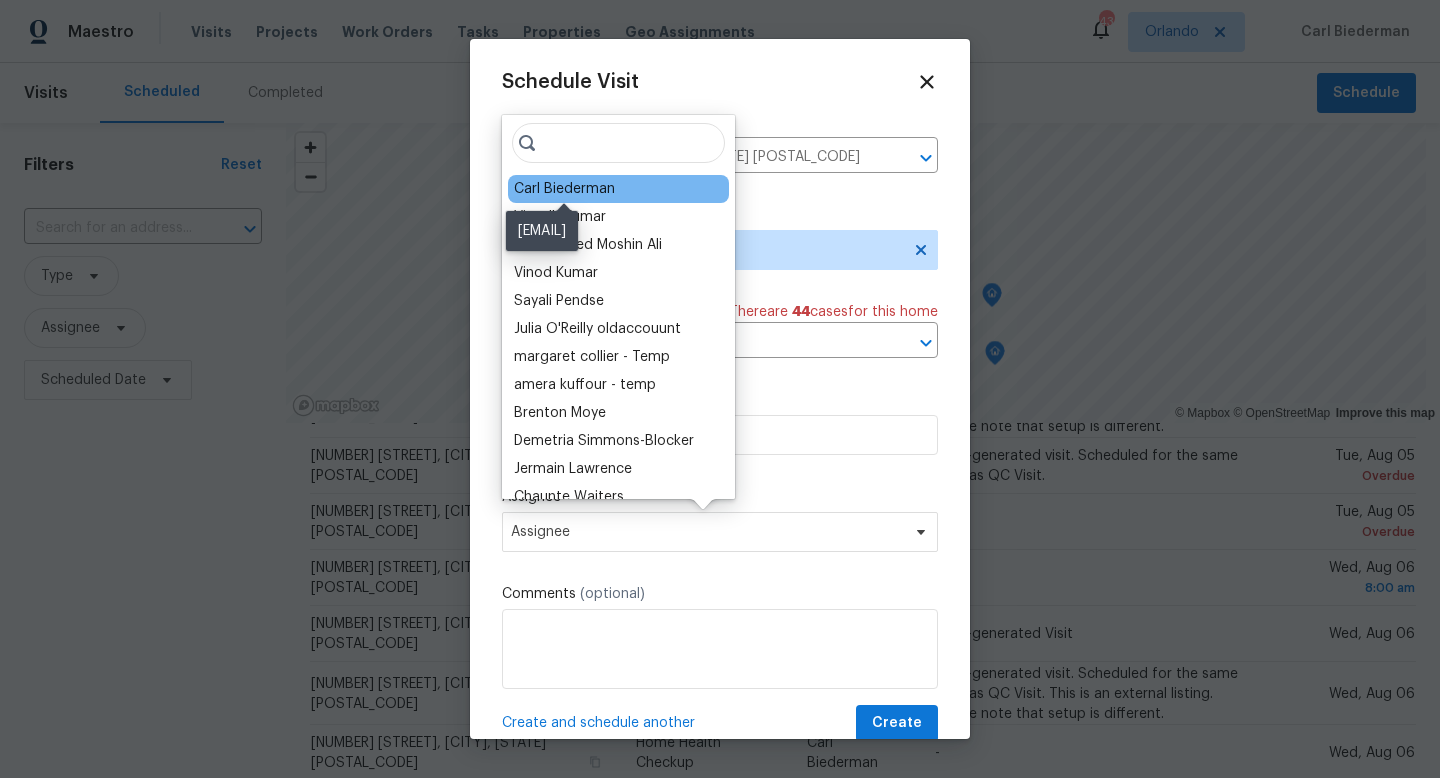 click on "Carl Biederman" at bounding box center (564, 189) 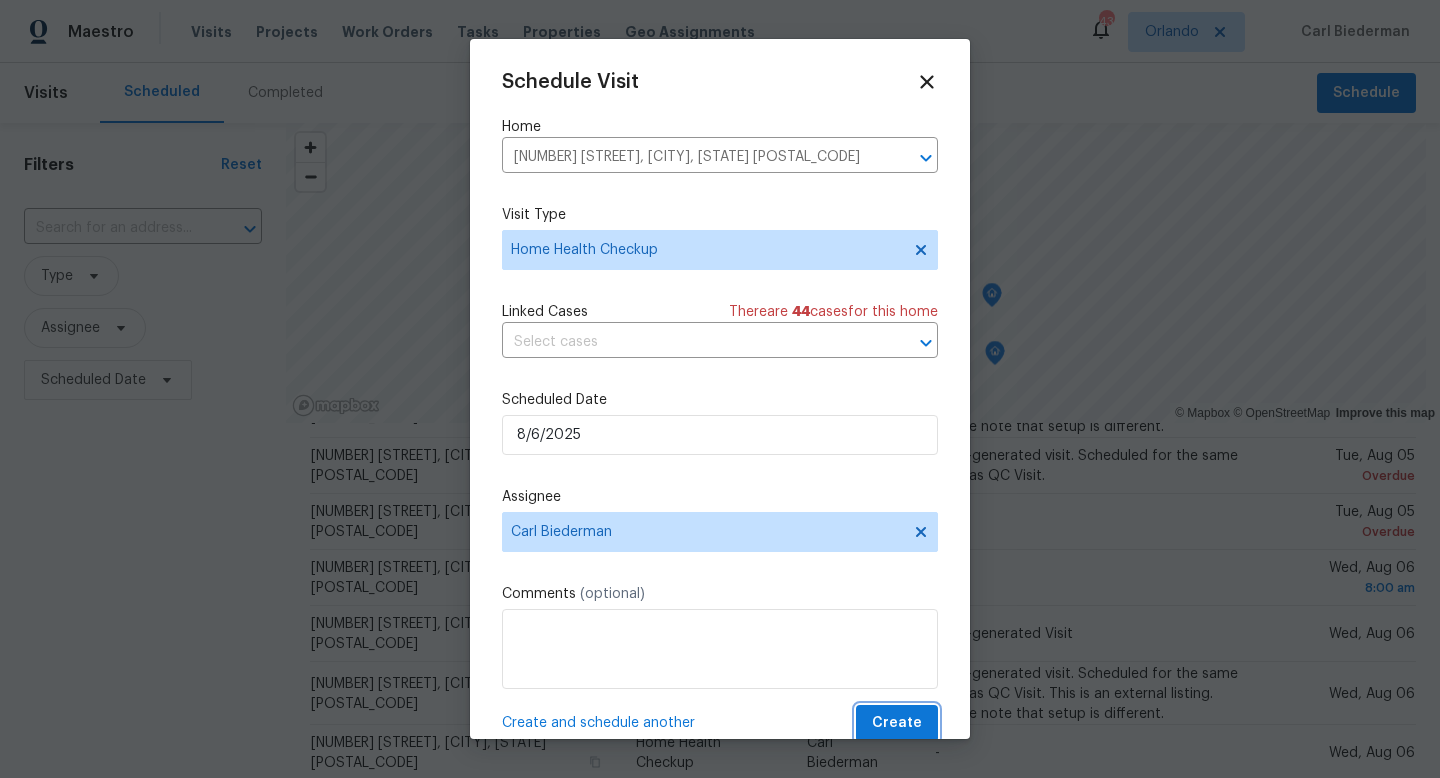 click on "Create" at bounding box center [897, 723] 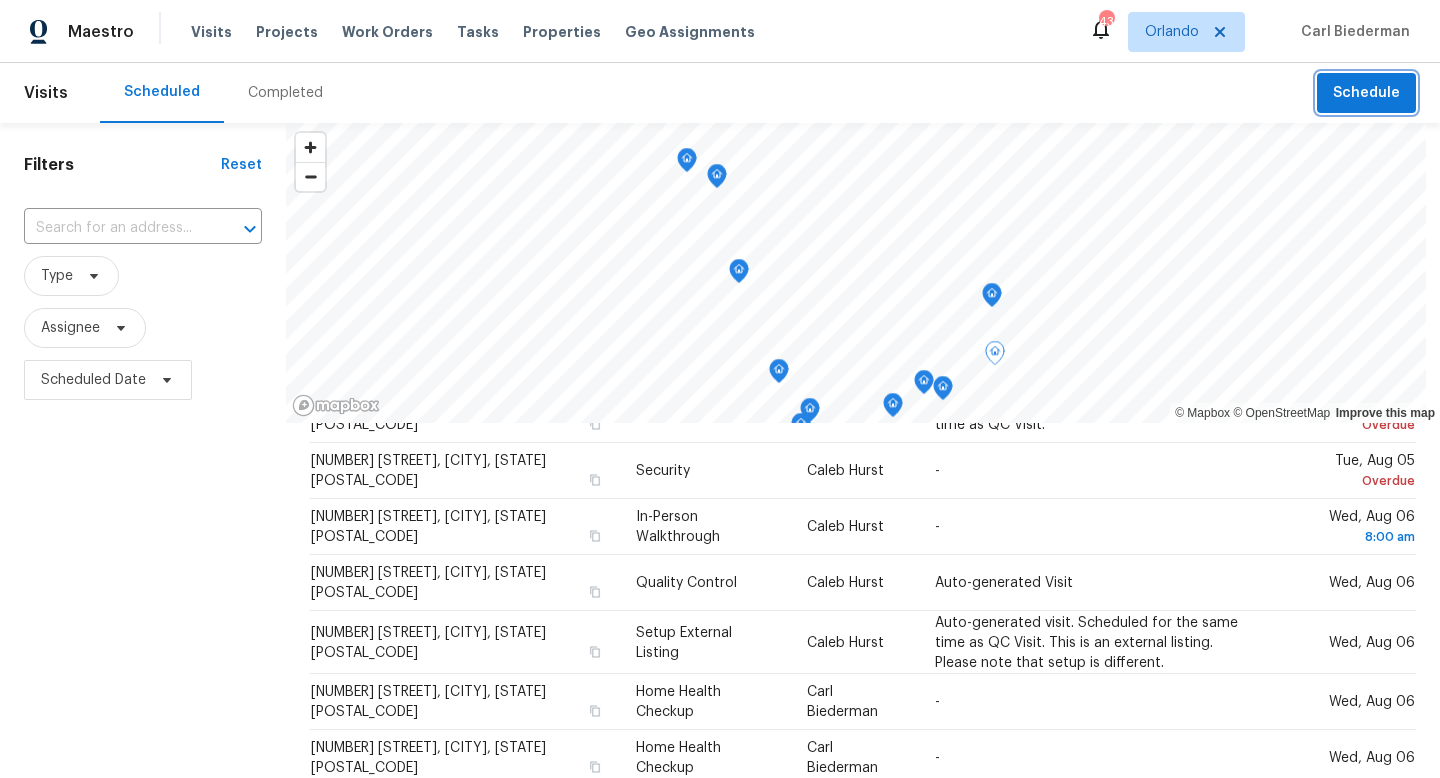 scroll, scrollTop: 390, scrollLeft: 0, axis: vertical 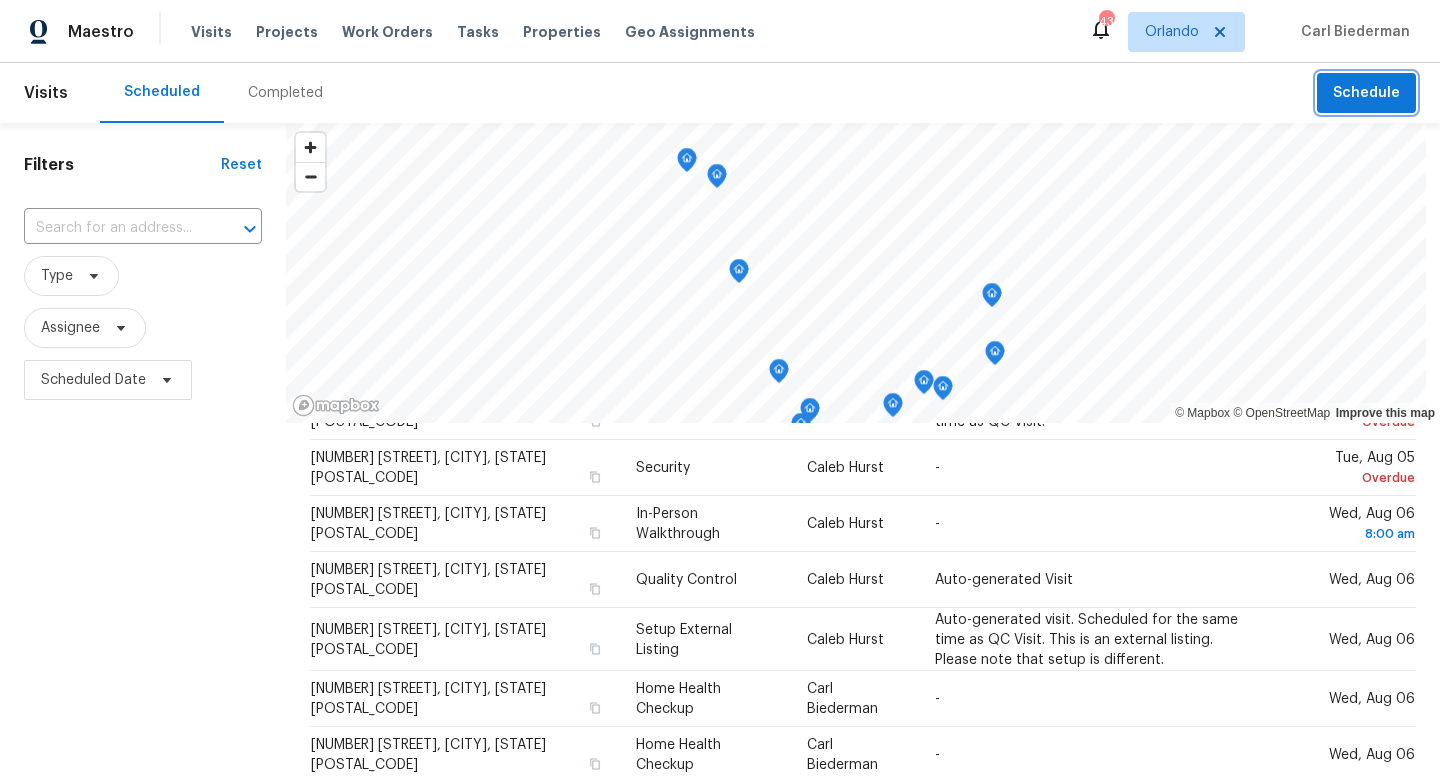 click on "Schedule" at bounding box center [1366, 93] 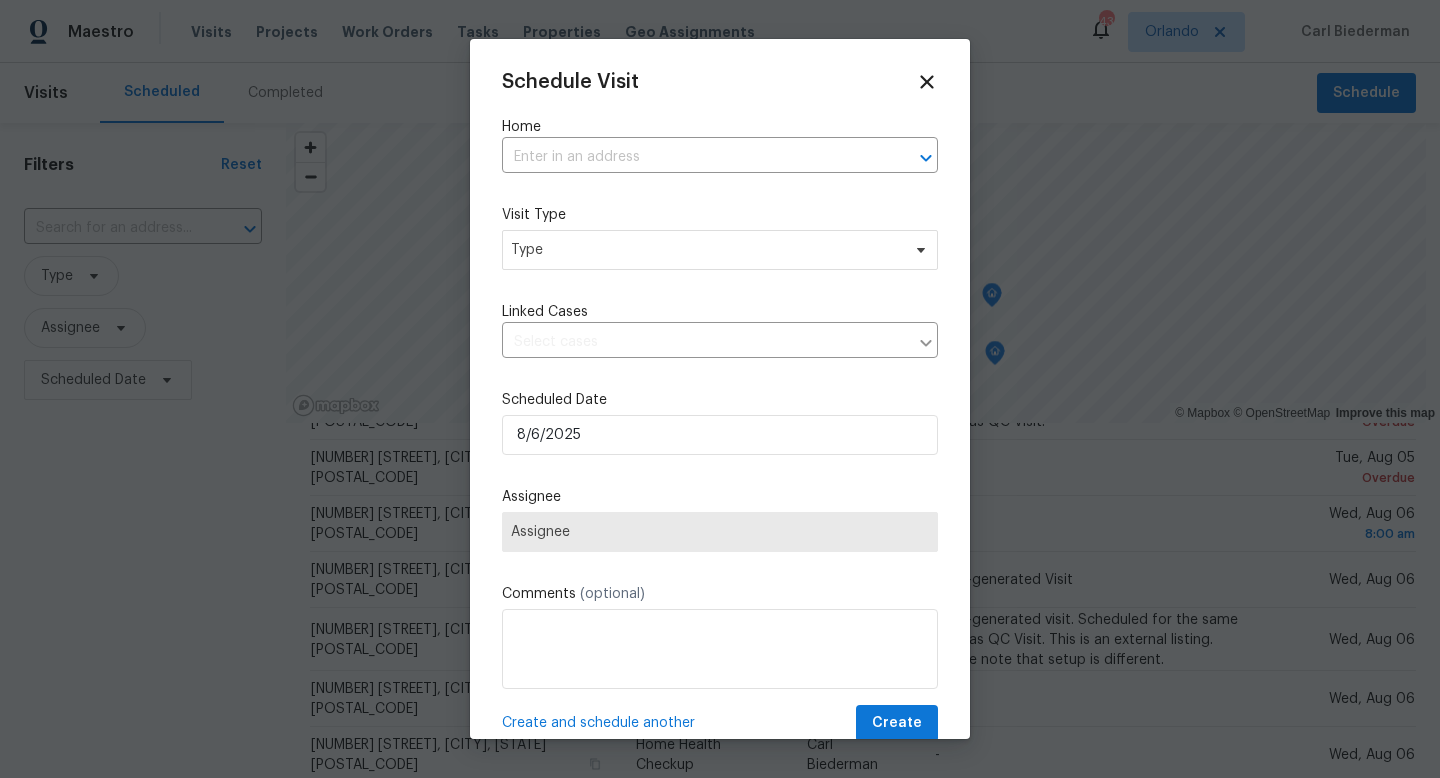 click on "Home   ​" at bounding box center [720, 145] 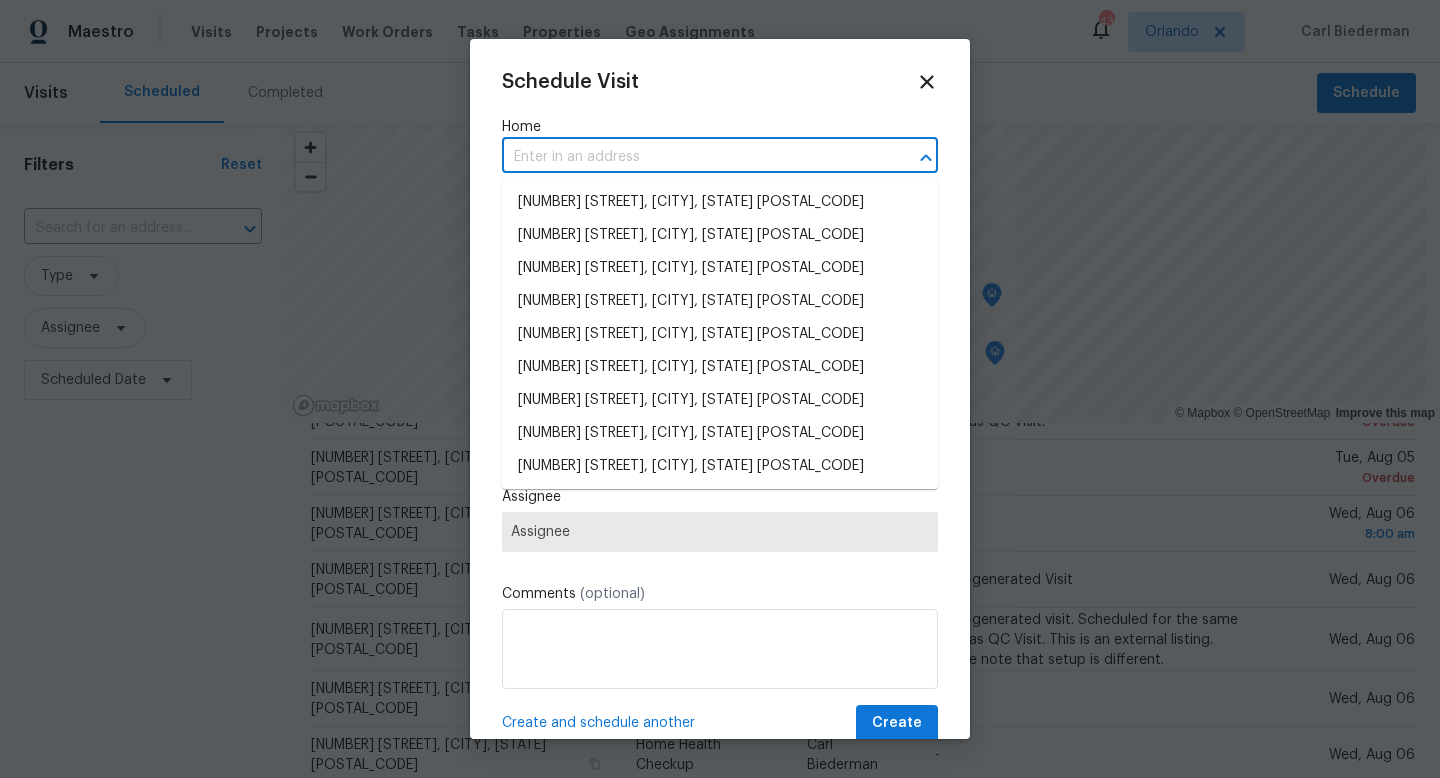 click at bounding box center [692, 157] 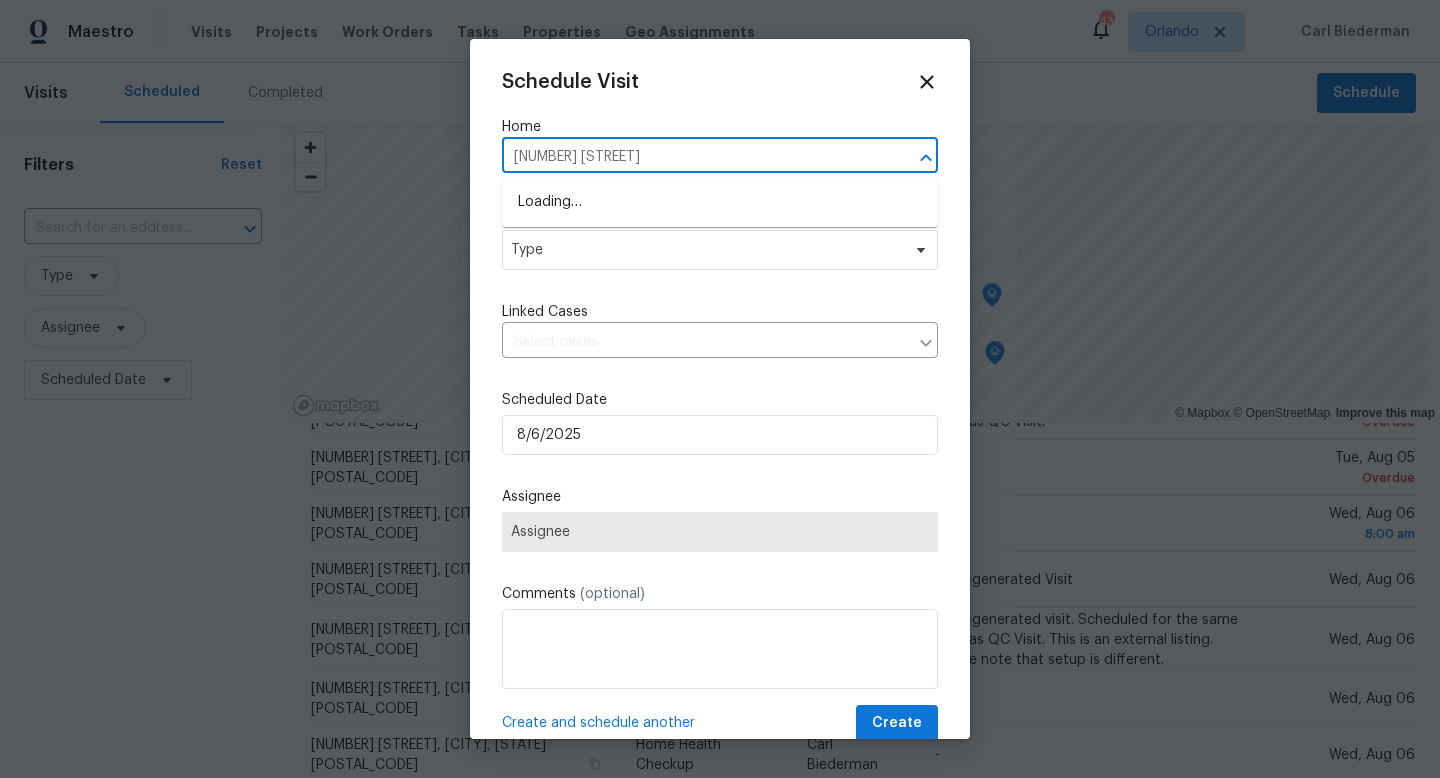 type on "[NUMBER] [STREET]" 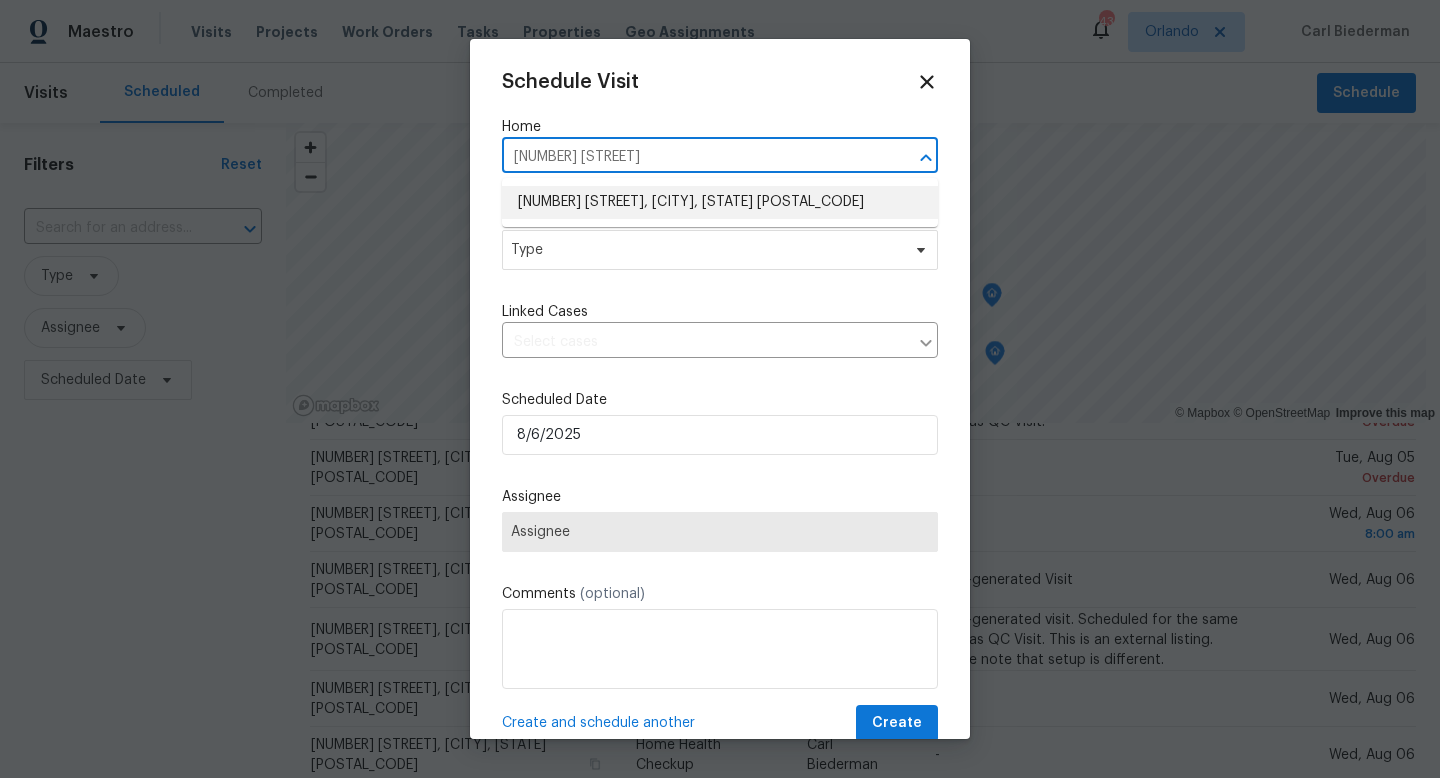 click on "[NUMBER] [STREET], [CITY], [STATE] [POSTAL_CODE]" at bounding box center [720, 202] 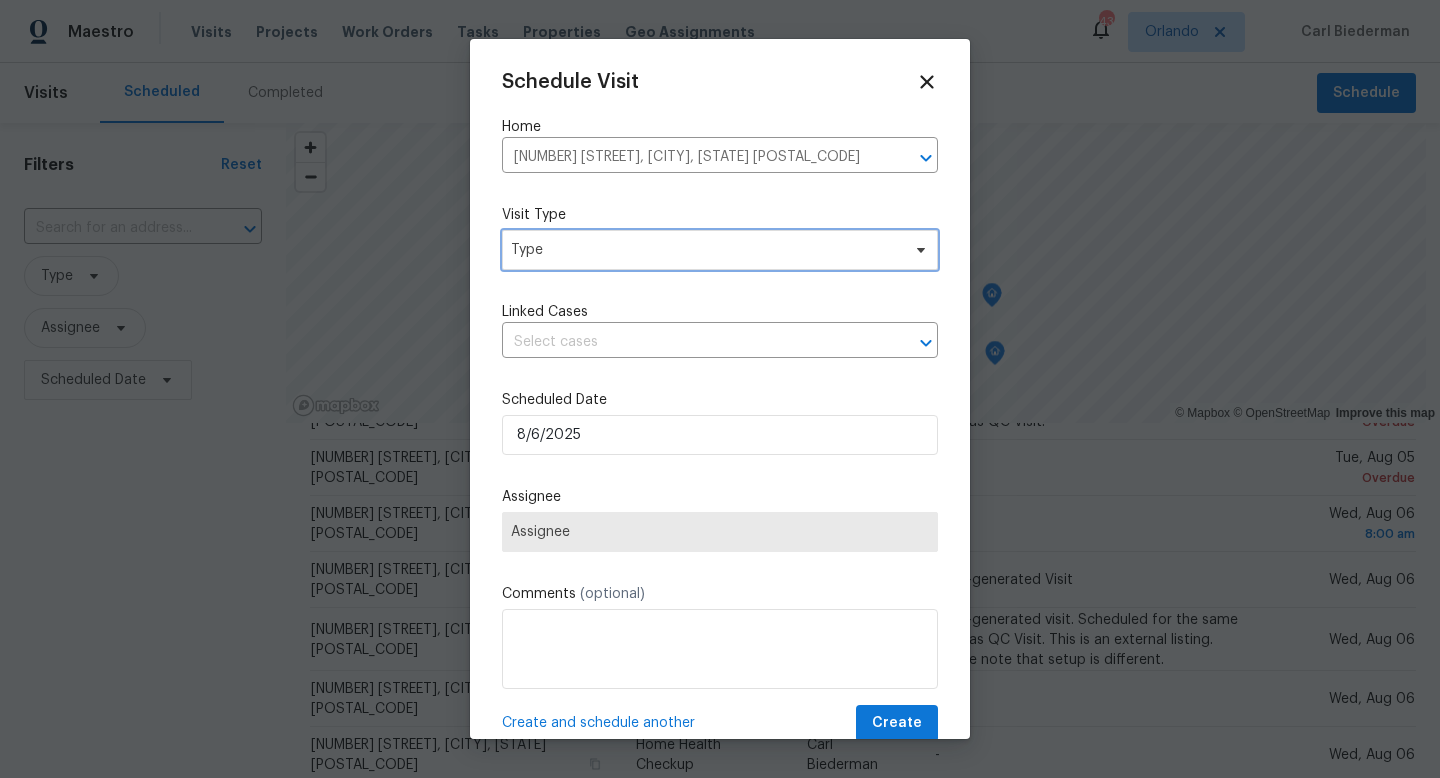click on "Type" at bounding box center [705, 250] 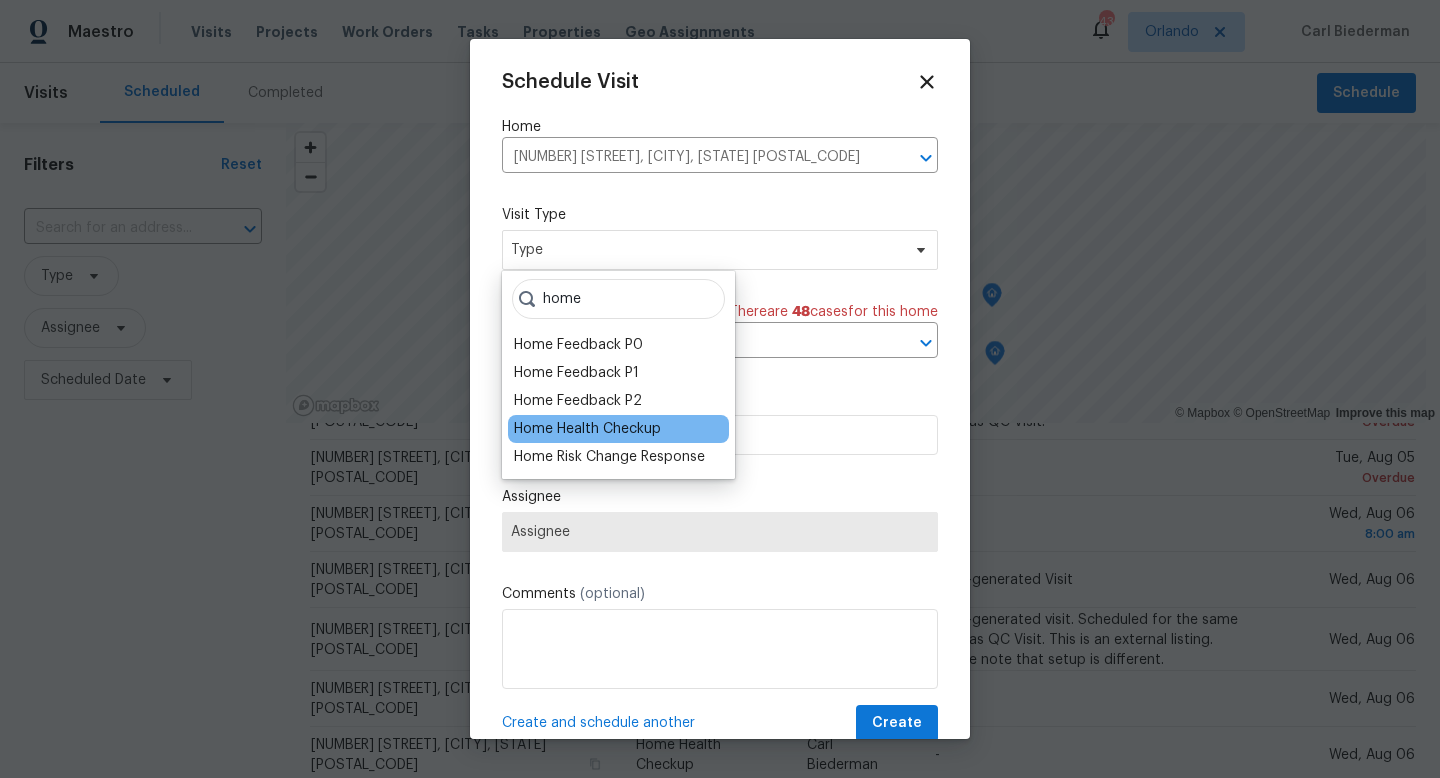 type on "home" 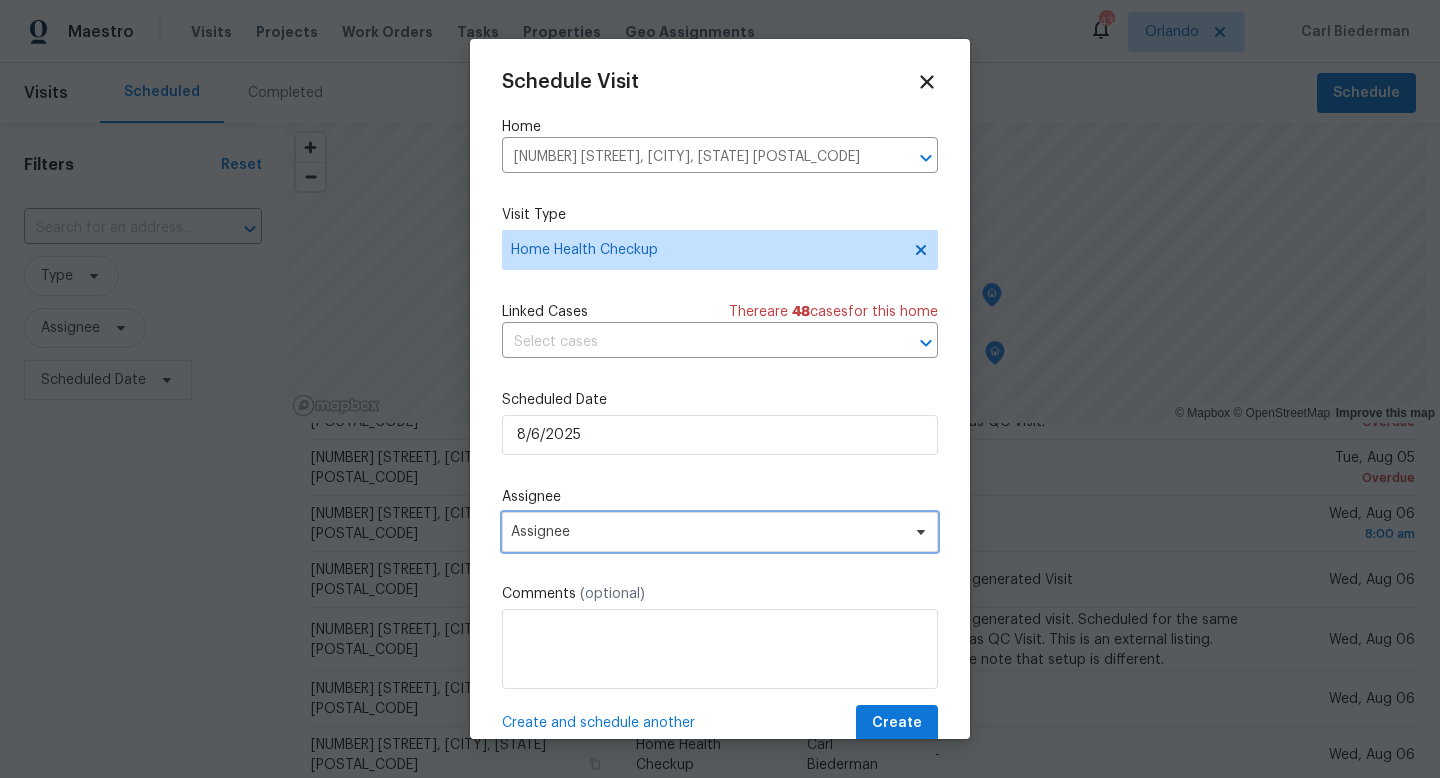click on "Assignee" at bounding box center (720, 532) 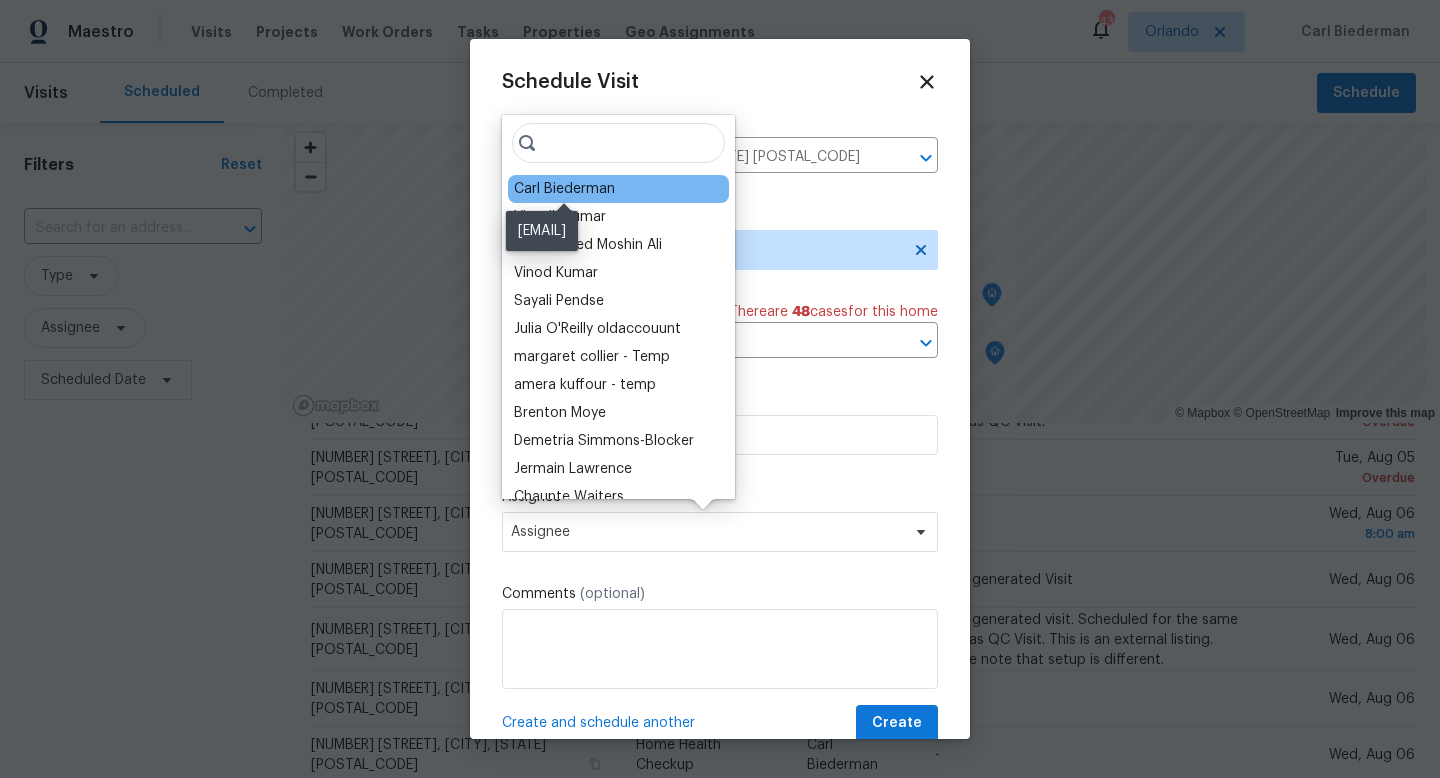 click on "Carl Biederman" at bounding box center (564, 189) 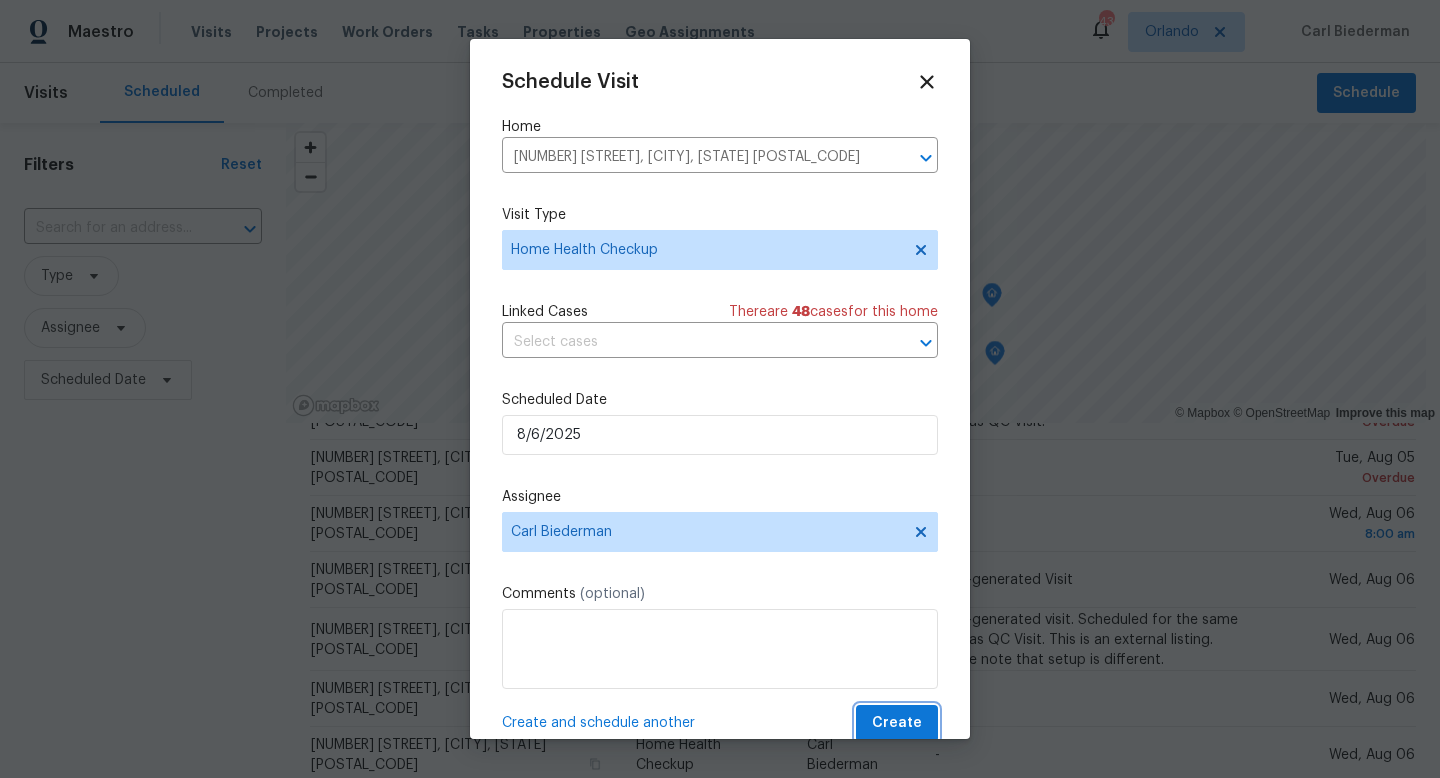 click on "Create" at bounding box center (897, 723) 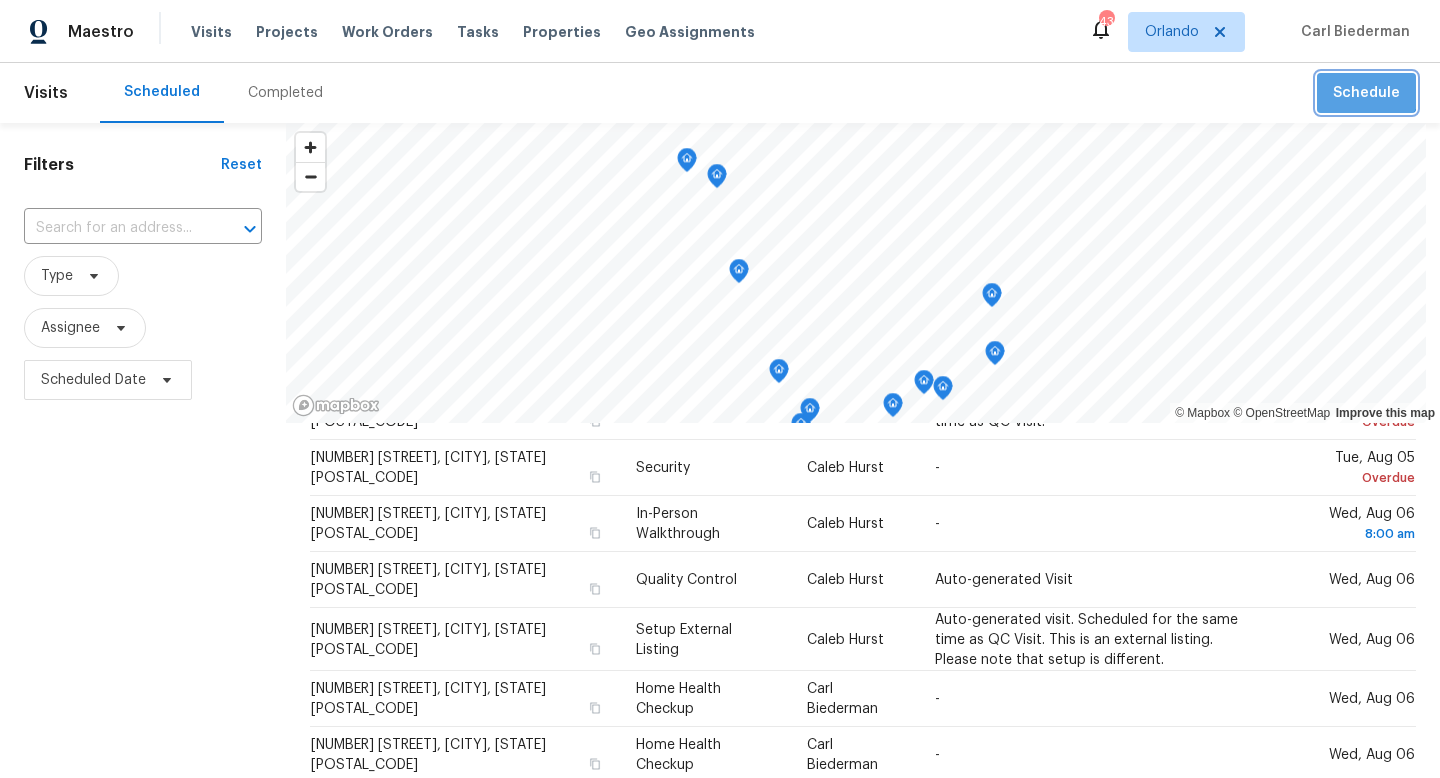click on "Schedule" at bounding box center (1366, 93) 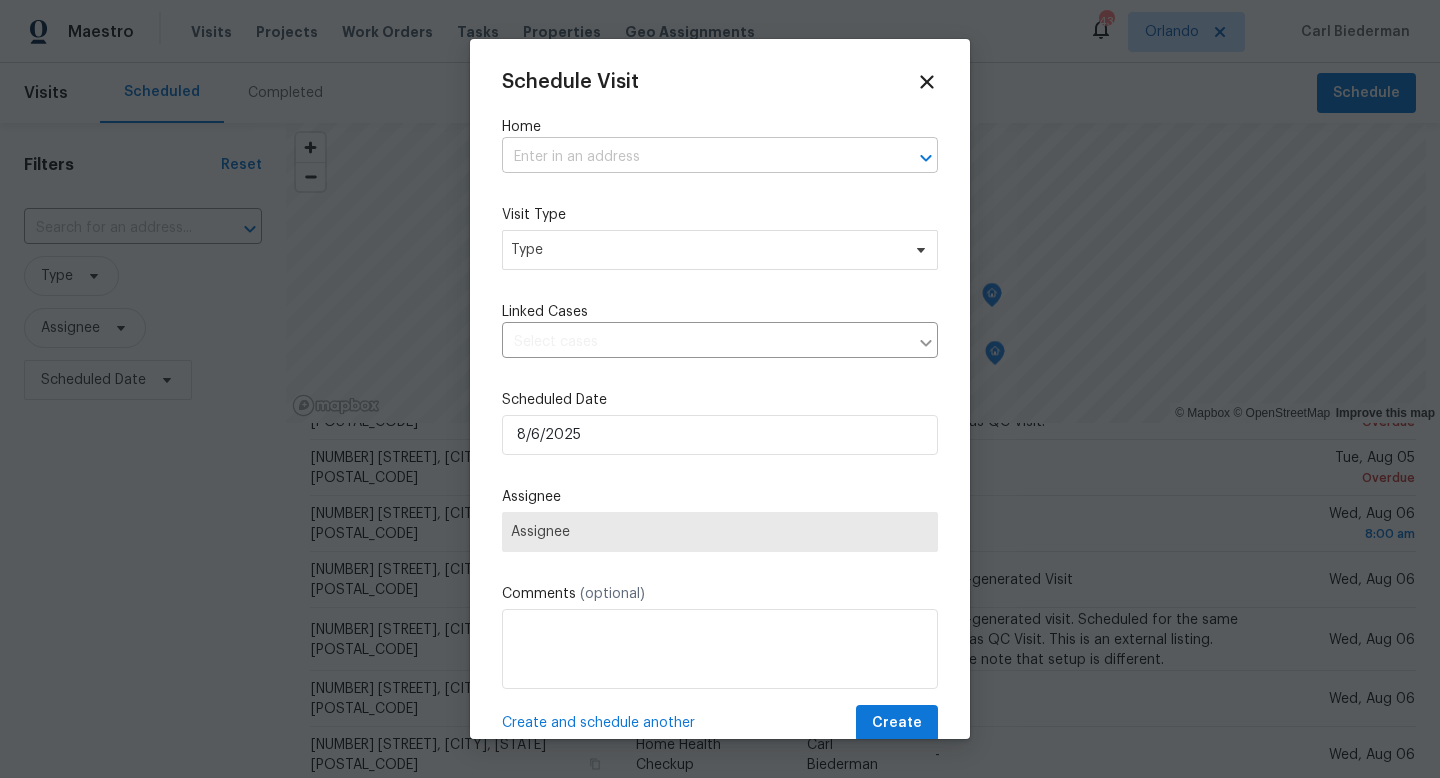 click at bounding box center (692, 157) 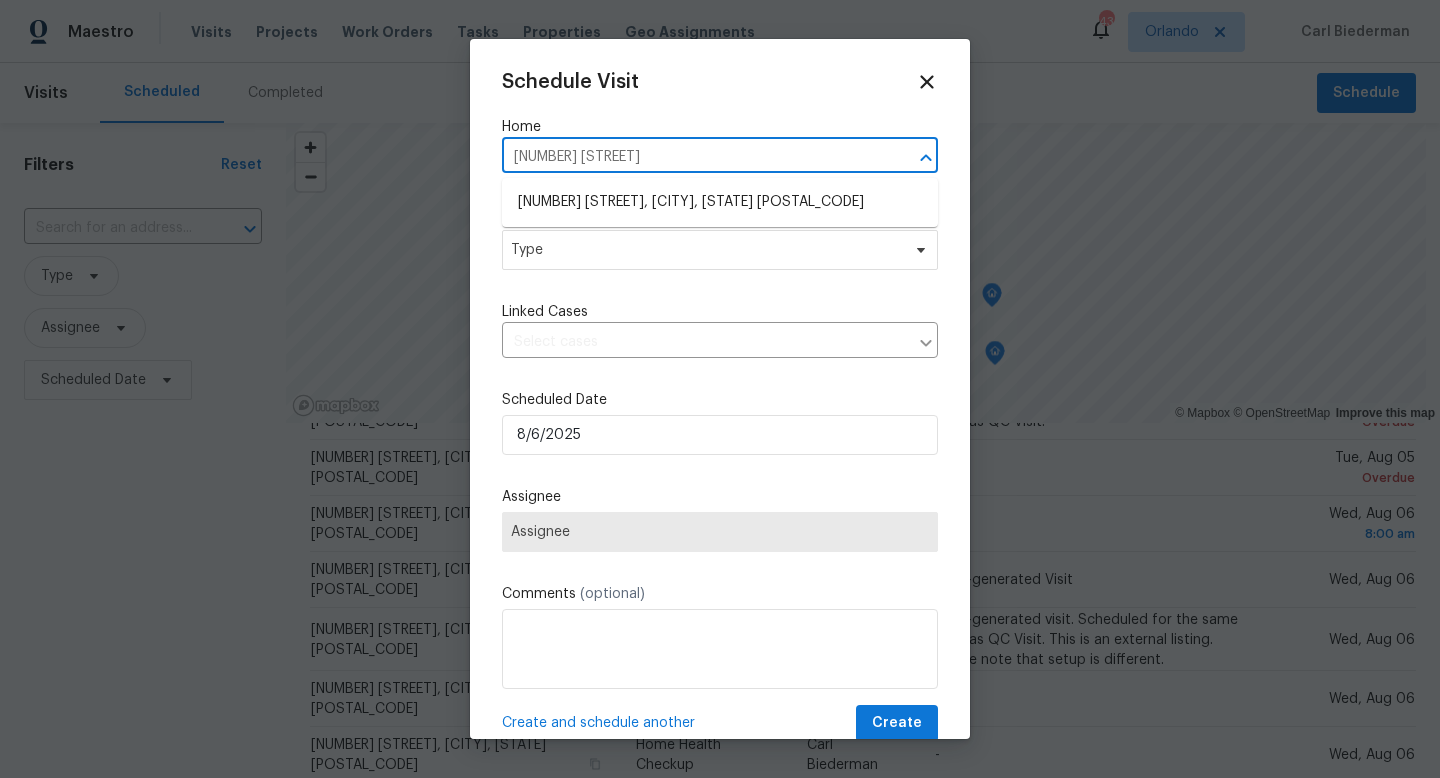 type on "[NUMBER] [STREET]" 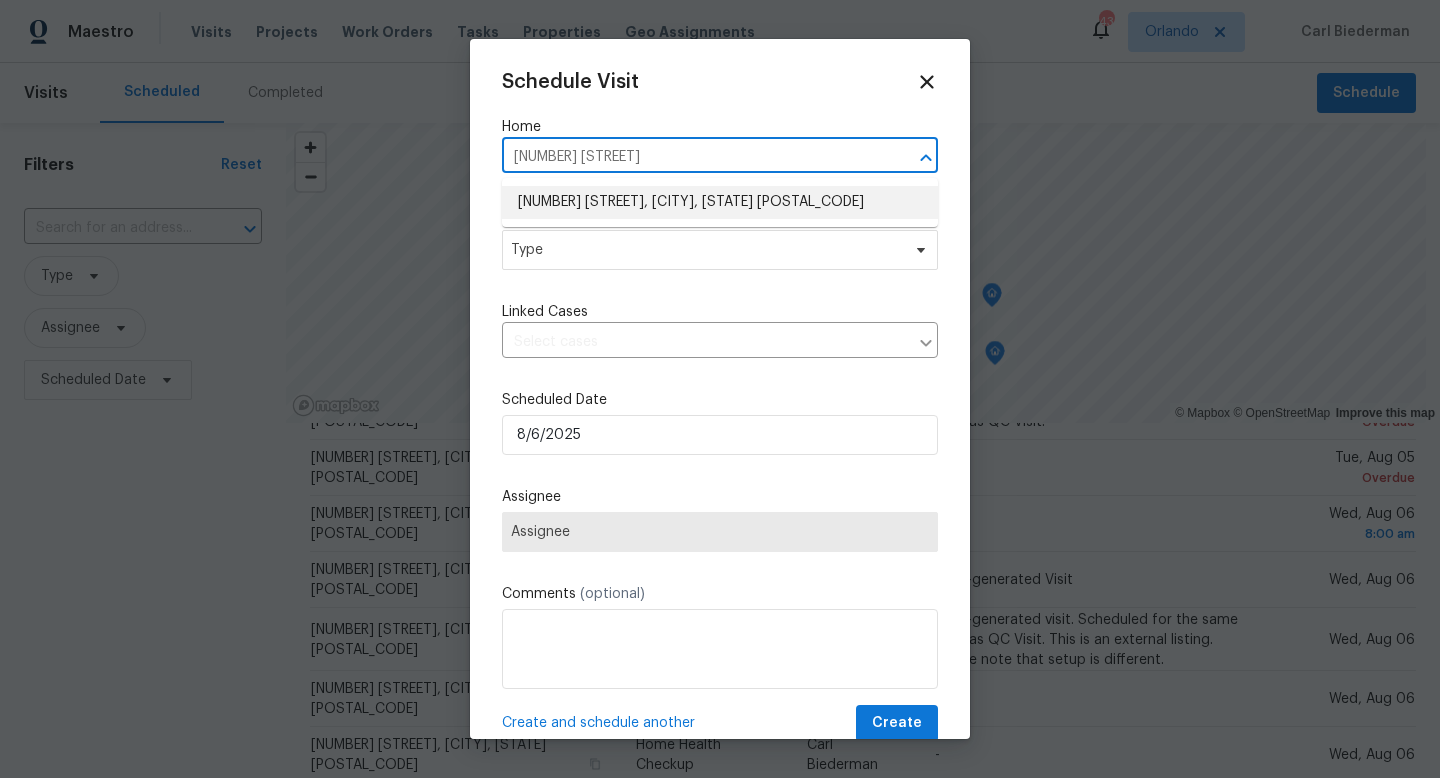 click on "[NUMBER] [STREET], [CITY], [STATE] [POSTAL_CODE]" at bounding box center [720, 202] 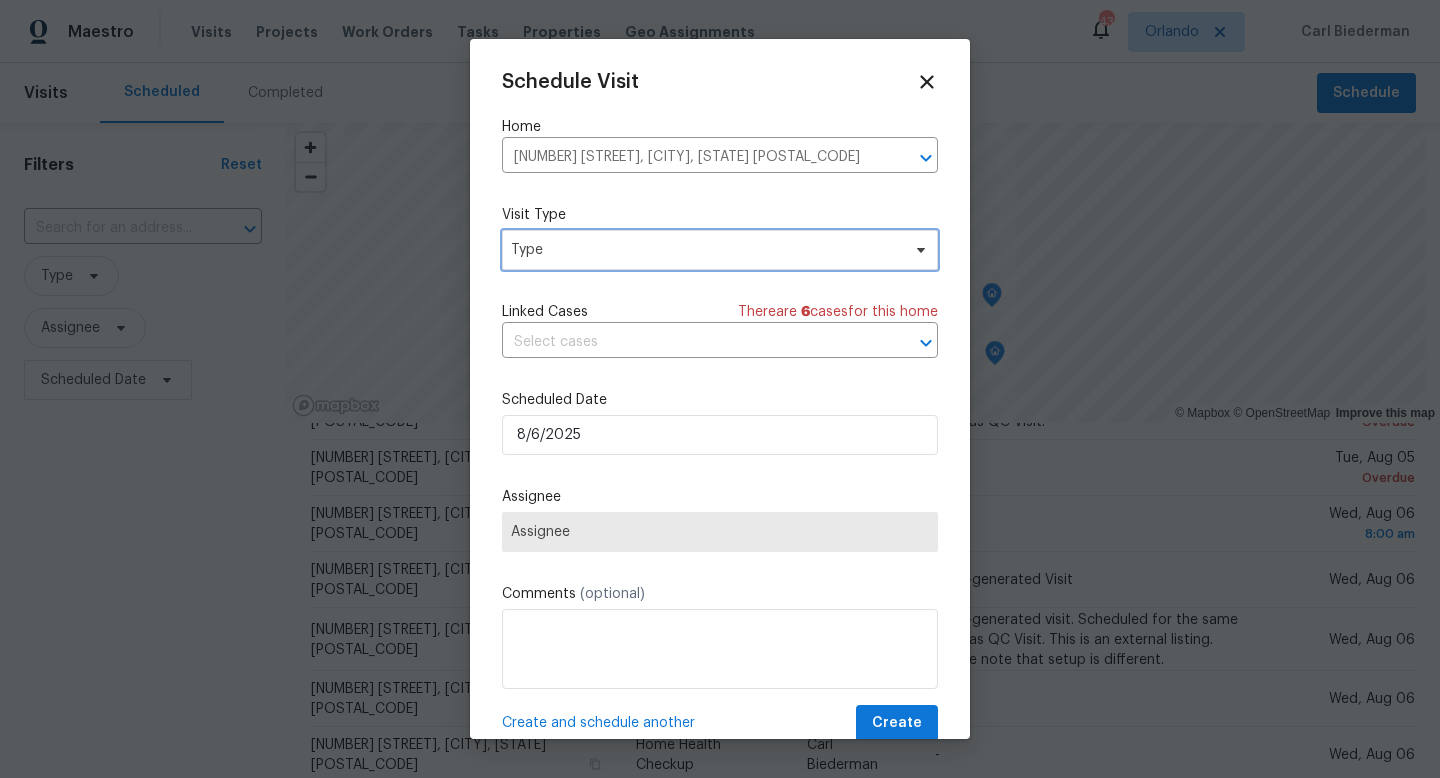 click on "Type" at bounding box center [705, 250] 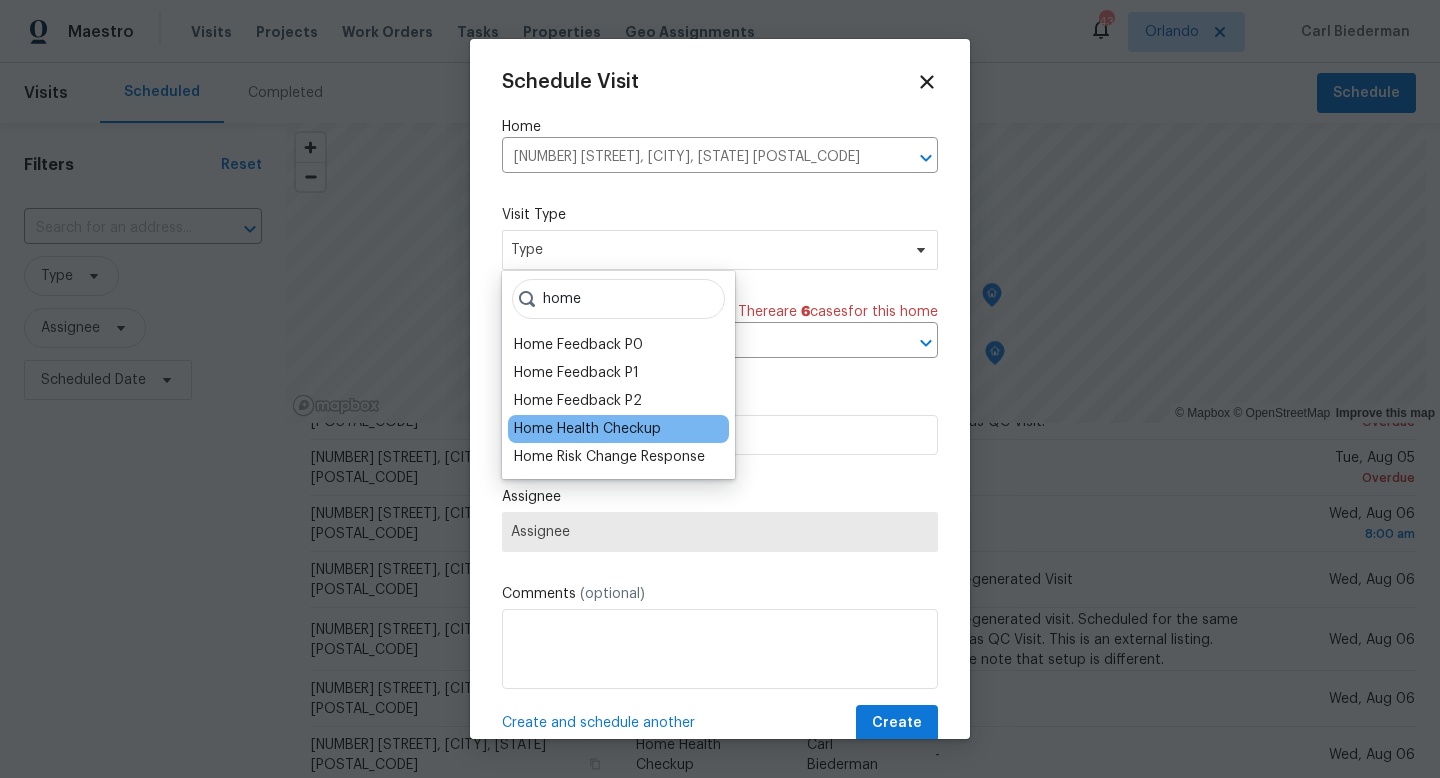 type on "home" 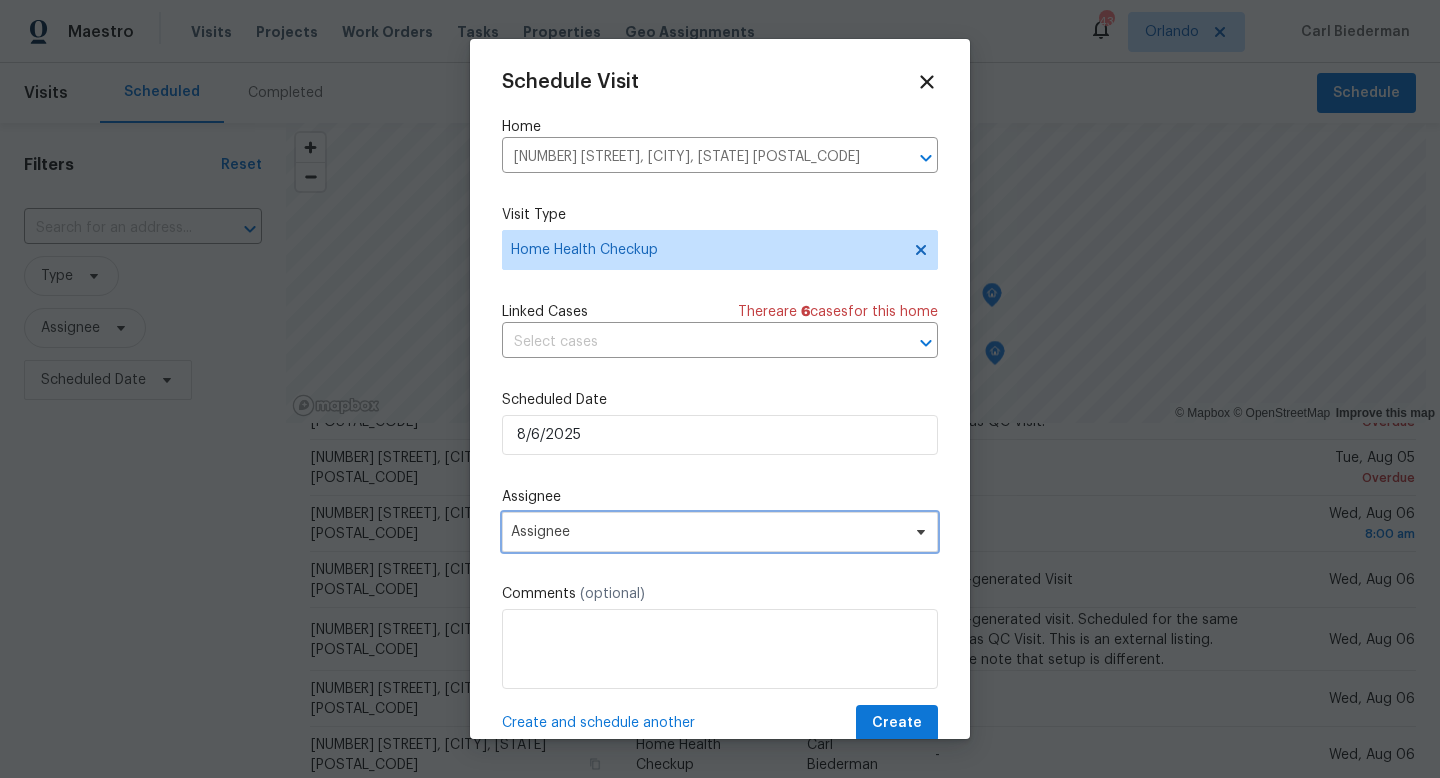 click on "Assignee" at bounding box center [720, 532] 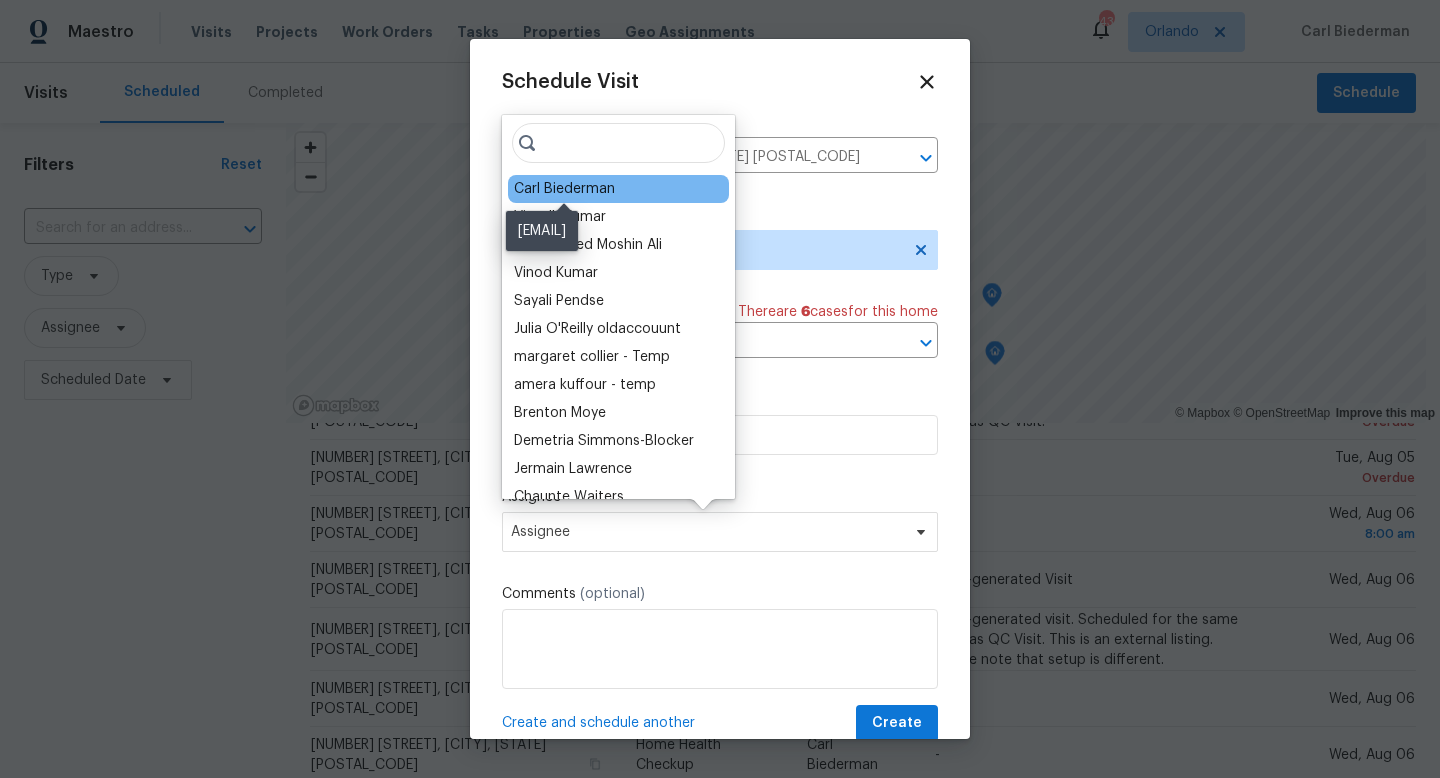click on "Carl Biederman" at bounding box center [564, 189] 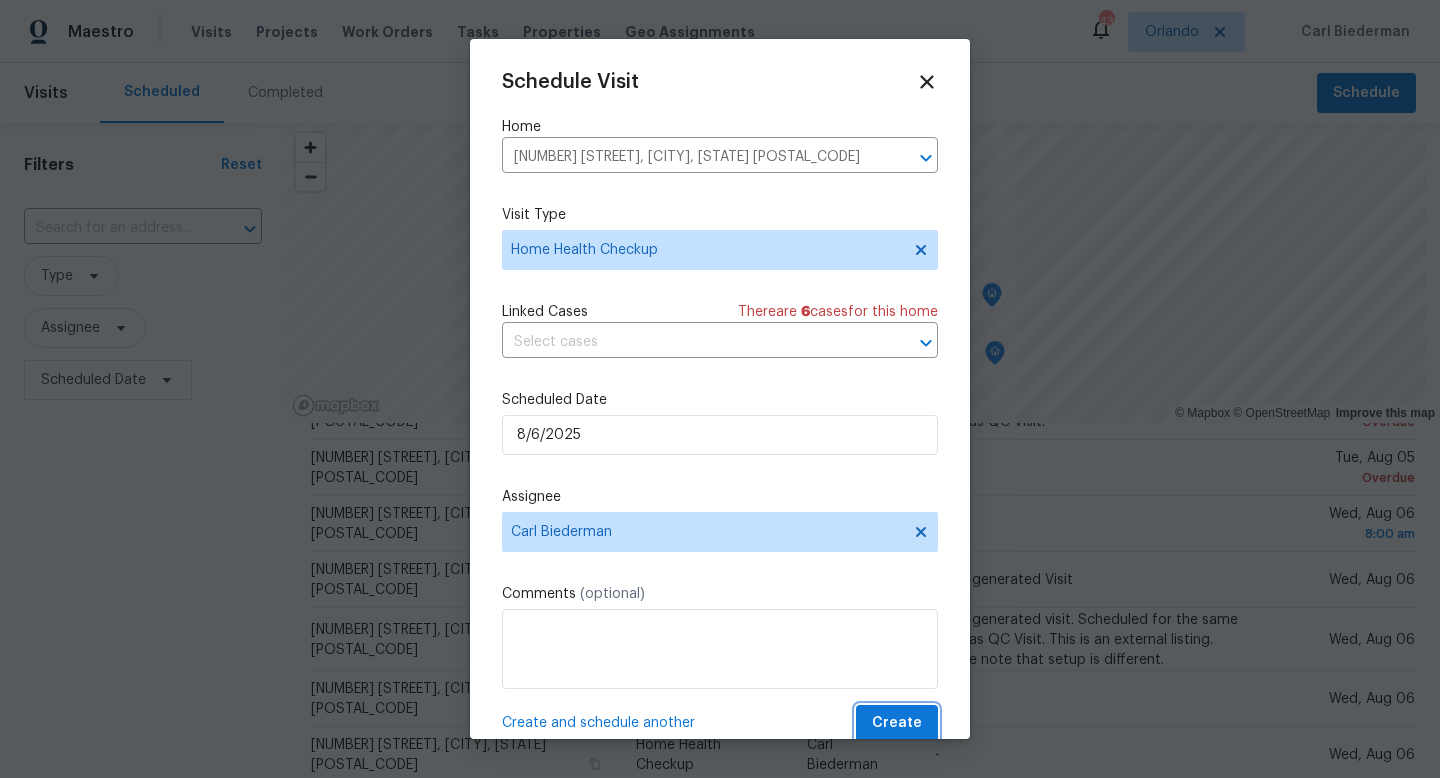 click on "Create" at bounding box center (897, 723) 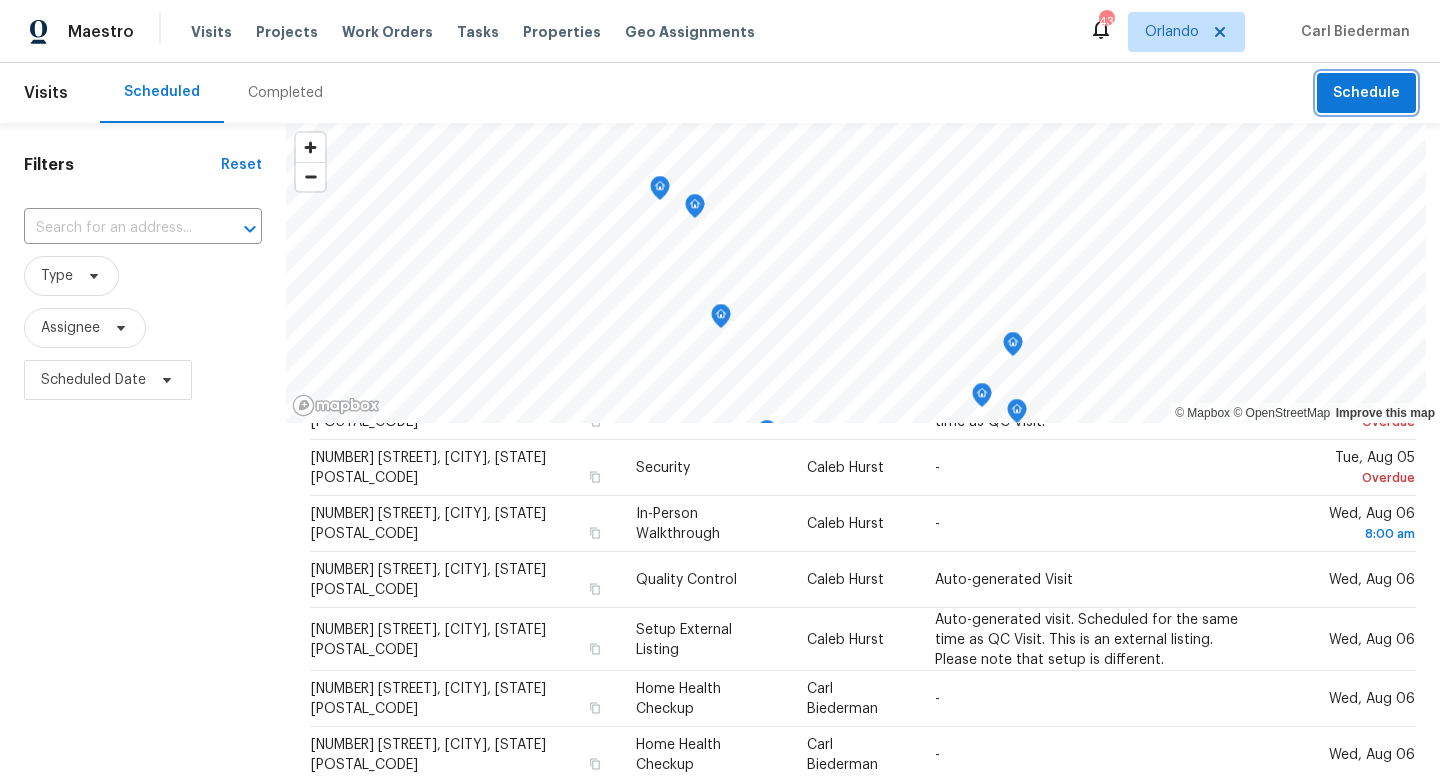 click on "Schedule" at bounding box center [1366, 93] 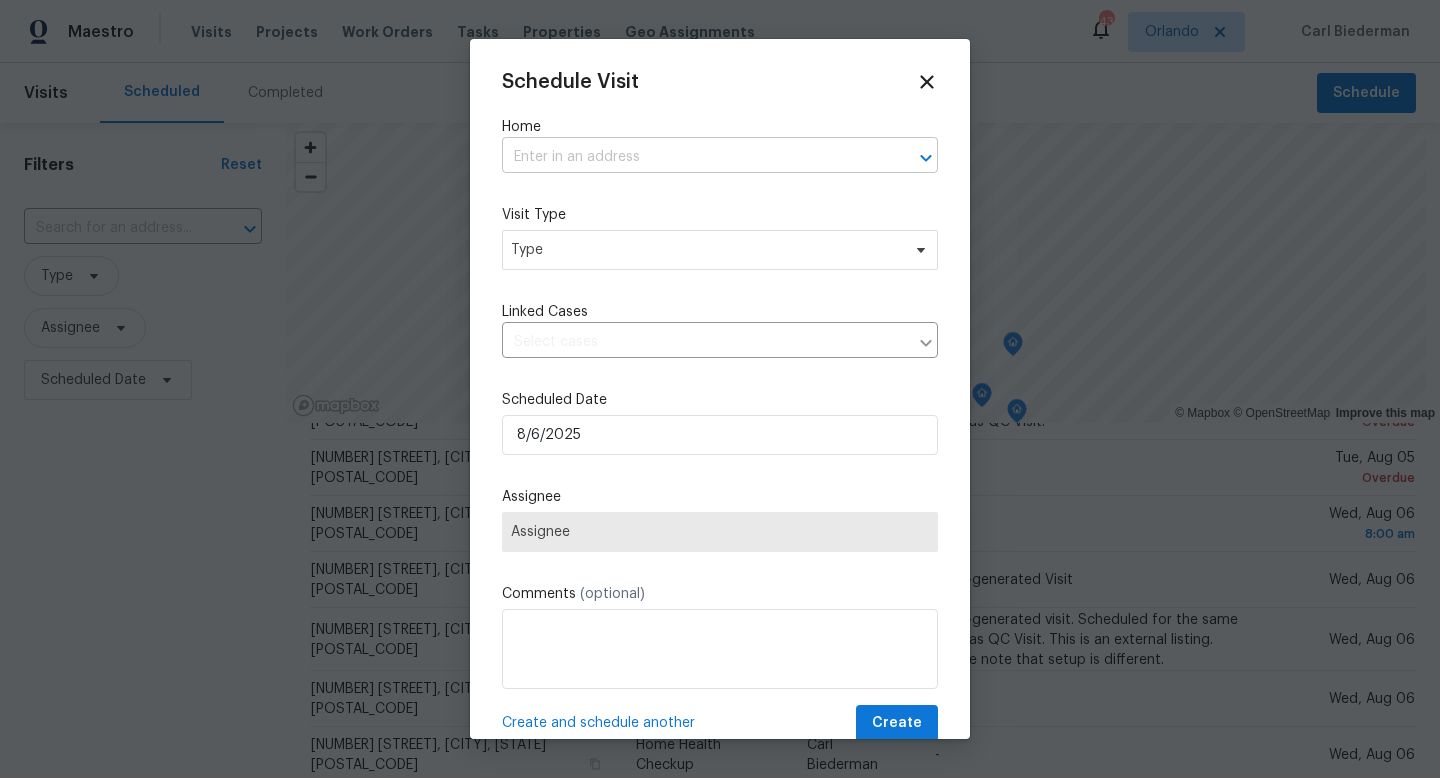 click at bounding box center (692, 157) 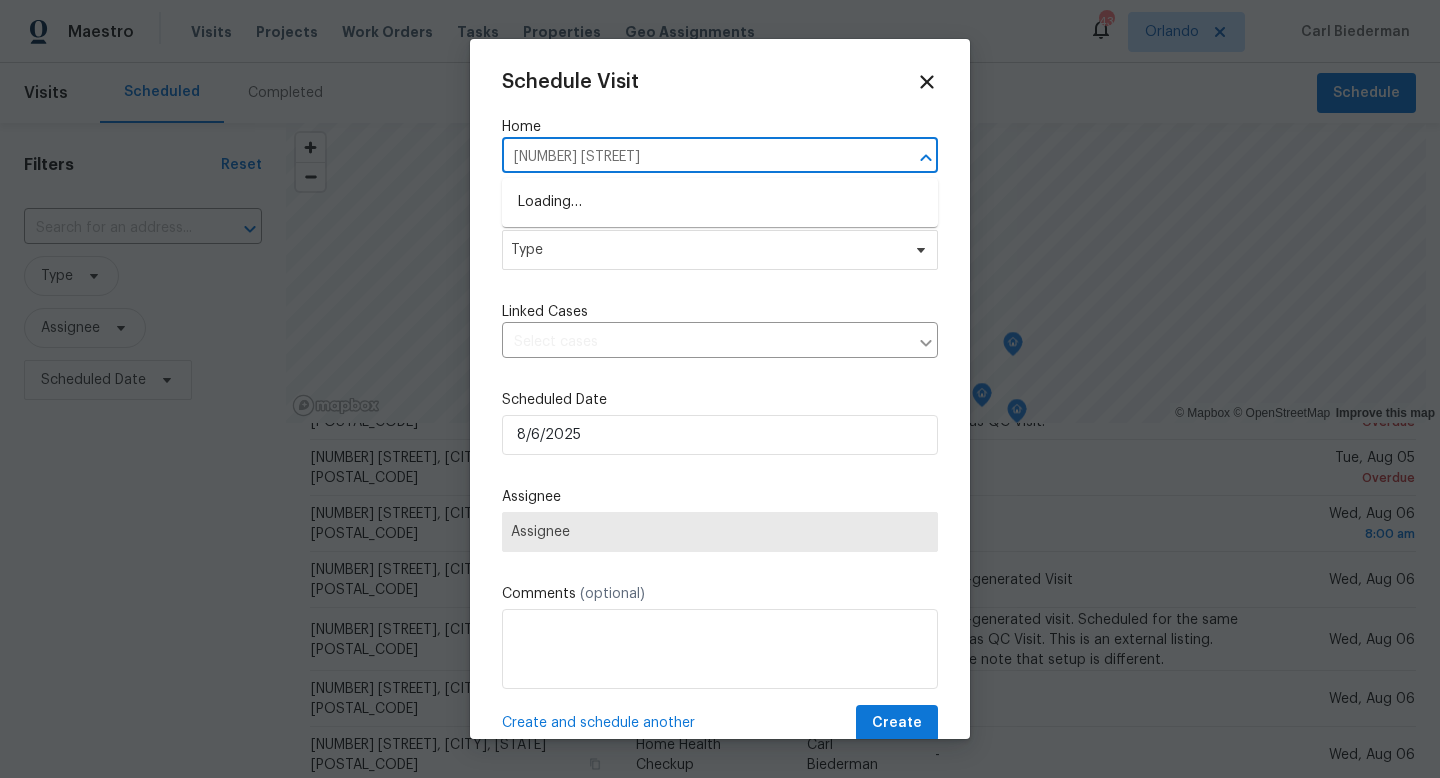 type on "[NUMBER] [STREET]" 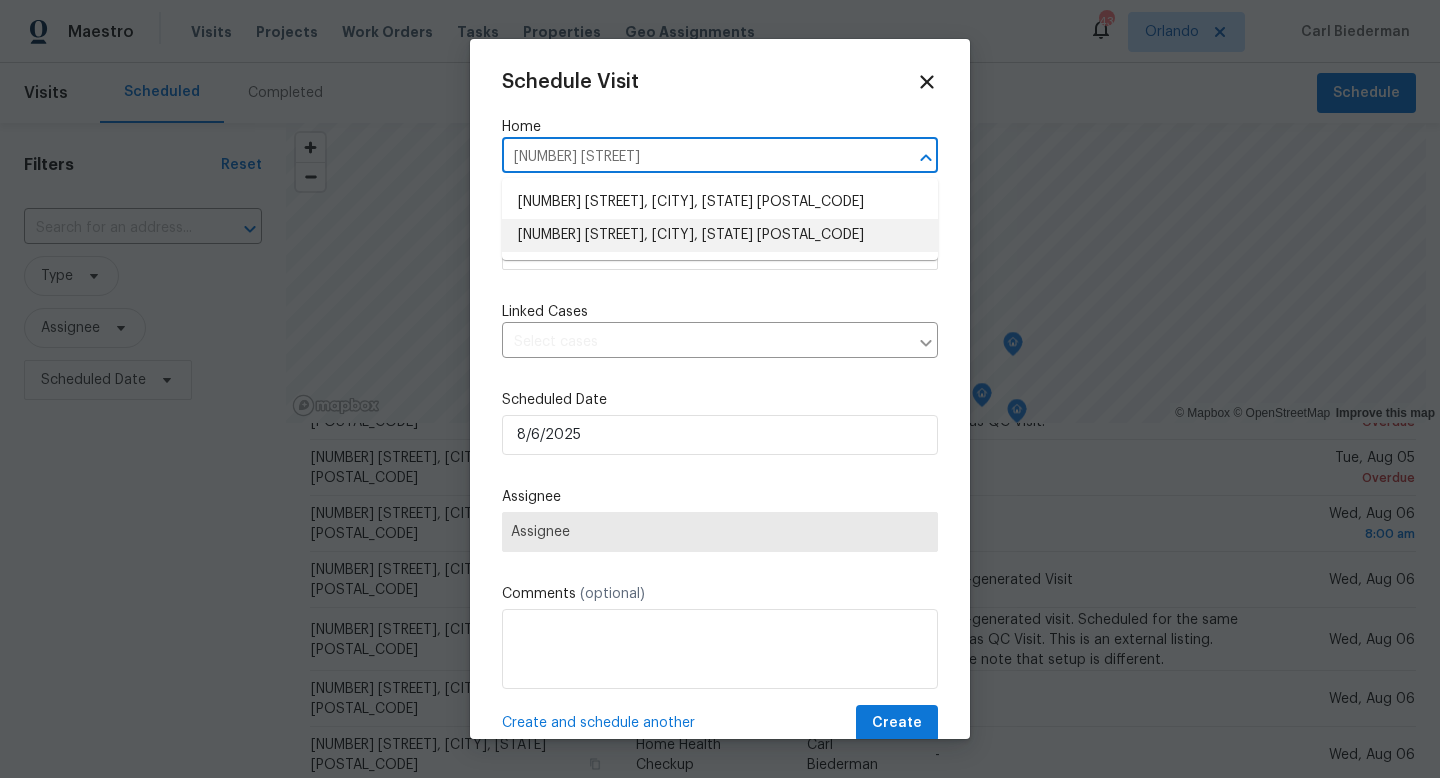 click on "[NUMBER] [STREET], [CITY], [STATE] [POSTAL_CODE]" at bounding box center (720, 235) 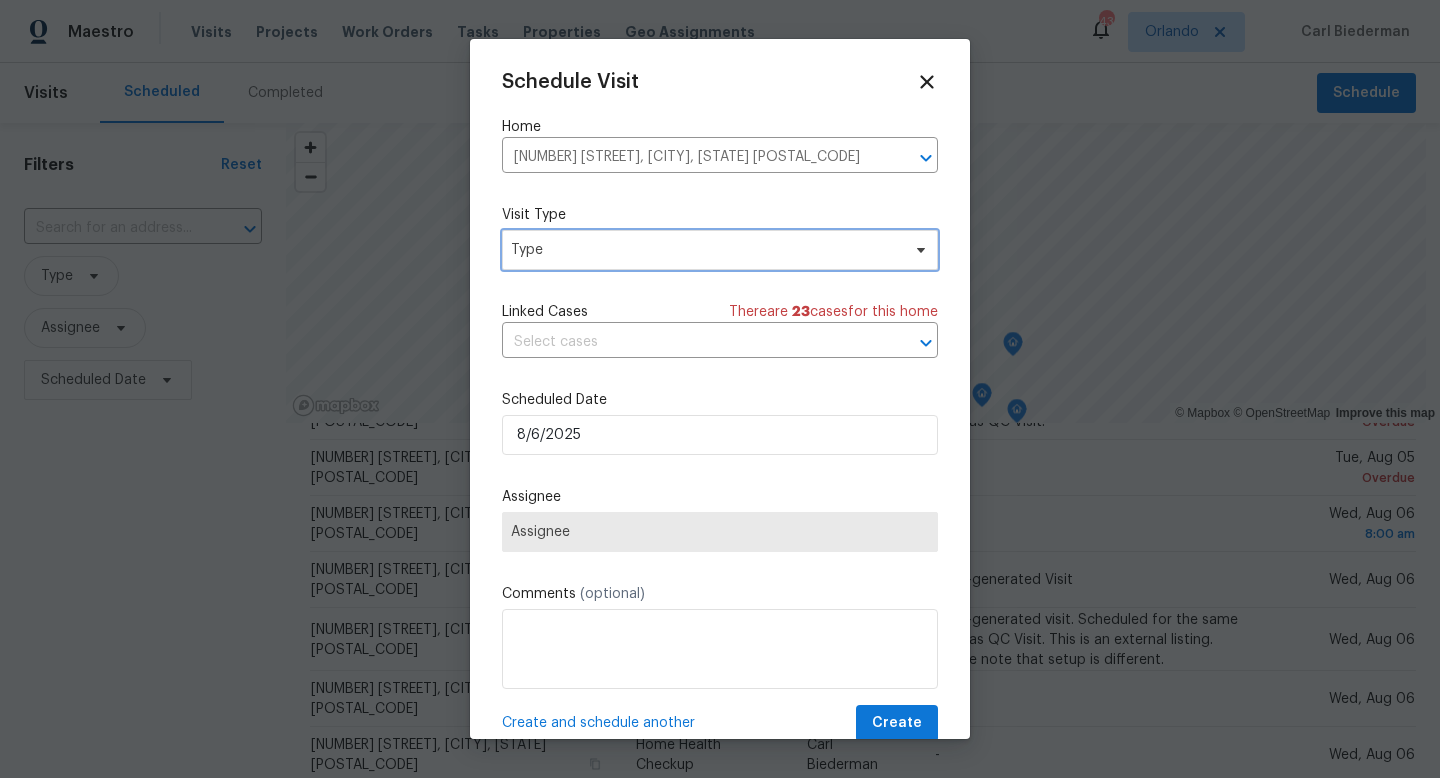 click on "Type" at bounding box center [705, 250] 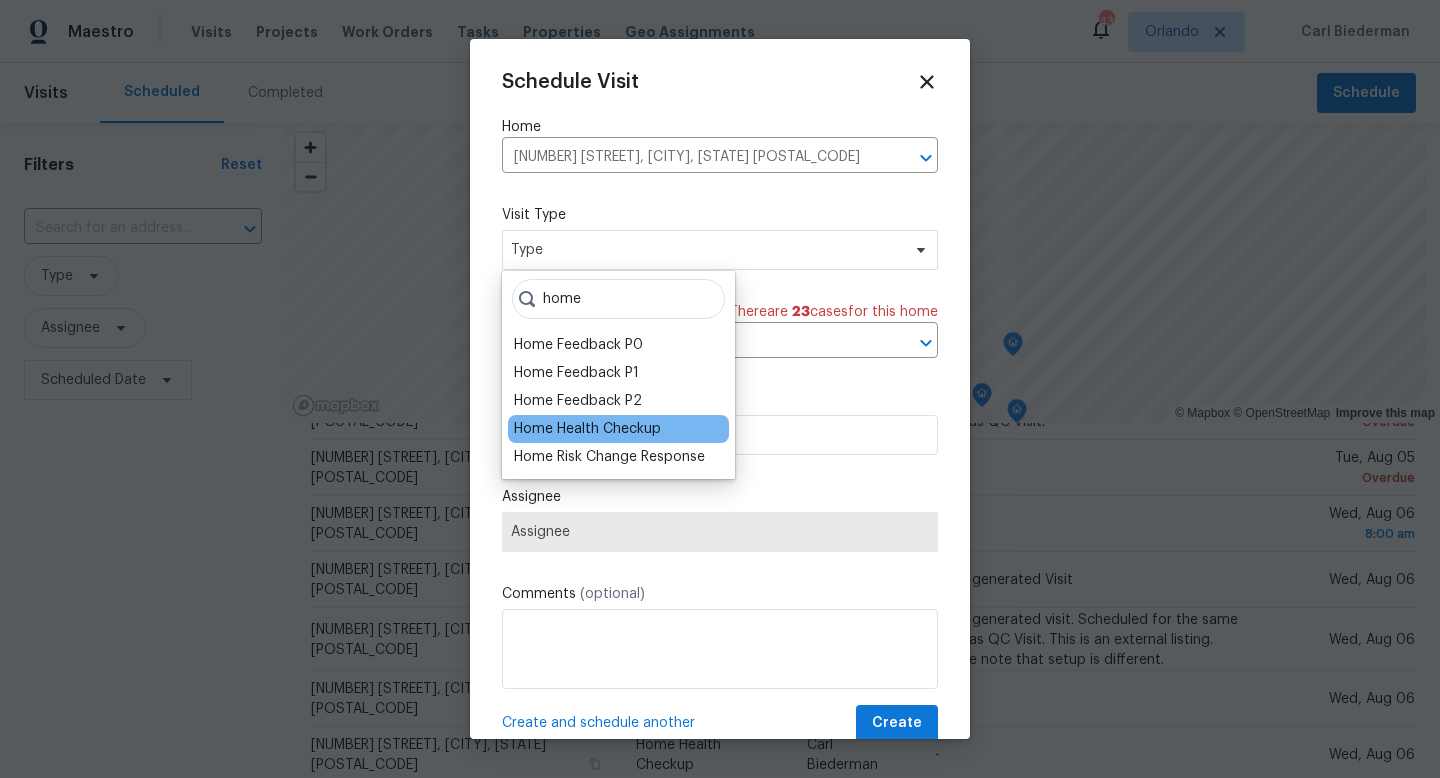 type on "home" 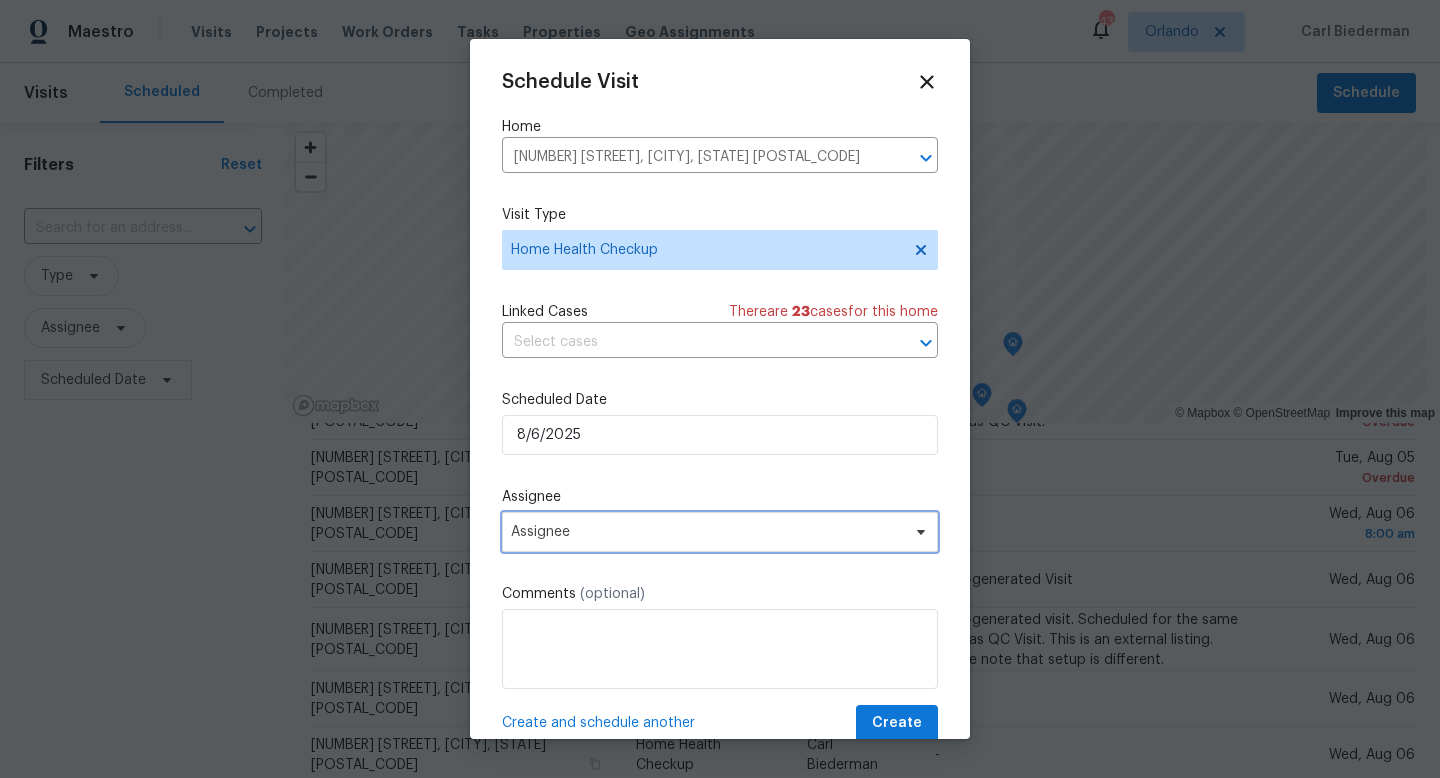 click on "Assignee" at bounding box center (707, 532) 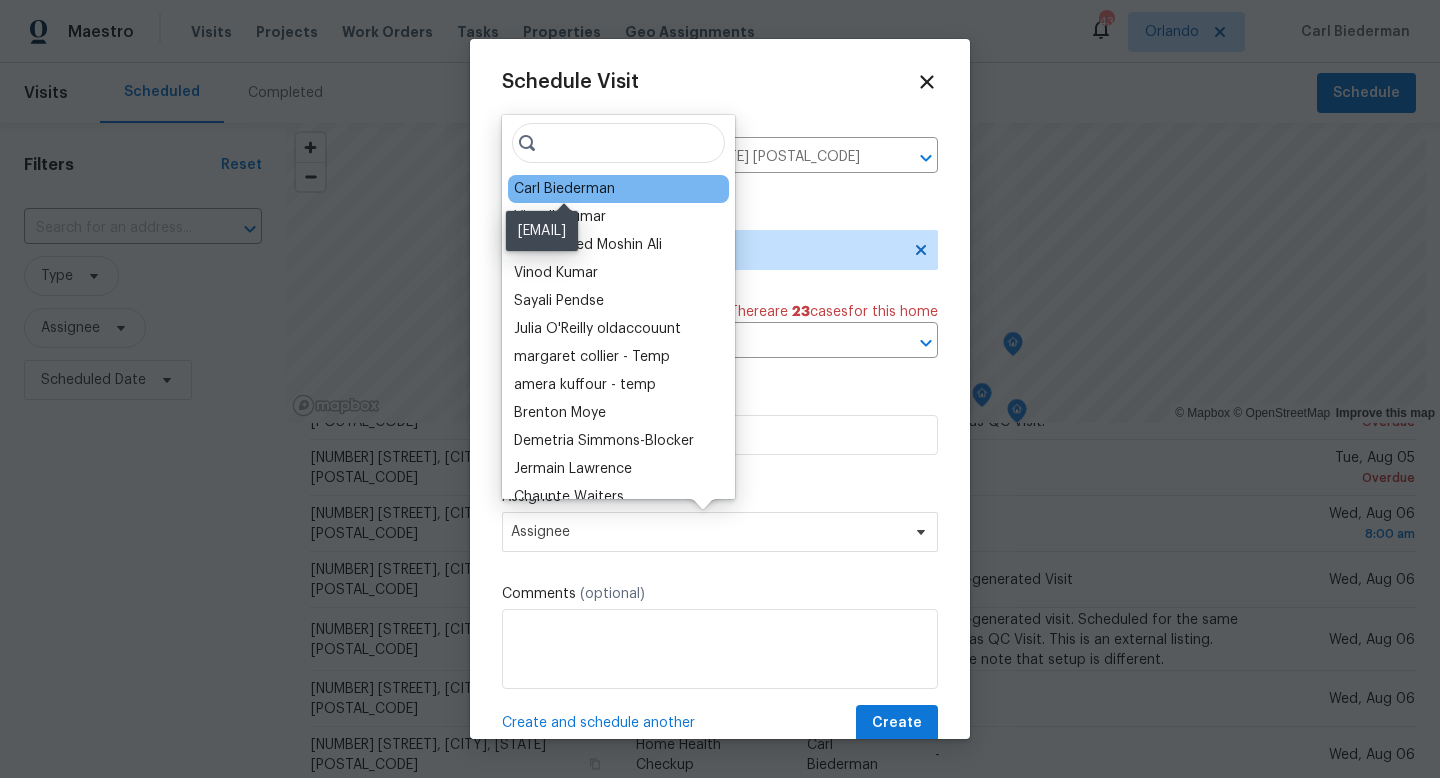click on "Carl Biederman" at bounding box center [564, 189] 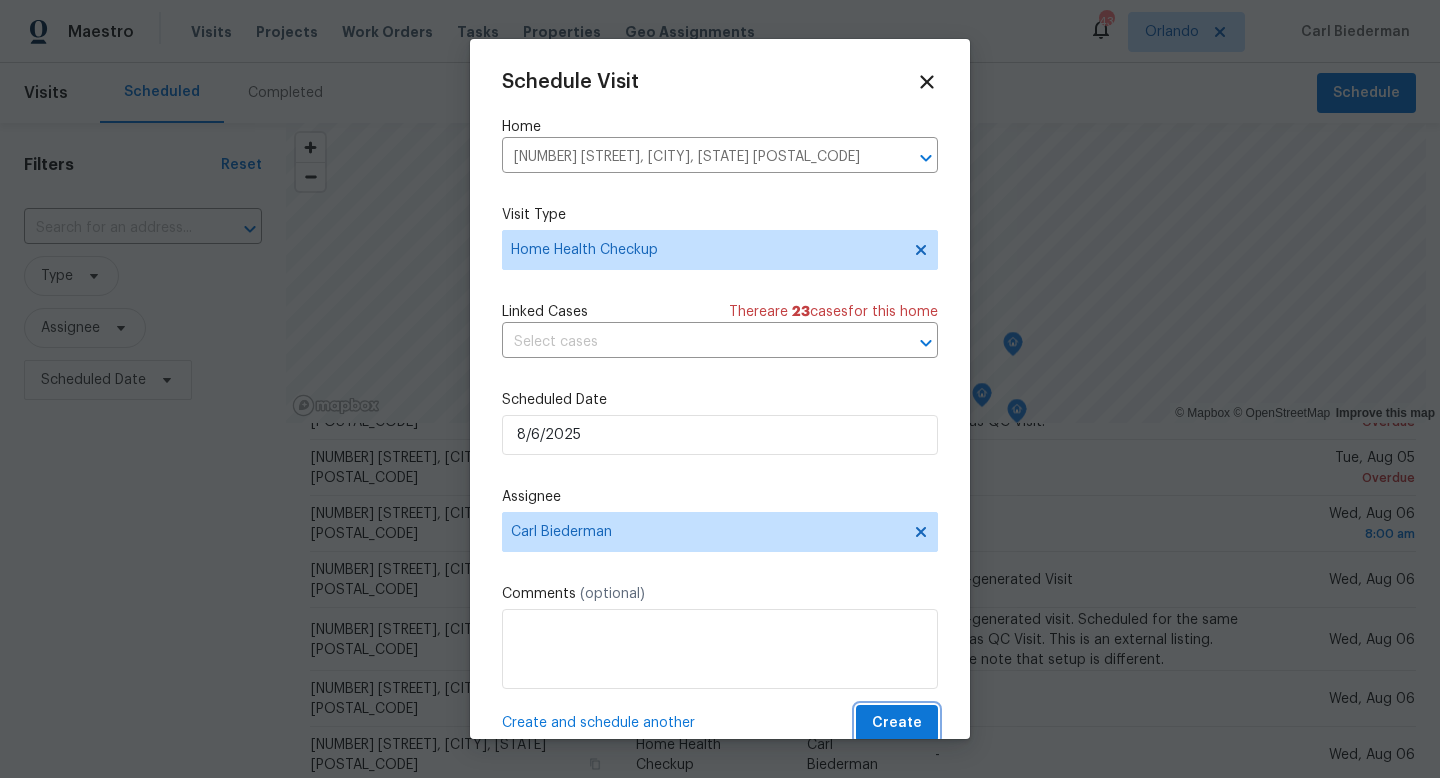 click on "Create" at bounding box center [897, 723] 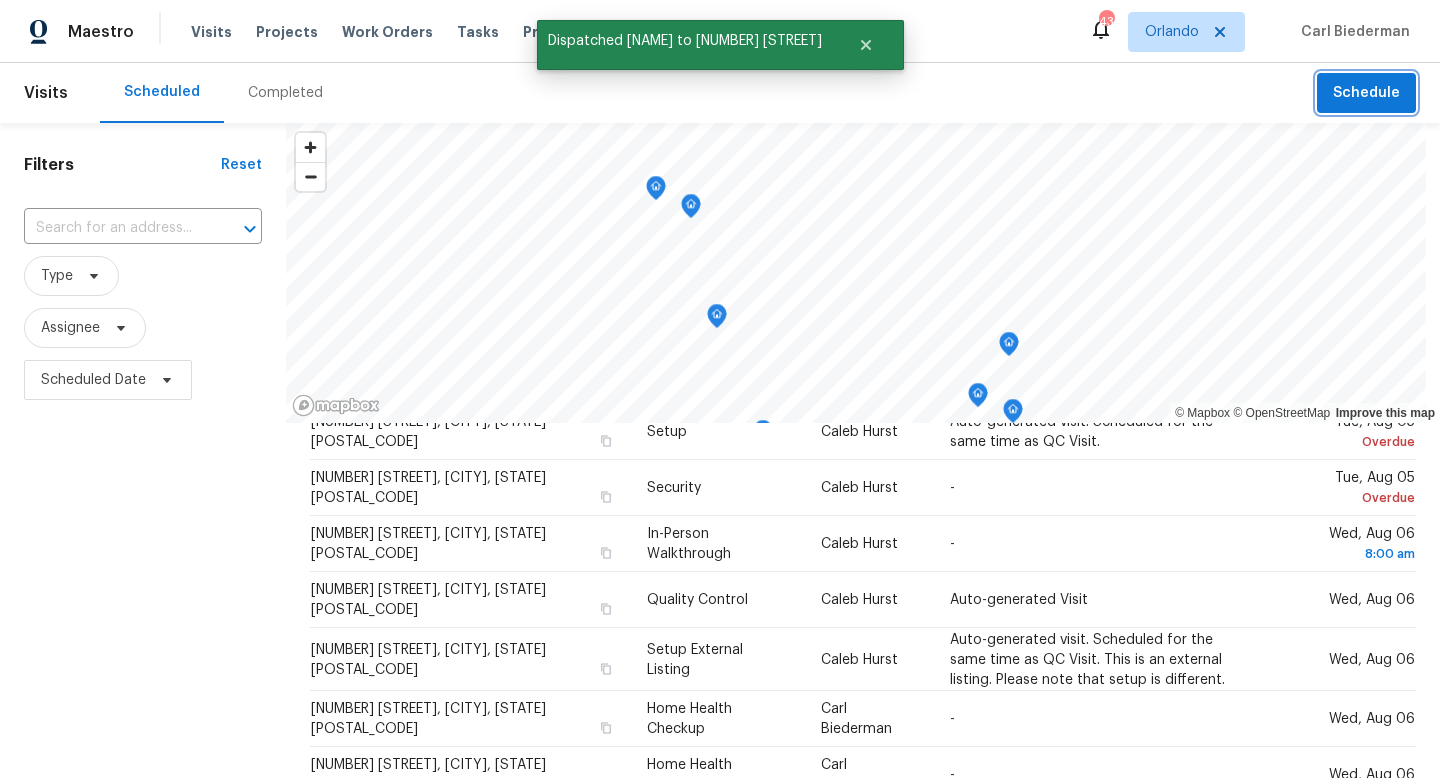 click on "Schedule" at bounding box center [1366, 93] 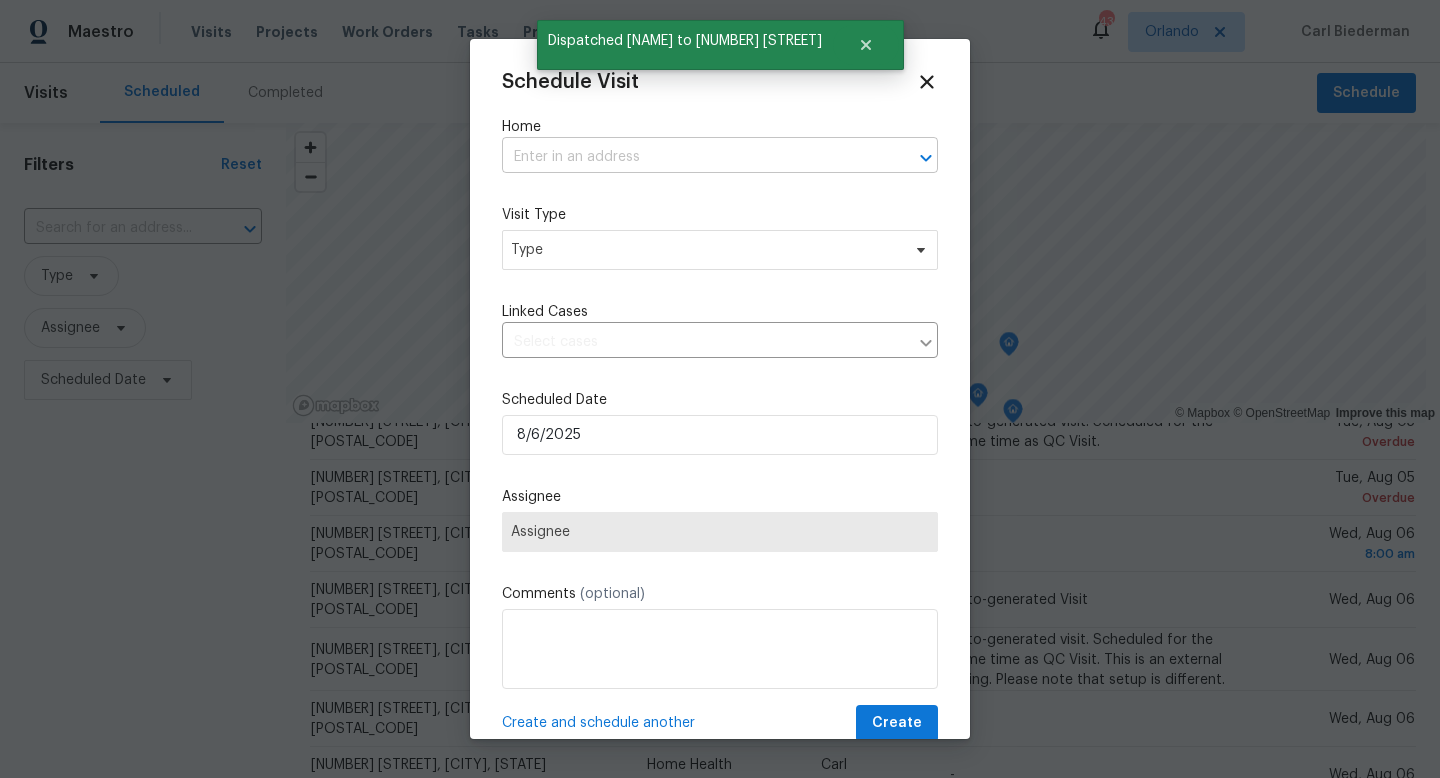 click at bounding box center [692, 157] 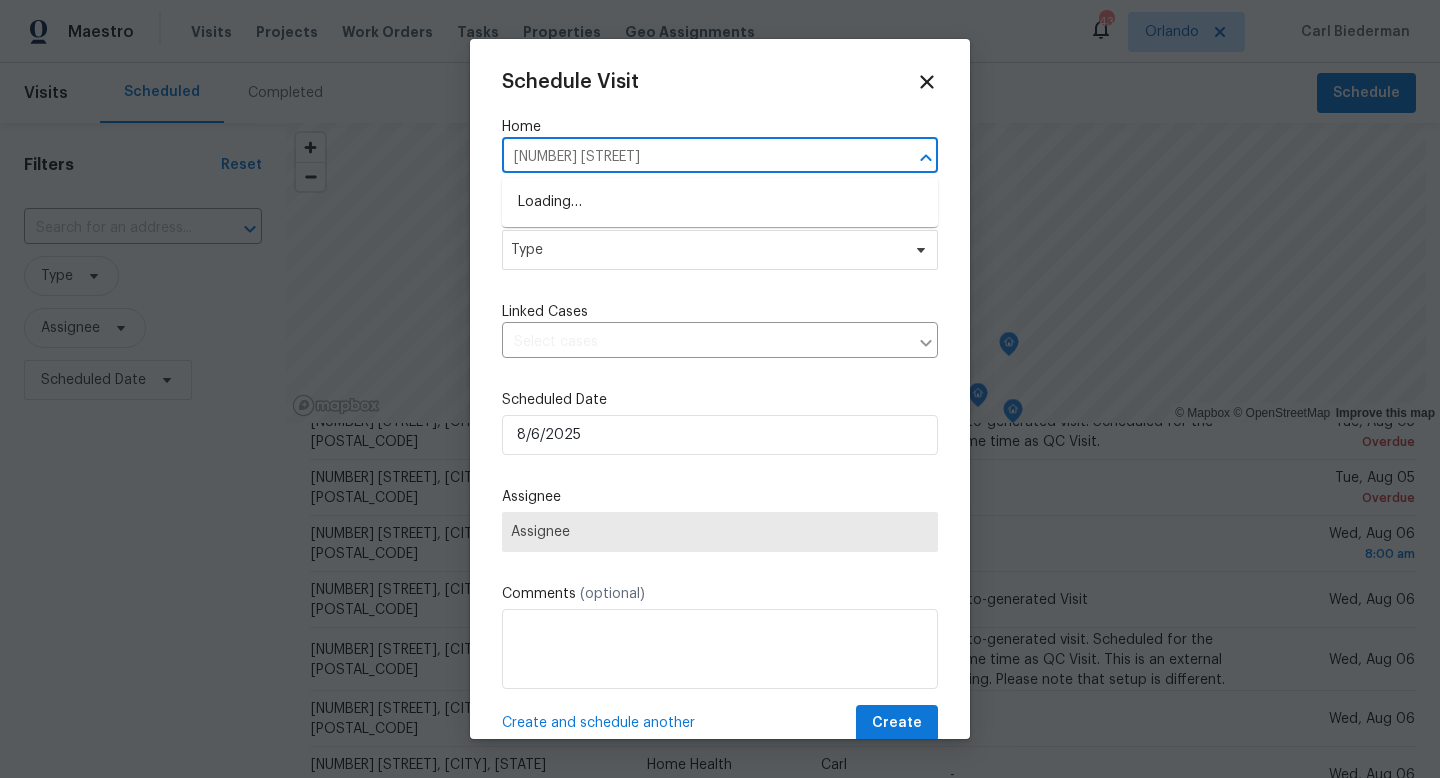 type on "[NUMBER] [STREET], [CITY], [STATE] [POSTAL_CODE]" 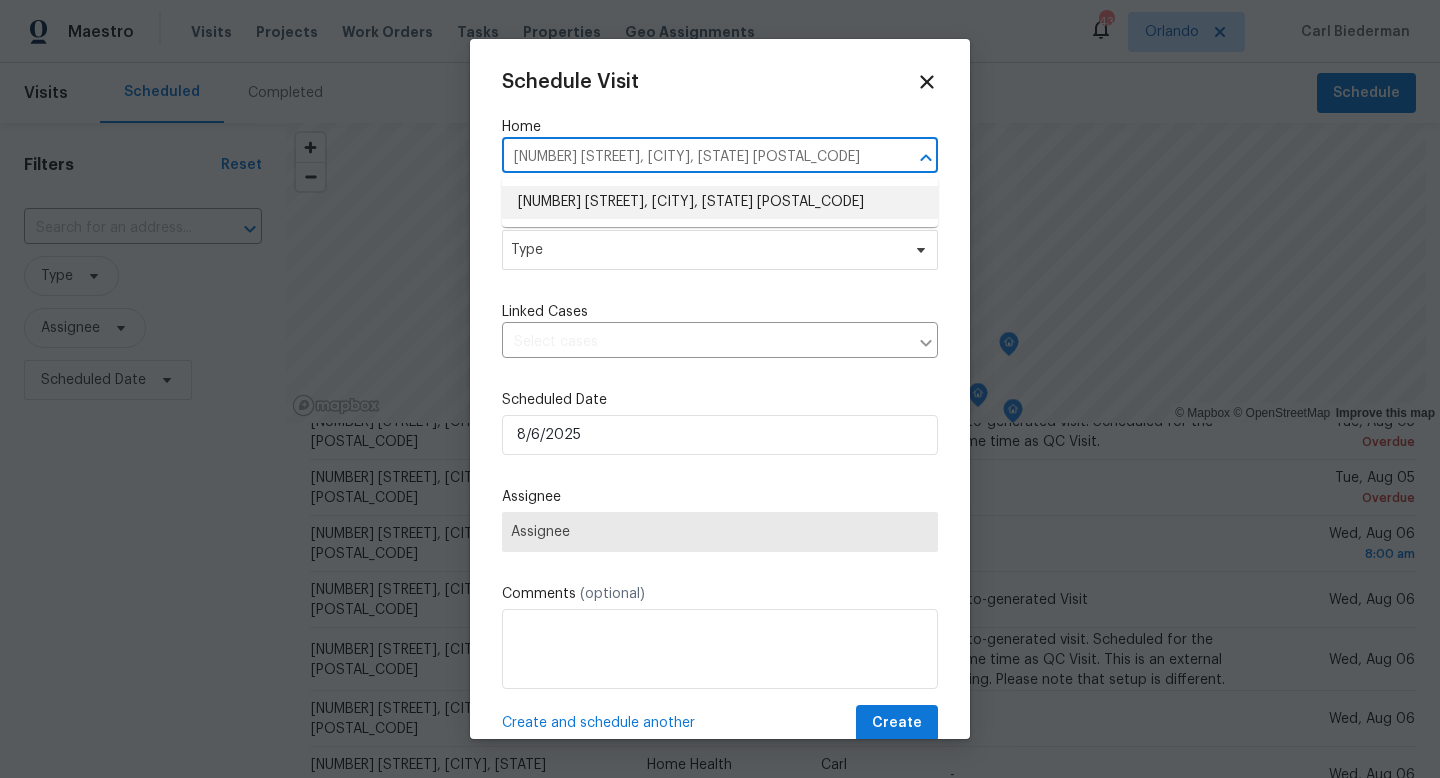 click on "[NUMBER] [STREET], [CITY], [STATE] [POSTAL_CODE]" at bounding box center (720, 202) 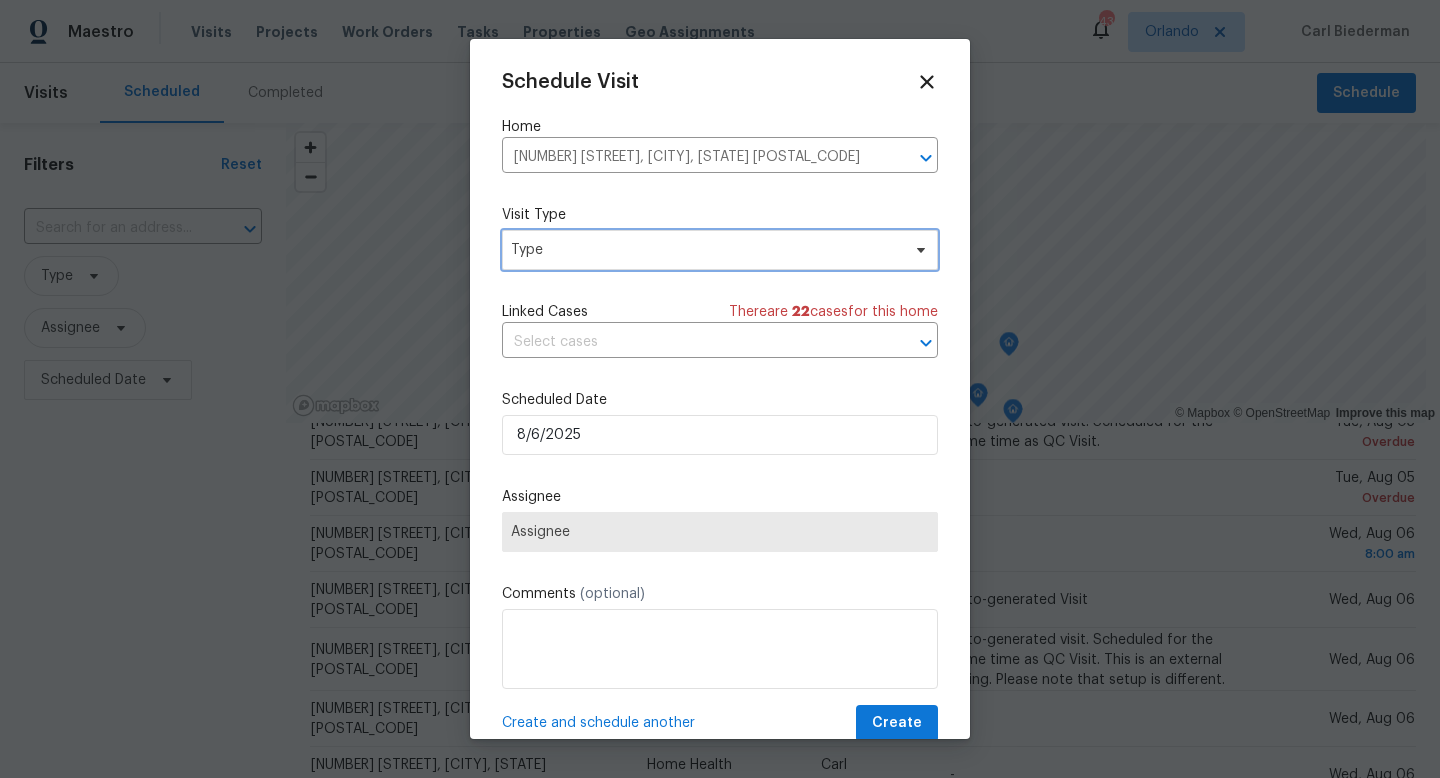 click on "Type" at bounding box center (705, 250) 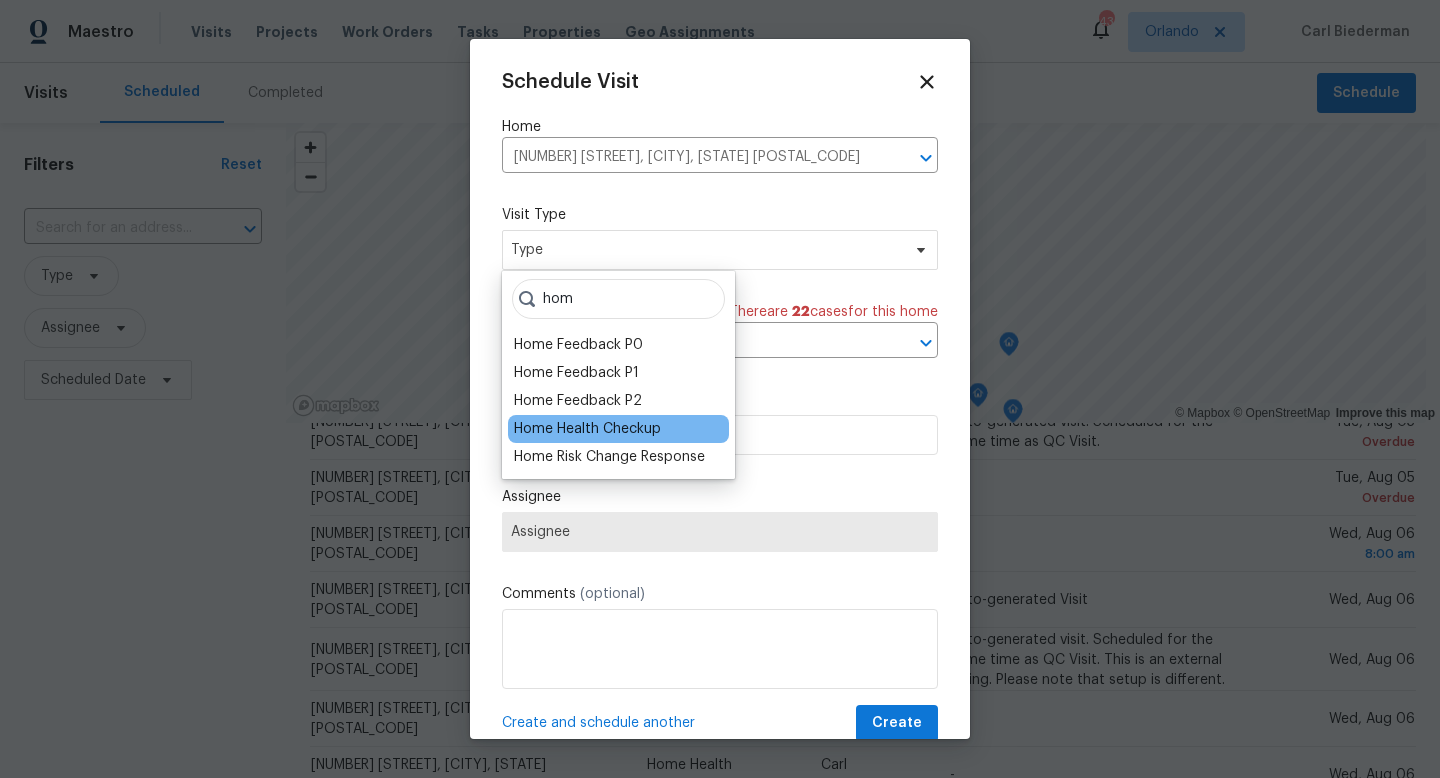 type on "hom" 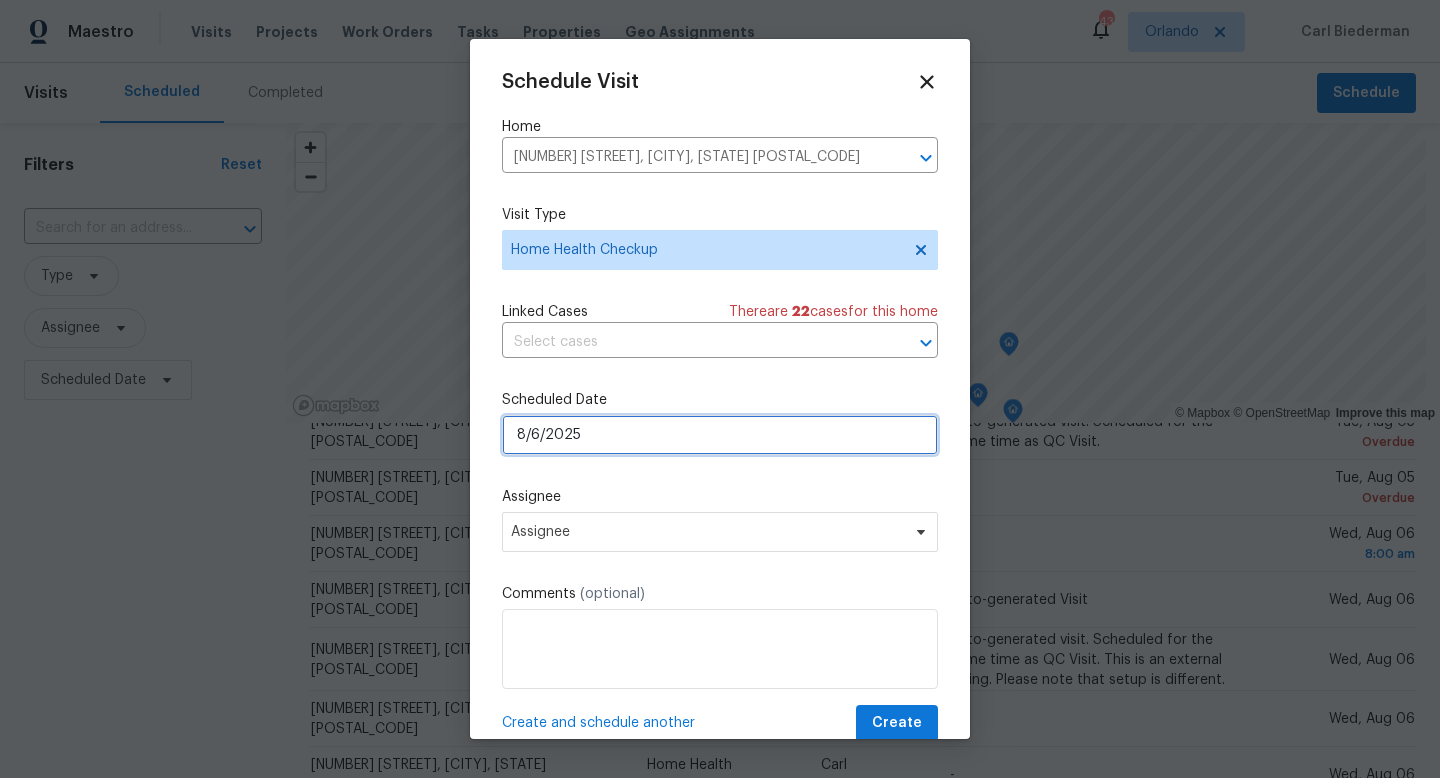 click on "8/6/2025" at bounding box center [720, 435] 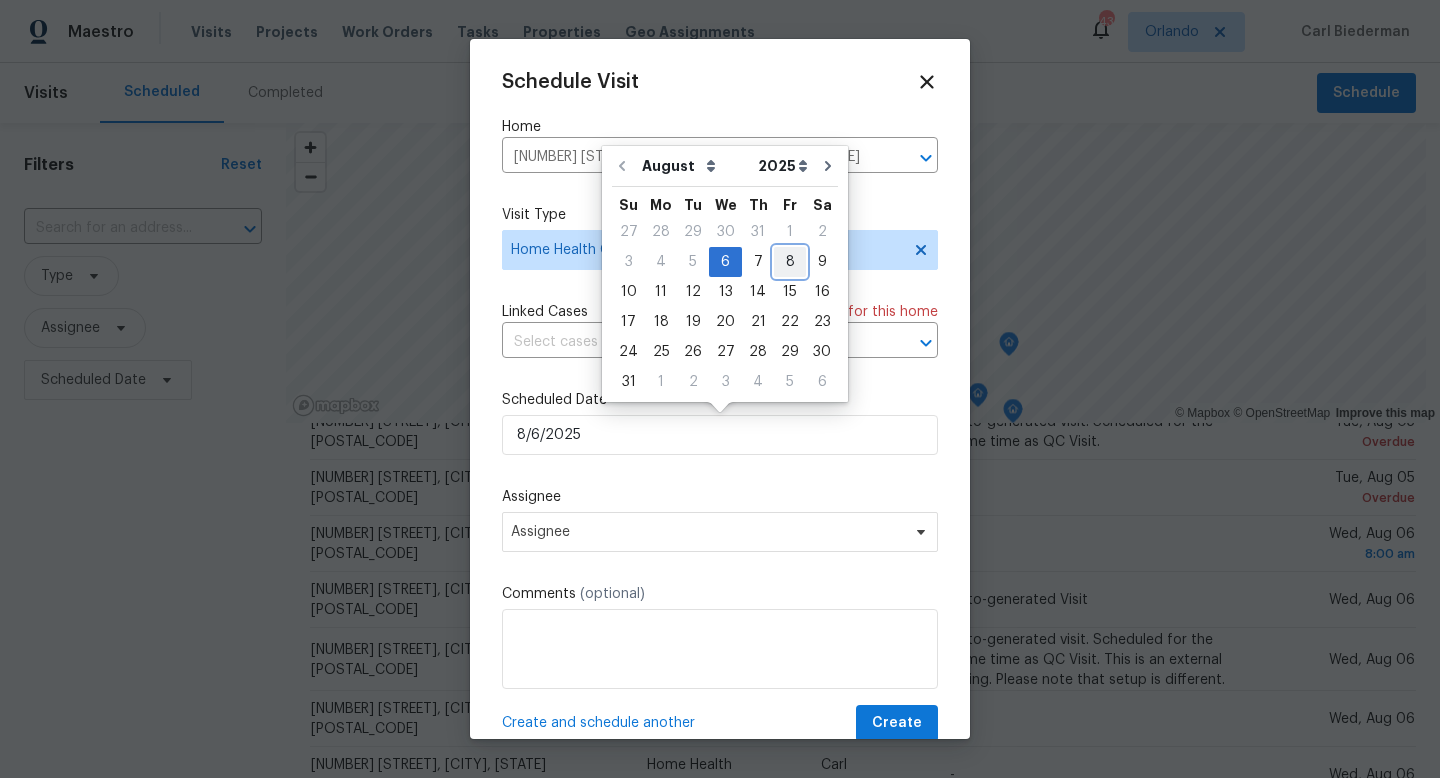 click on "8" at bounding box center (790, 262) 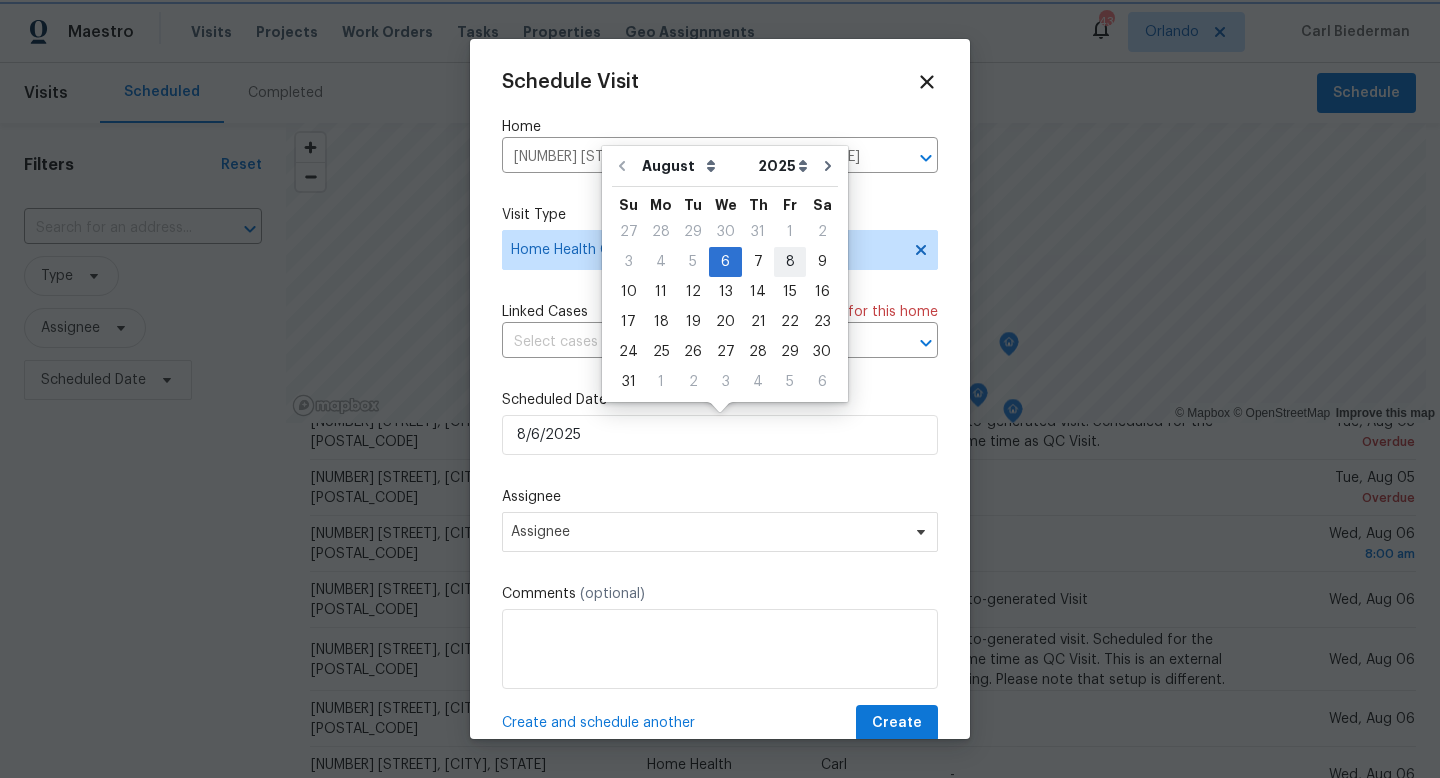 type on "8/8/2025" 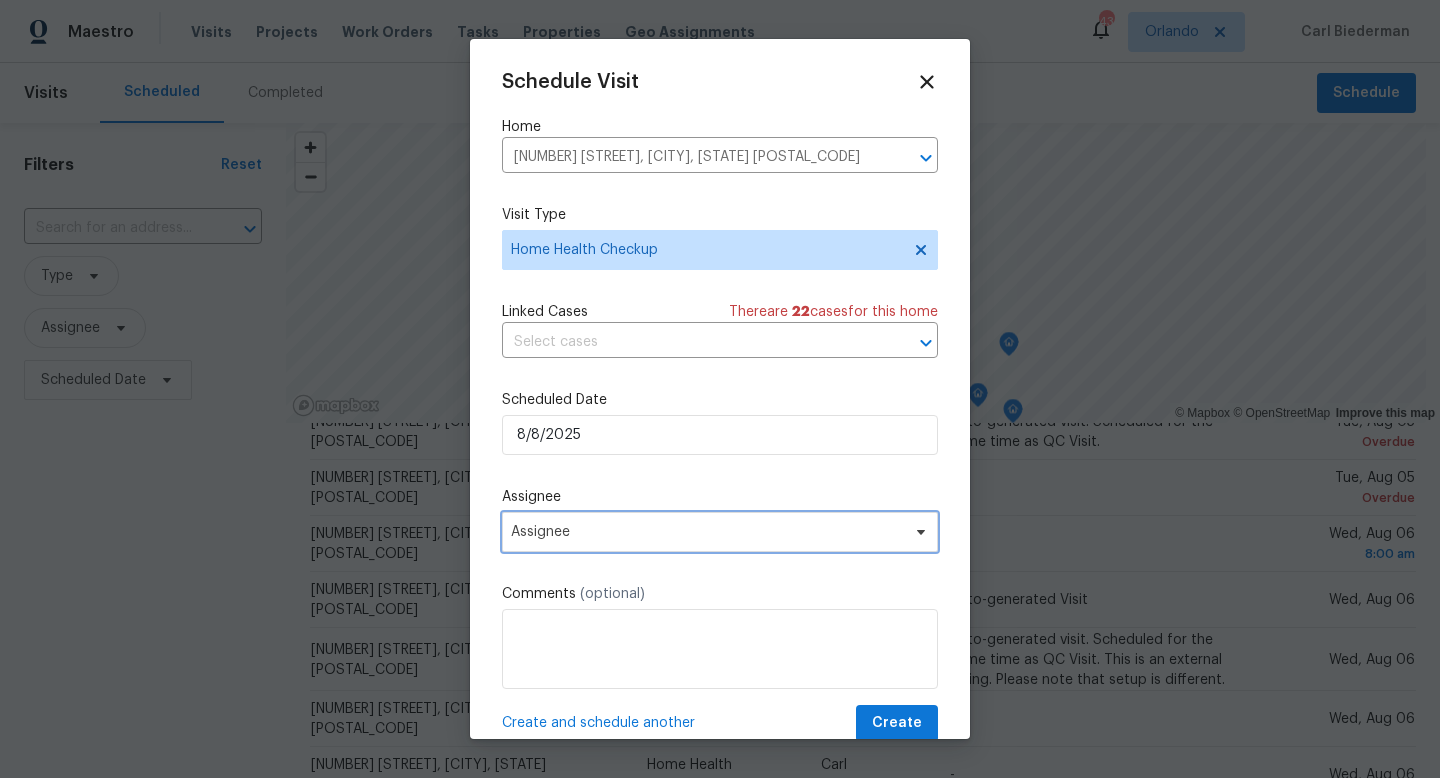 click on "Assignee" at bounding box center (707, 532) 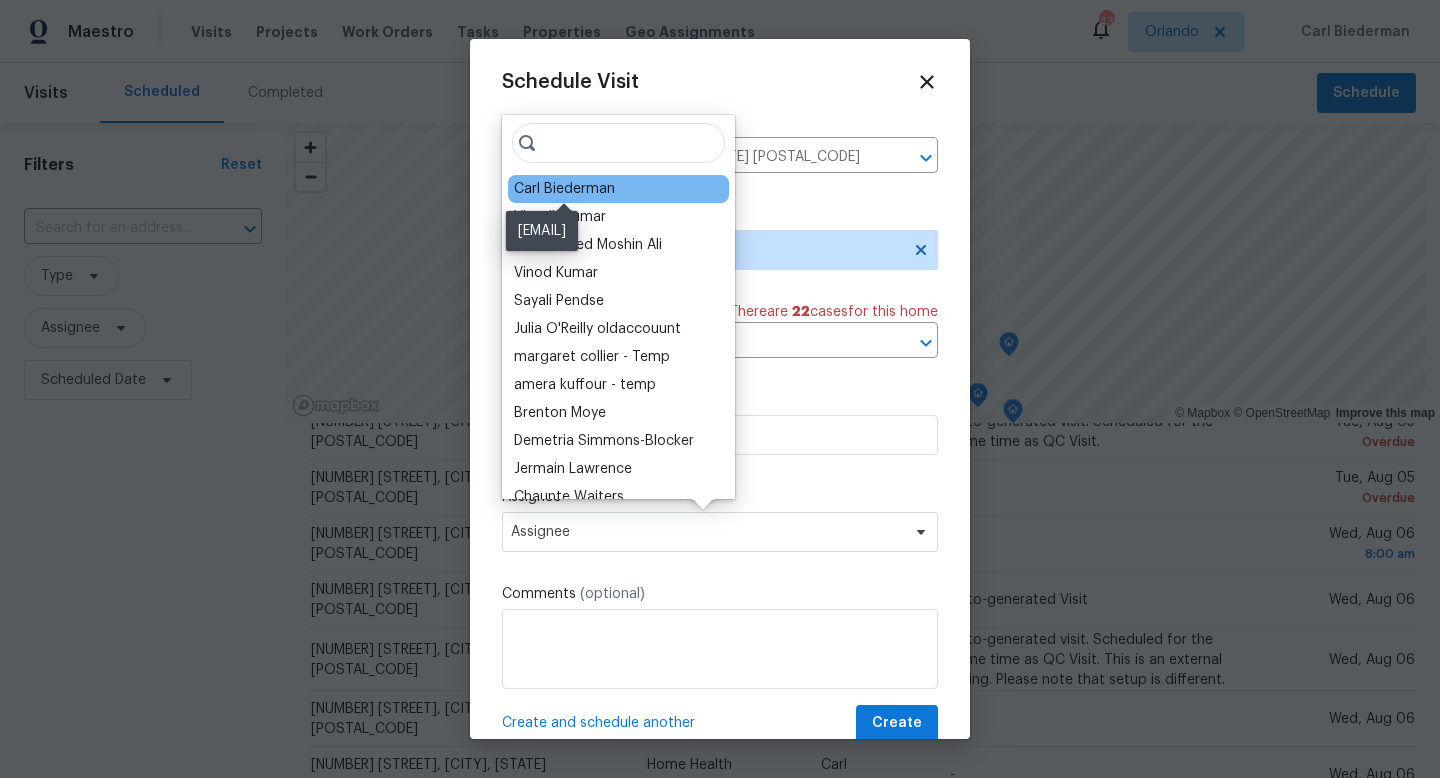 click on "Carl Biederman" at bounding box center [564, 189] 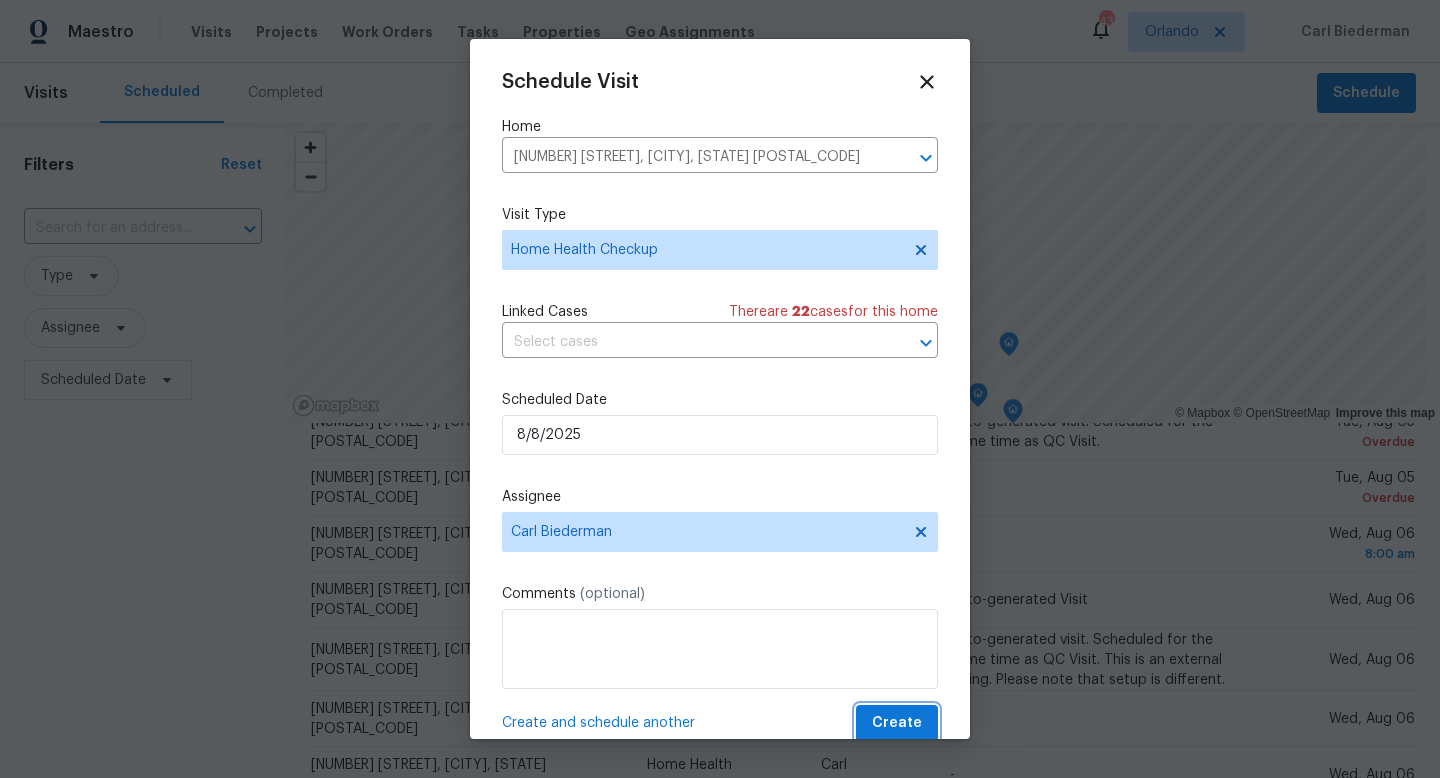 click on "Create" at bounding box center [897, 723] 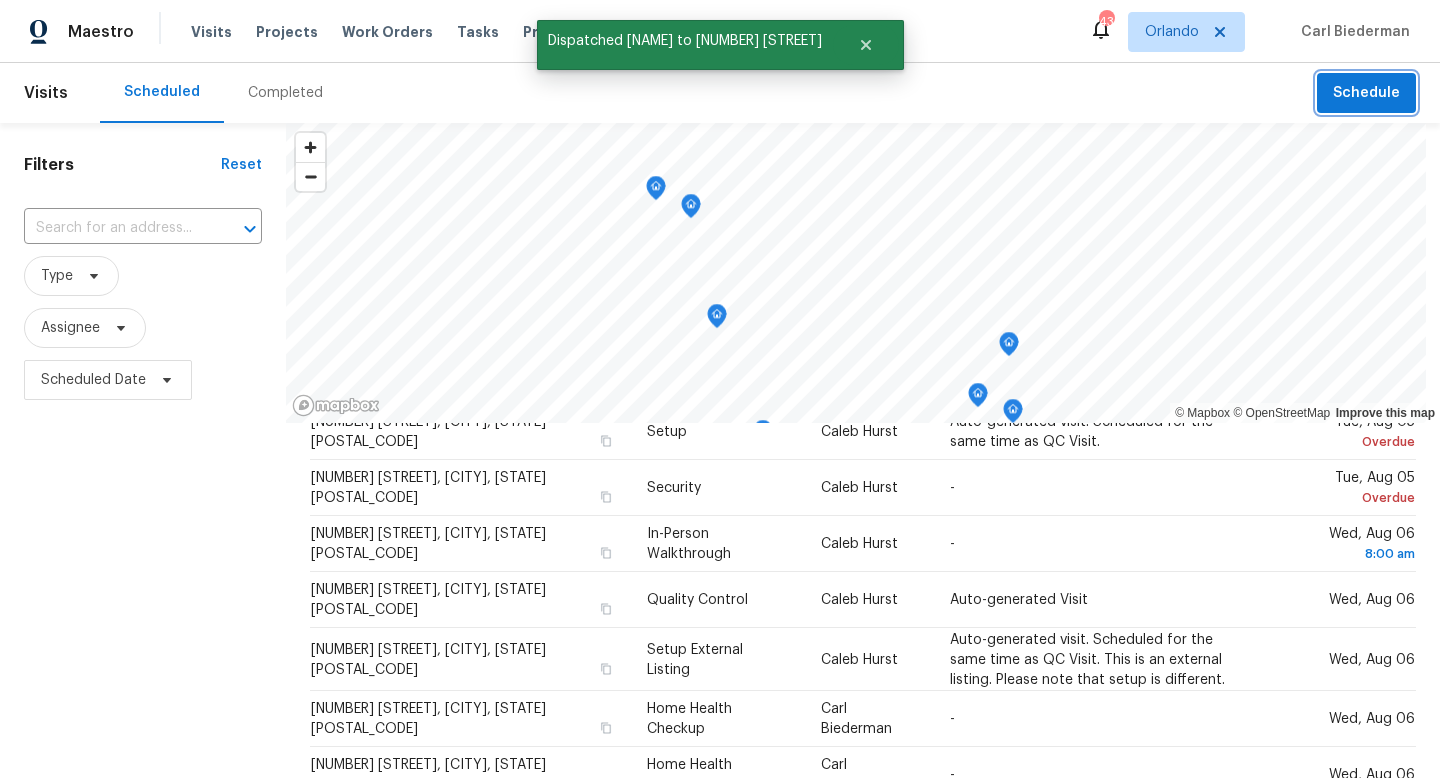 click on "Schedule" at bounding box center [1366, 93] 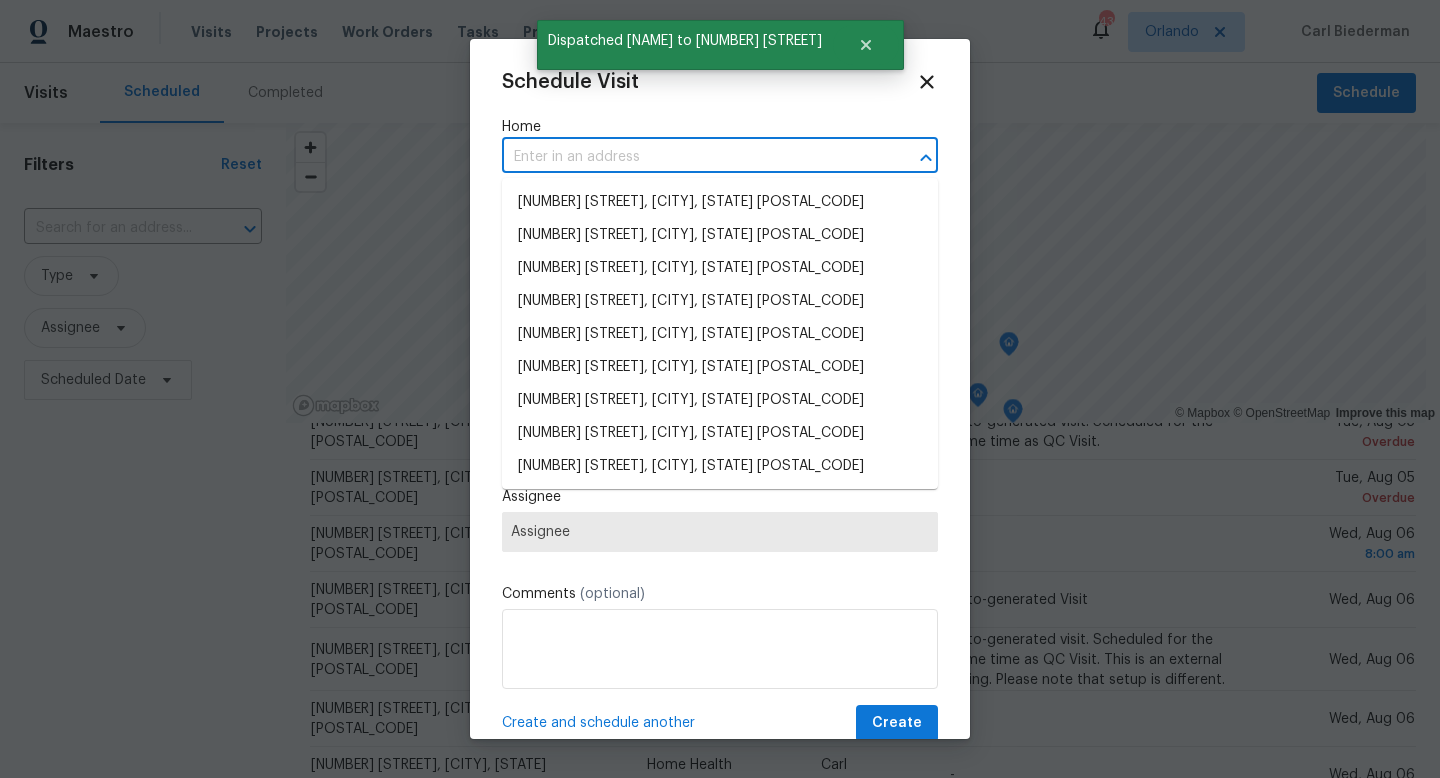 click at bounding box center [692, 157] 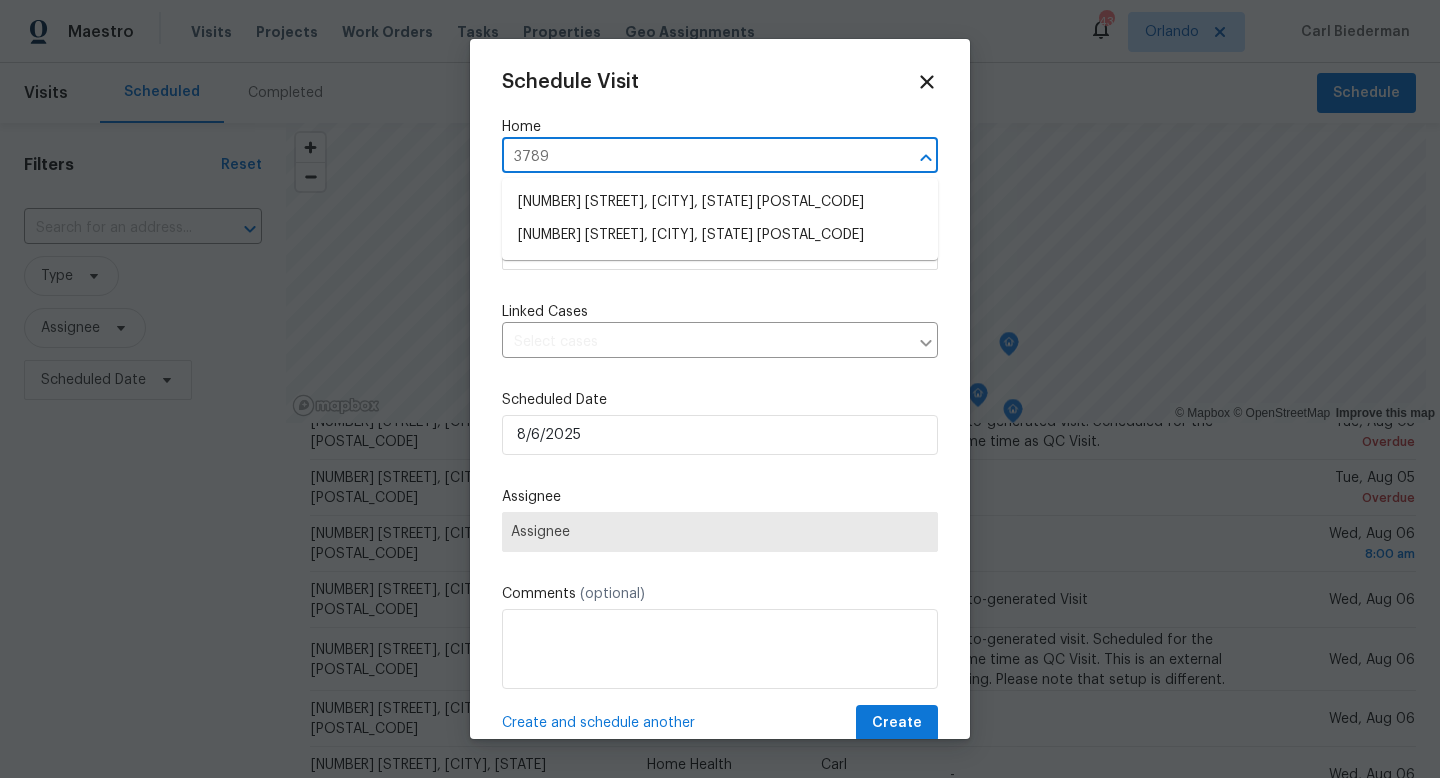 type on "[NUMBER] [STREET]" 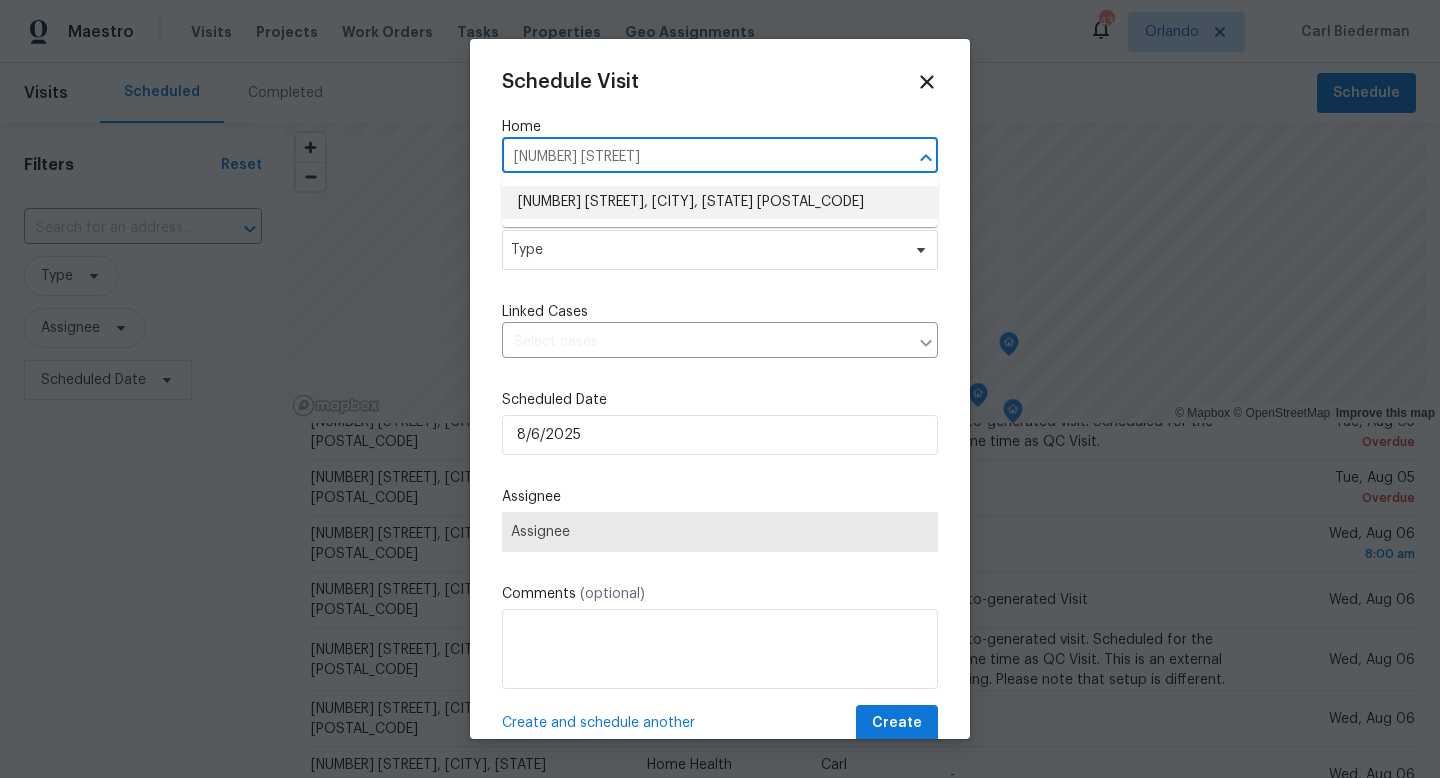 click on "[NUMBER] [STREET], [CITY], [STATE] [POSTAL_CODE]" at bounding box center [720, 202] 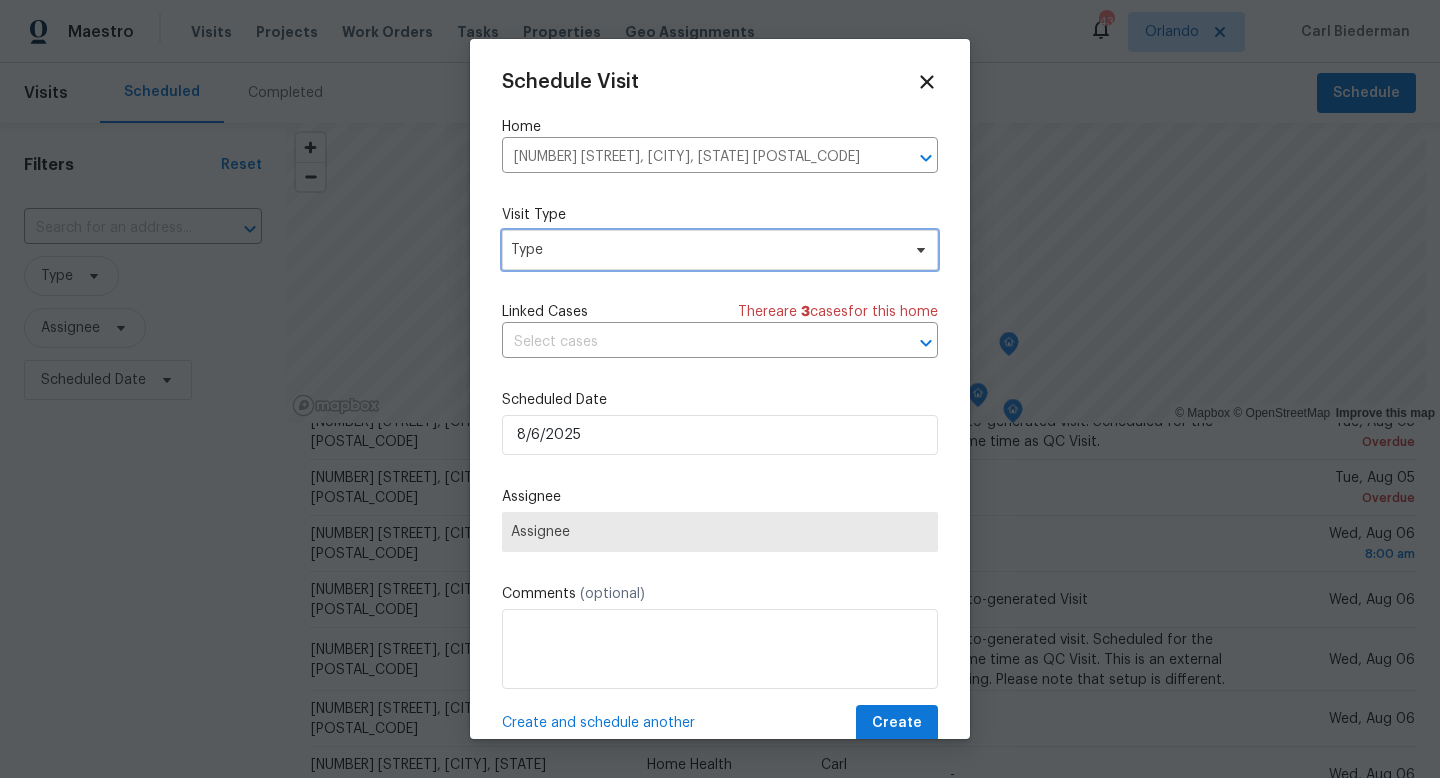 click on "Type" at bounding box center [705, 250] 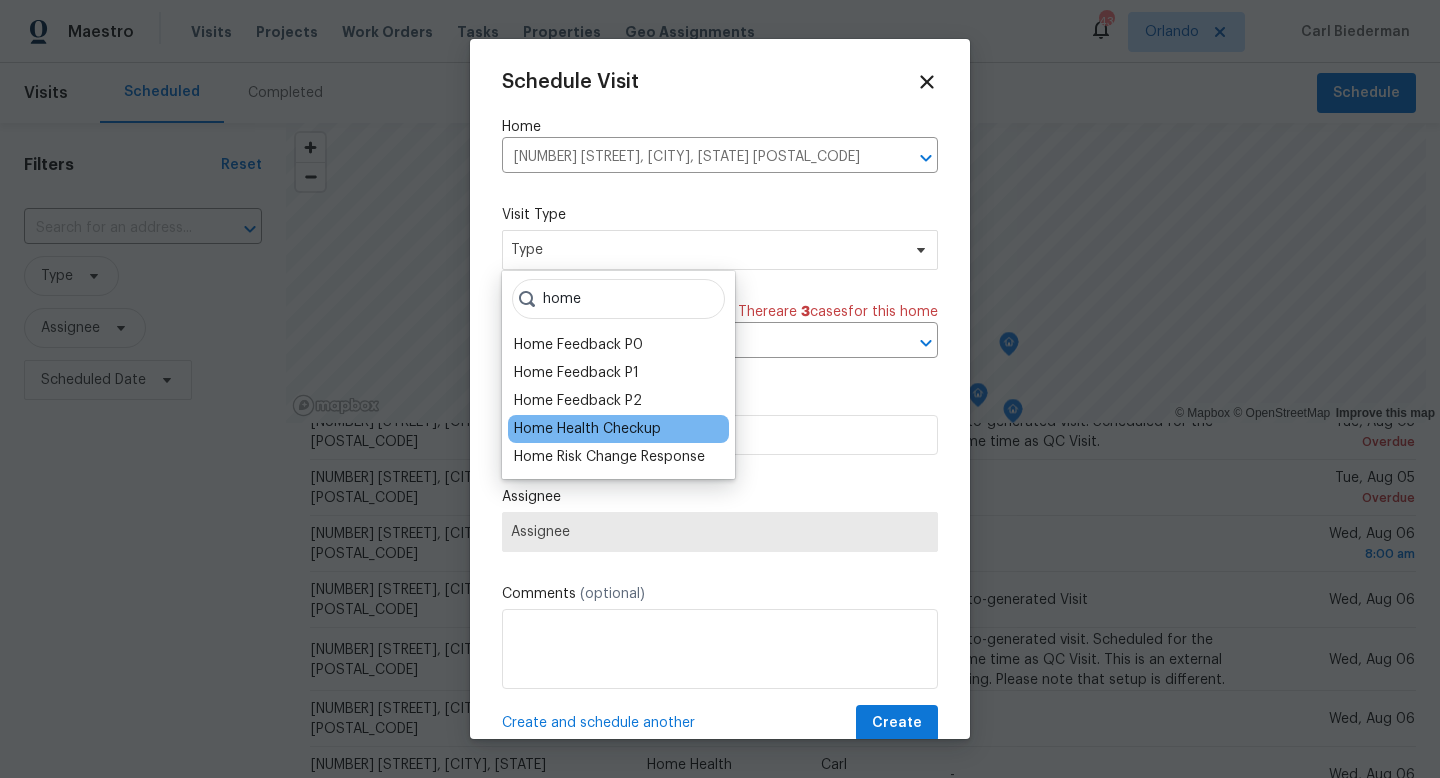 type on "home" 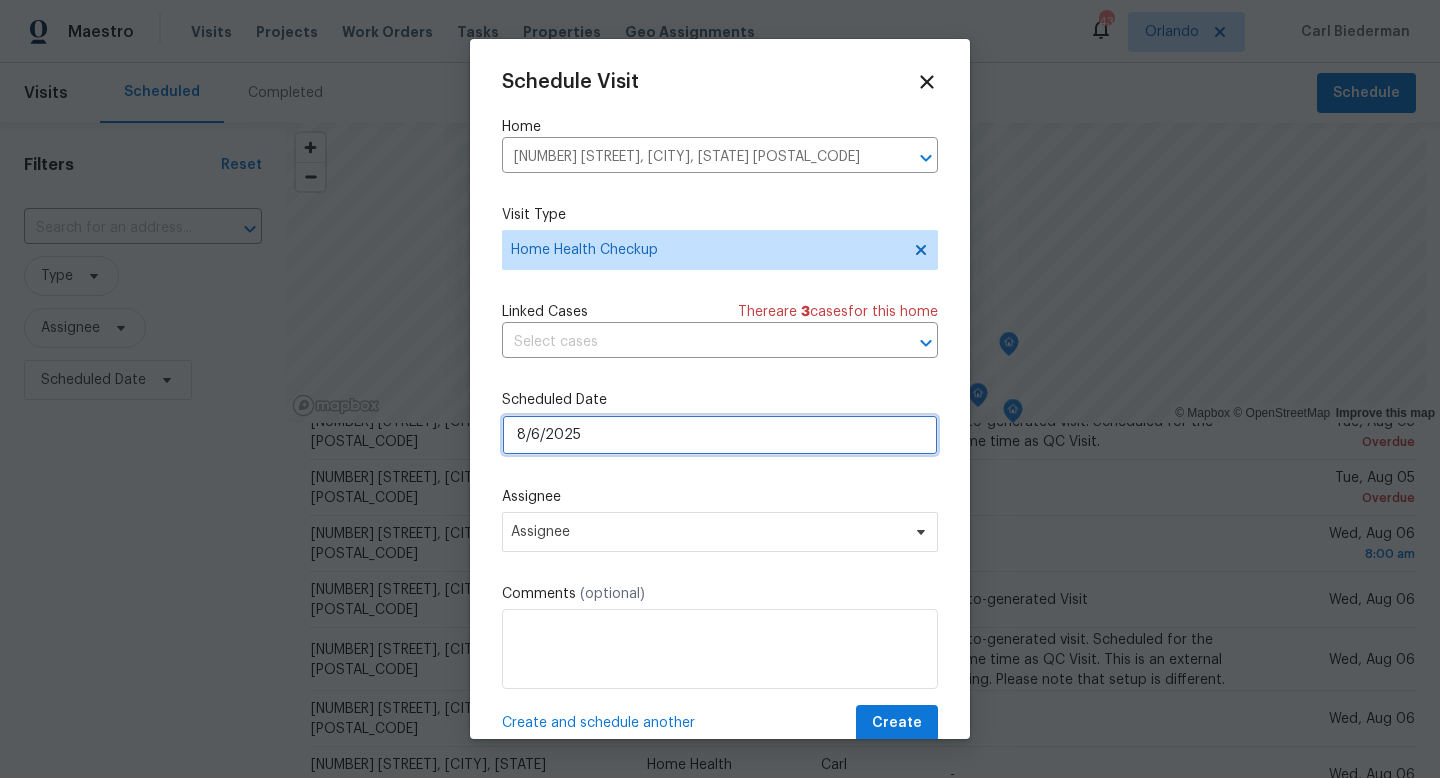 click on "8/6/2025" at bounding box center [720, 435] 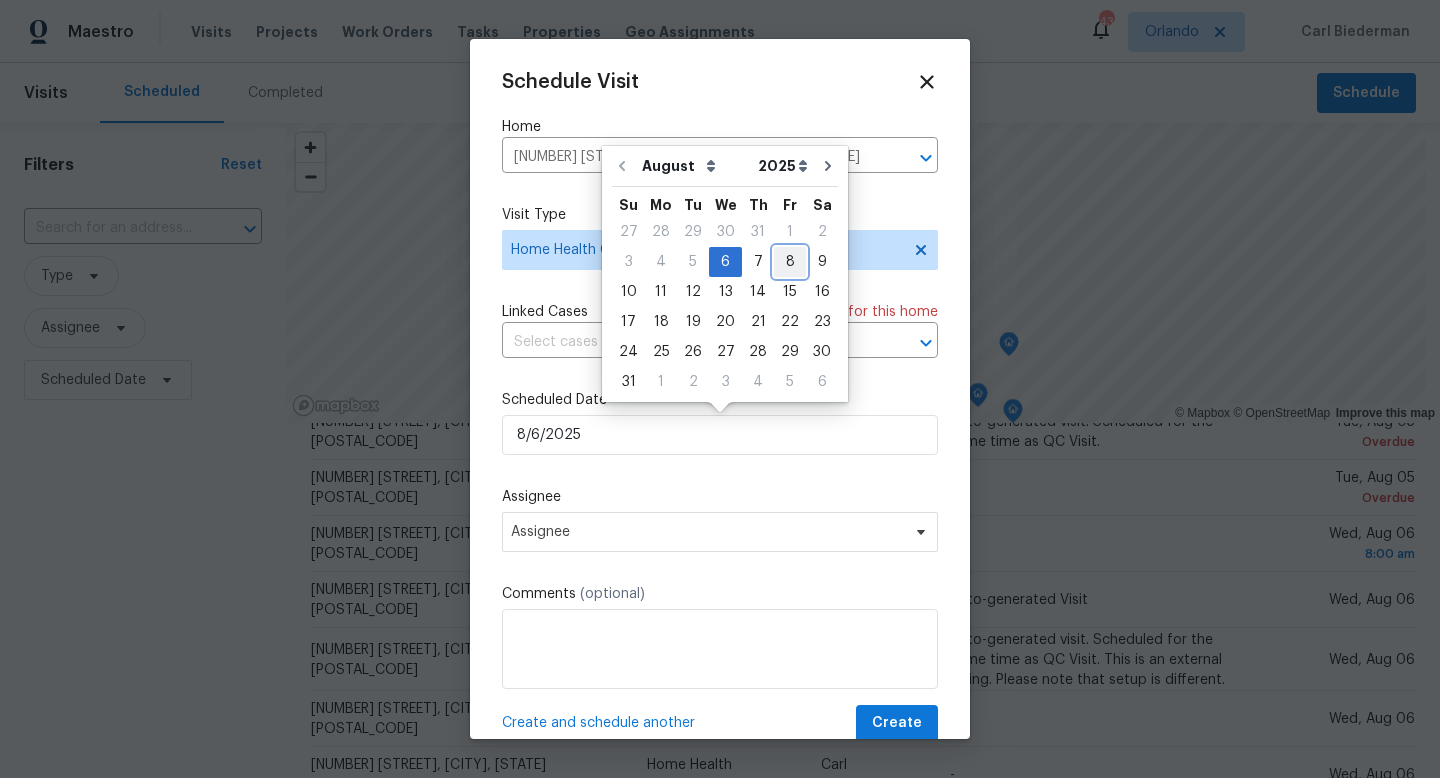 click on "8" at bounding box center (790, 262) 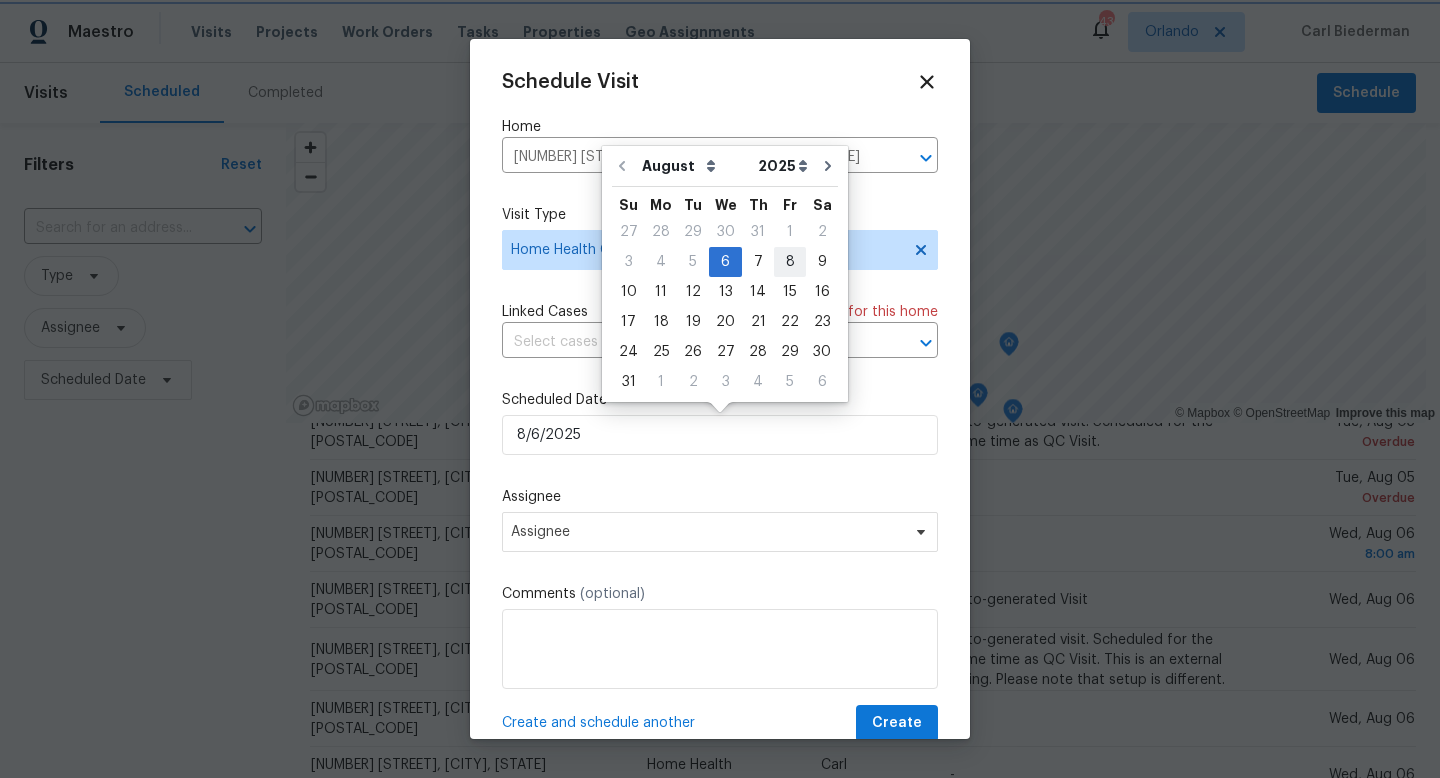 type on "8/8/2025" 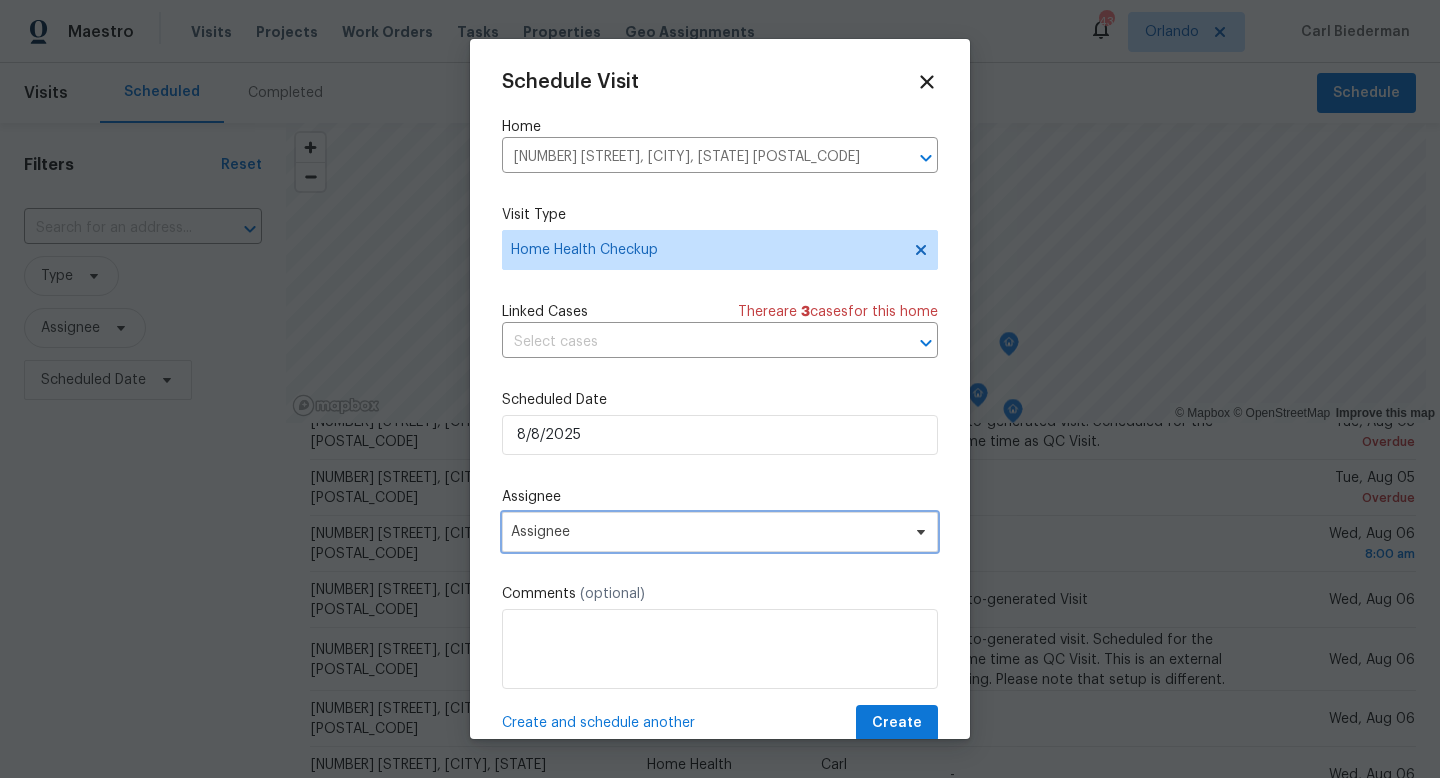 click on "Assignee" at bounding box center [720, 532] 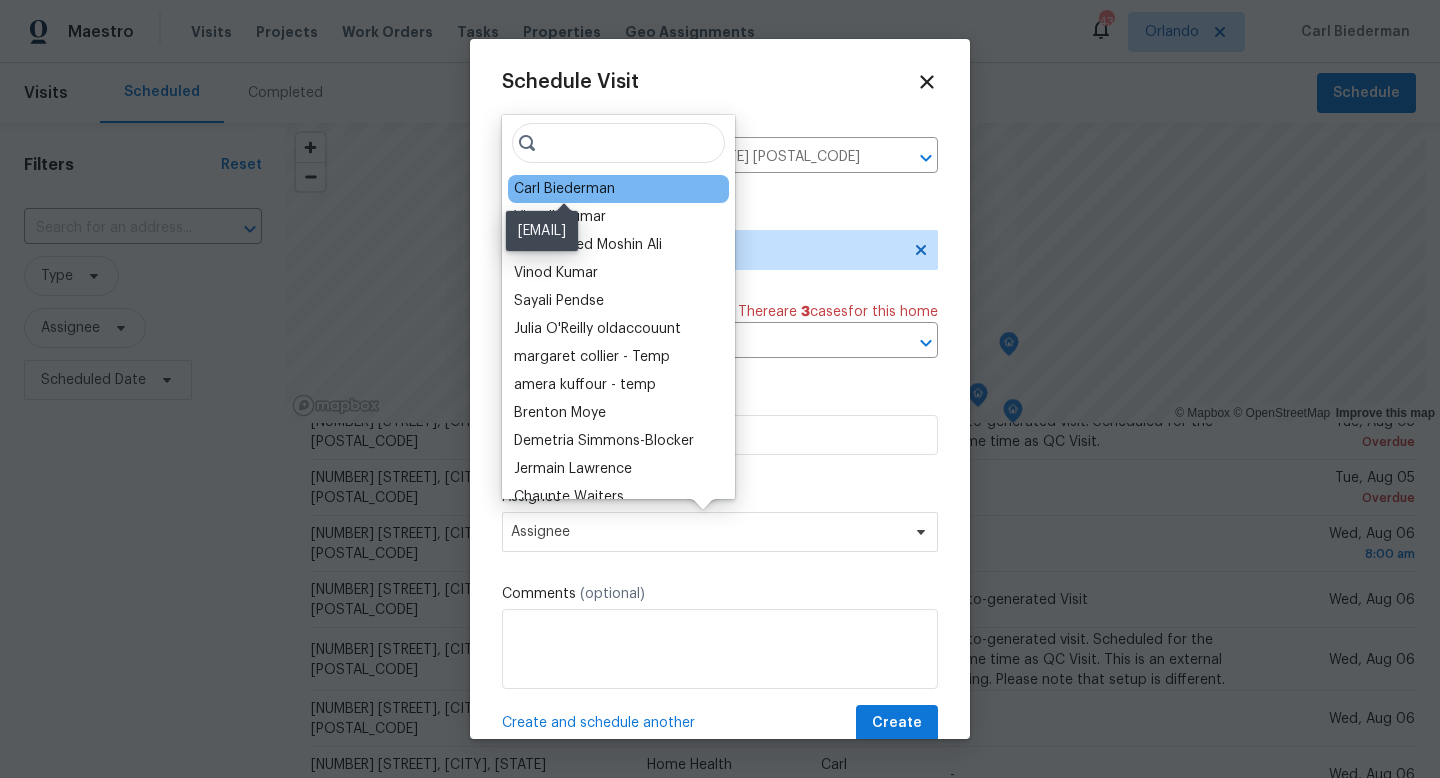 click on "Carl Biederman" at bounding box center (564, 189) 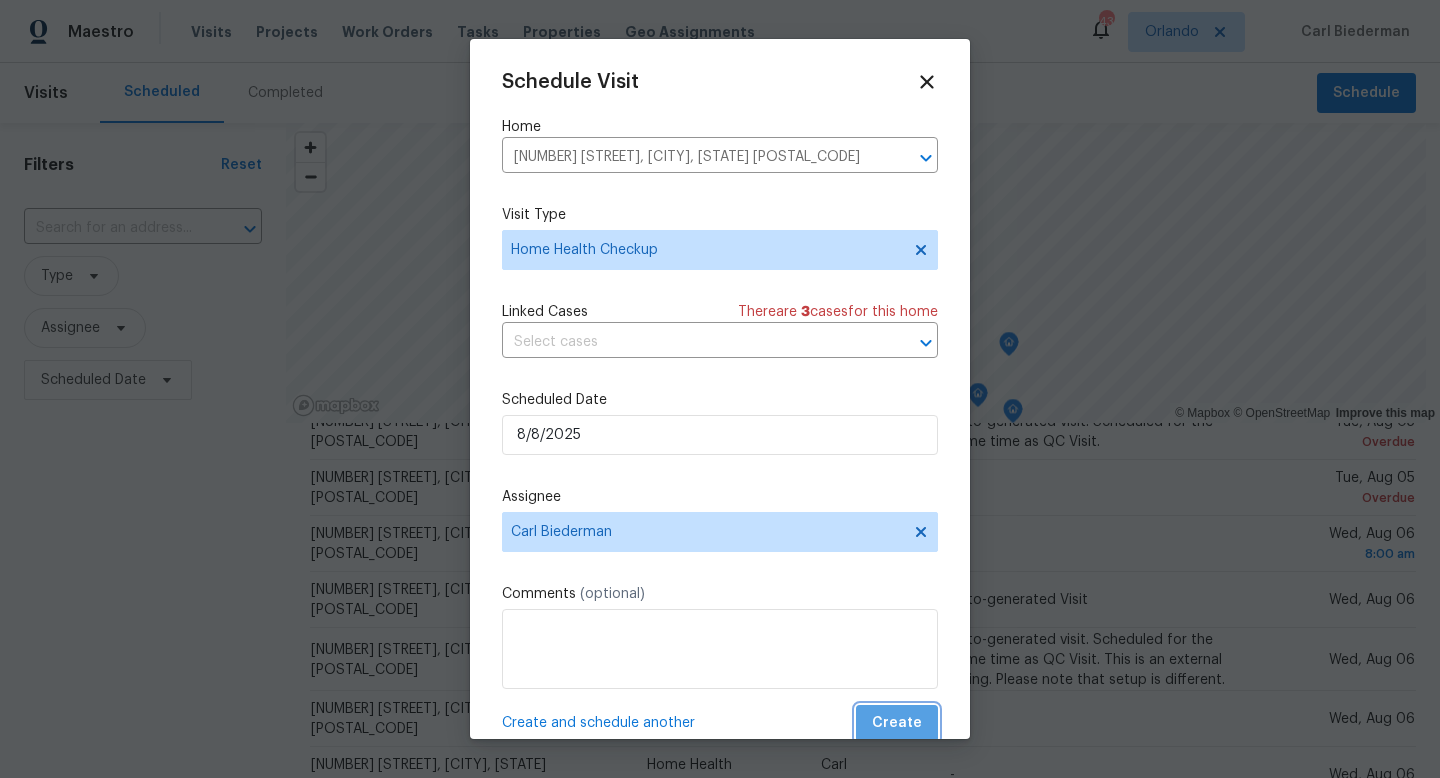 click on "Create" at bounding box center [897, 723] 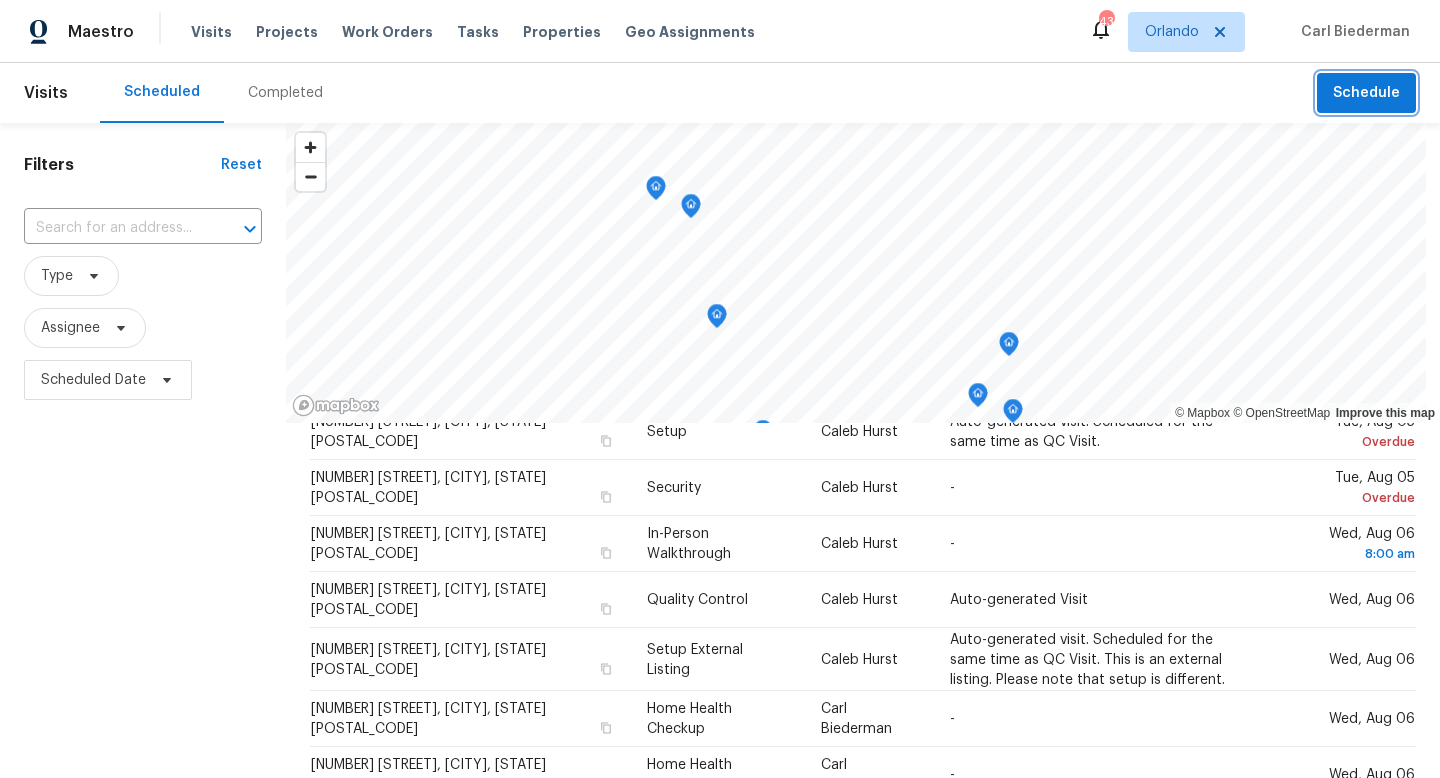 click on "Schedule" at bounding box center [1366, 93] 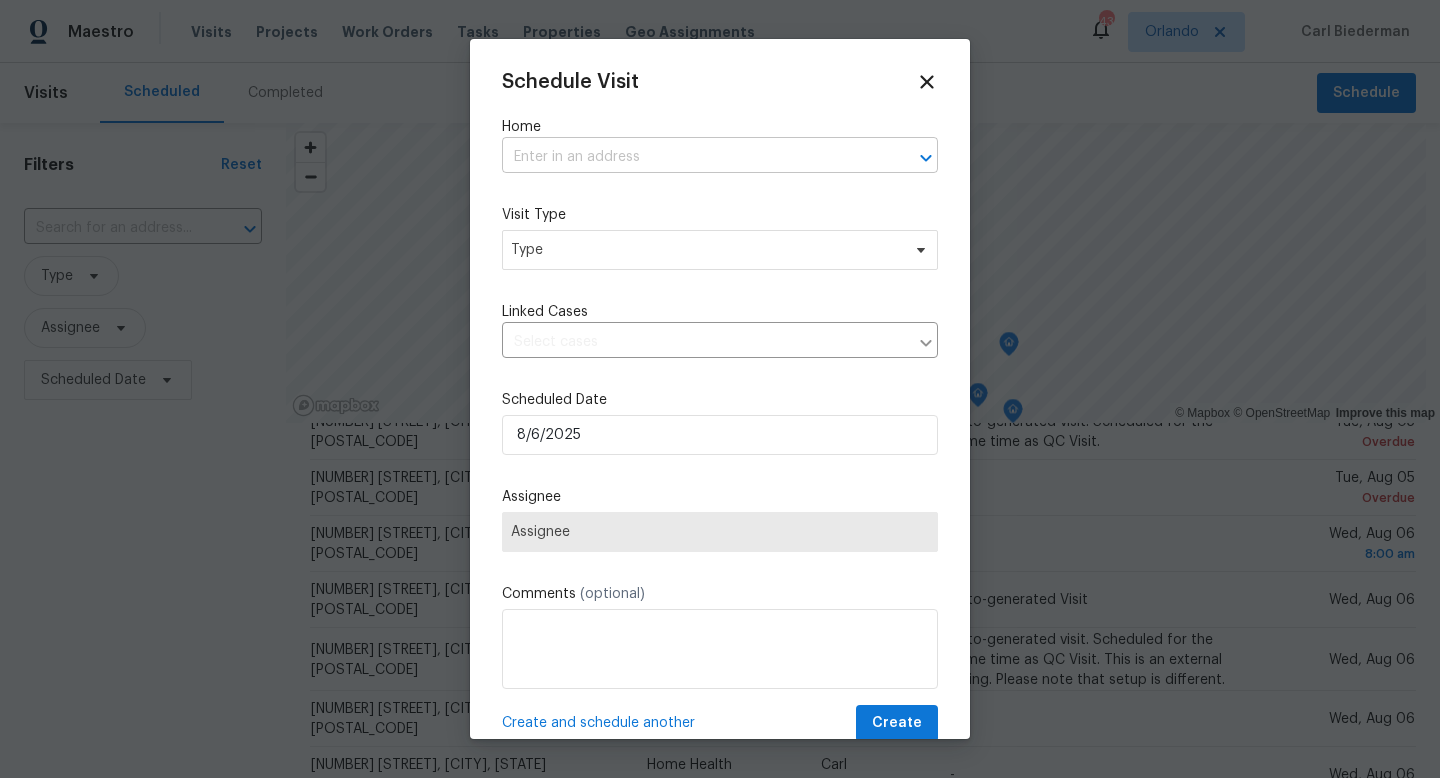 click at bounding box center (692, 157) 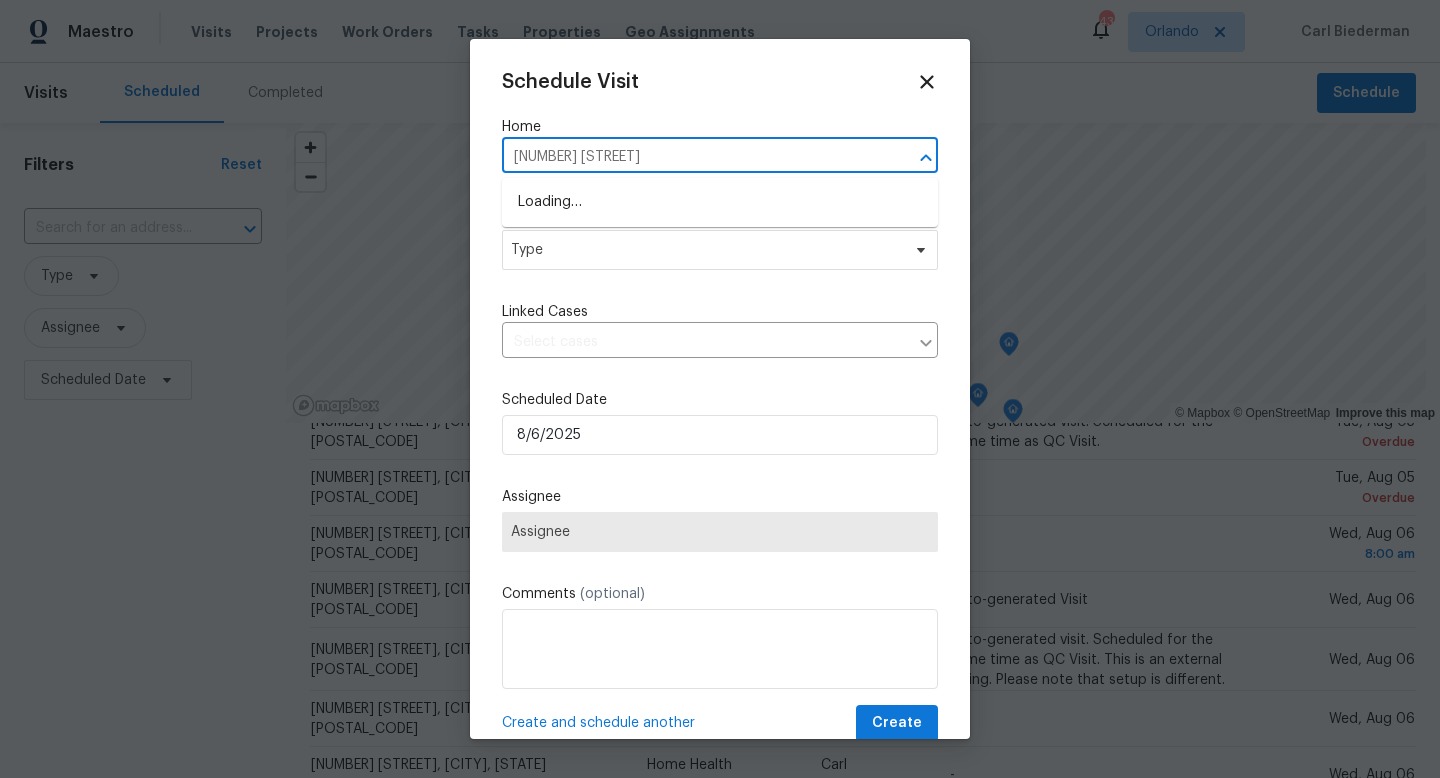 type on "[NUMBER] [STREET]" 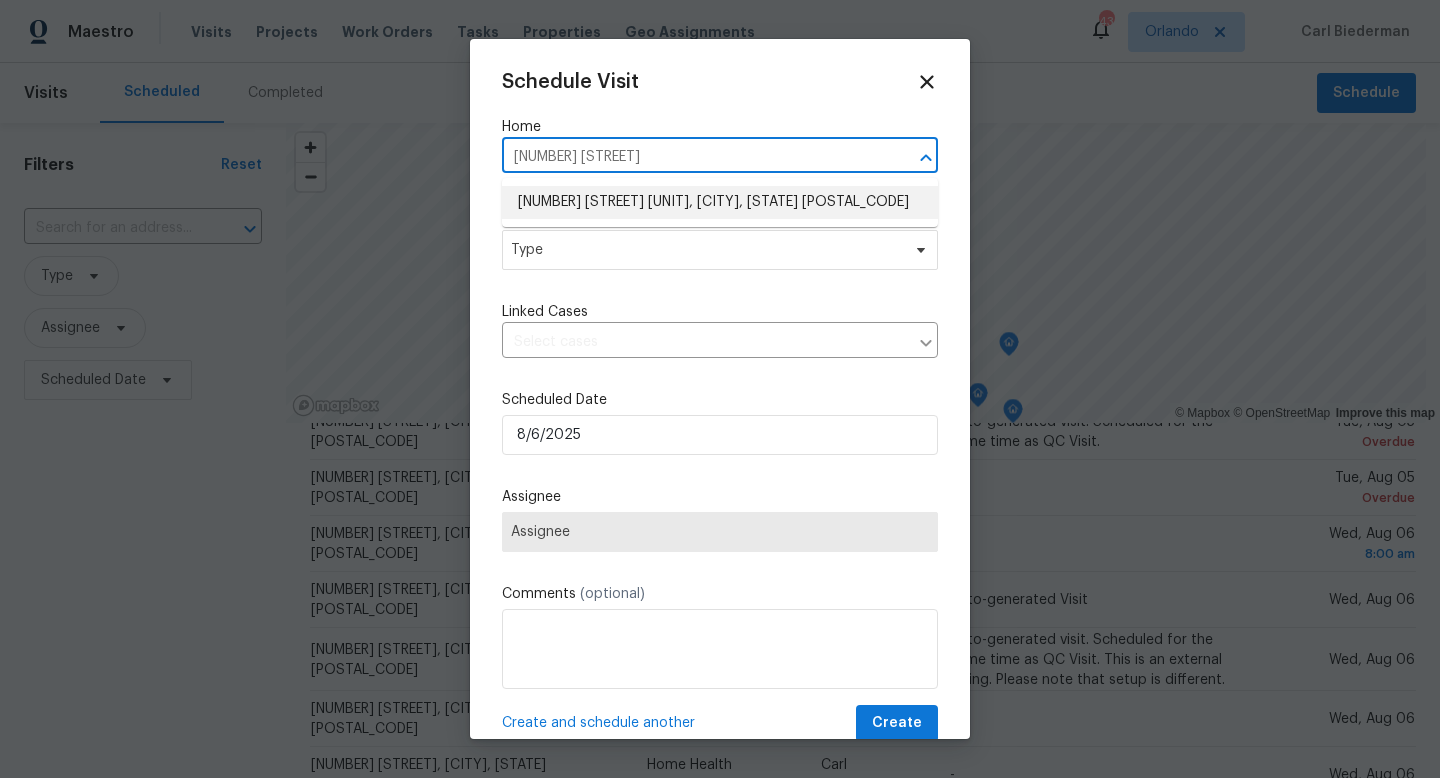 click on "[NUMBER] [STREET] [UNIT], [CITY], [STATE] [POSTAL_CODE]" at bounding box center [720, 202] 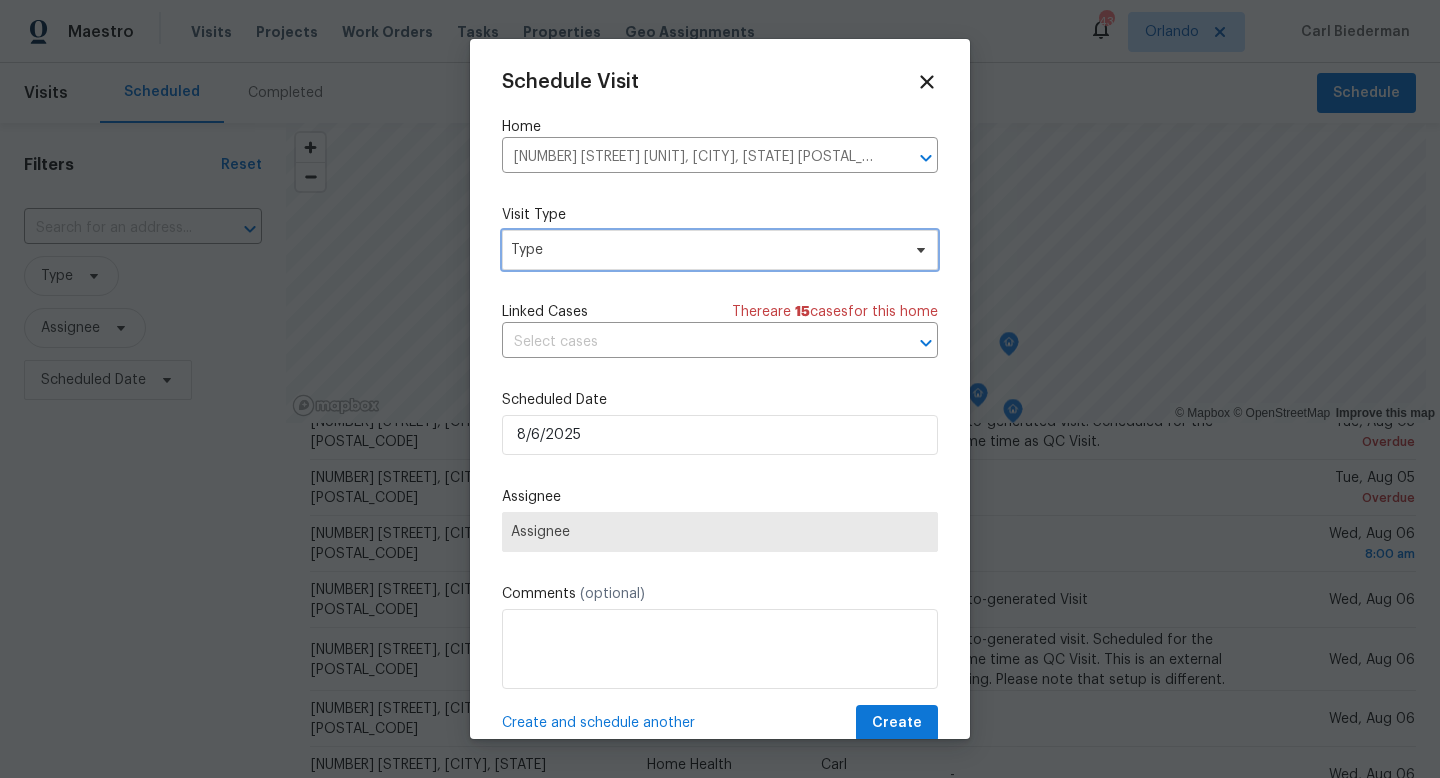 click on "Type" at bounding box center [705, 250] 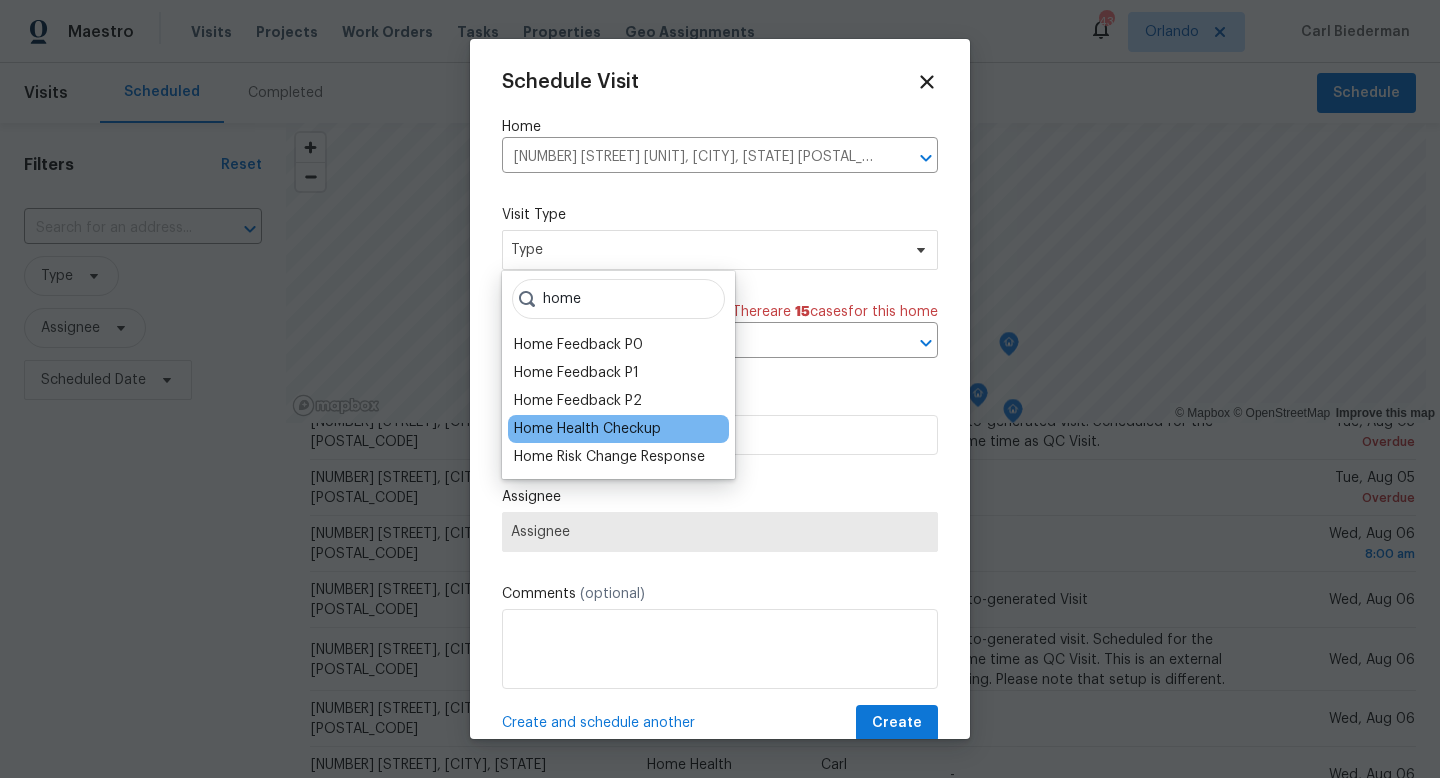 type on "home" 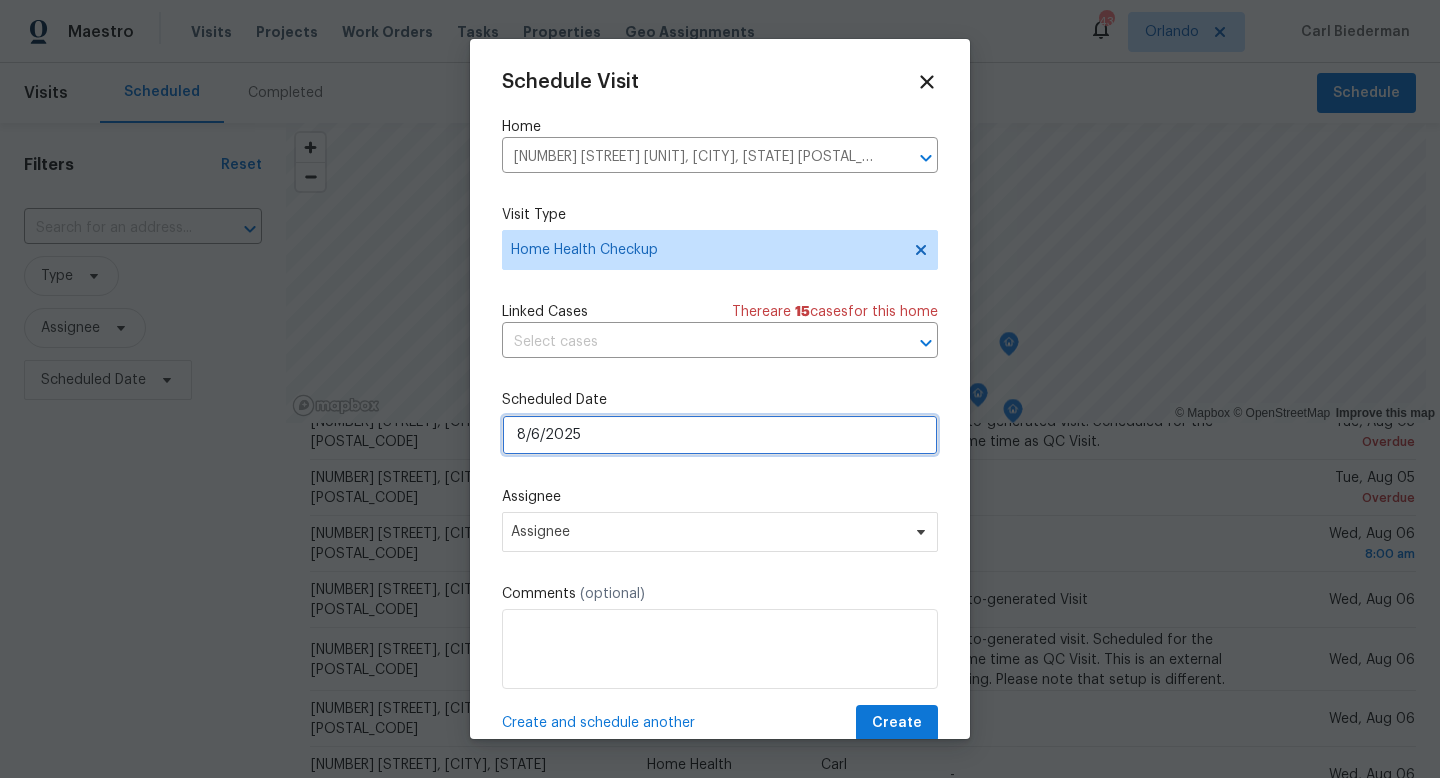 click on "8/6/2025" at bounding box center (720, 435) 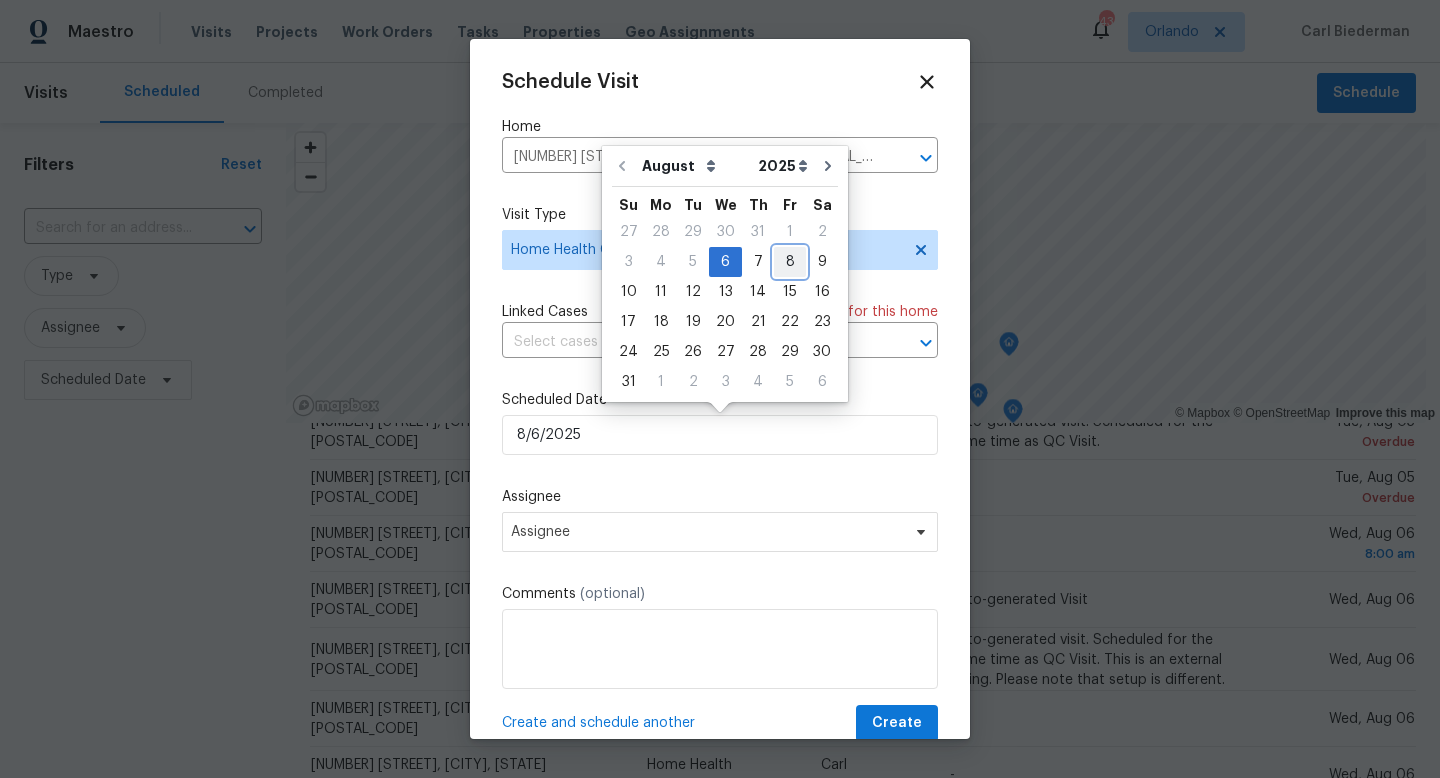 click on "8" at bounding box center [790, 262] 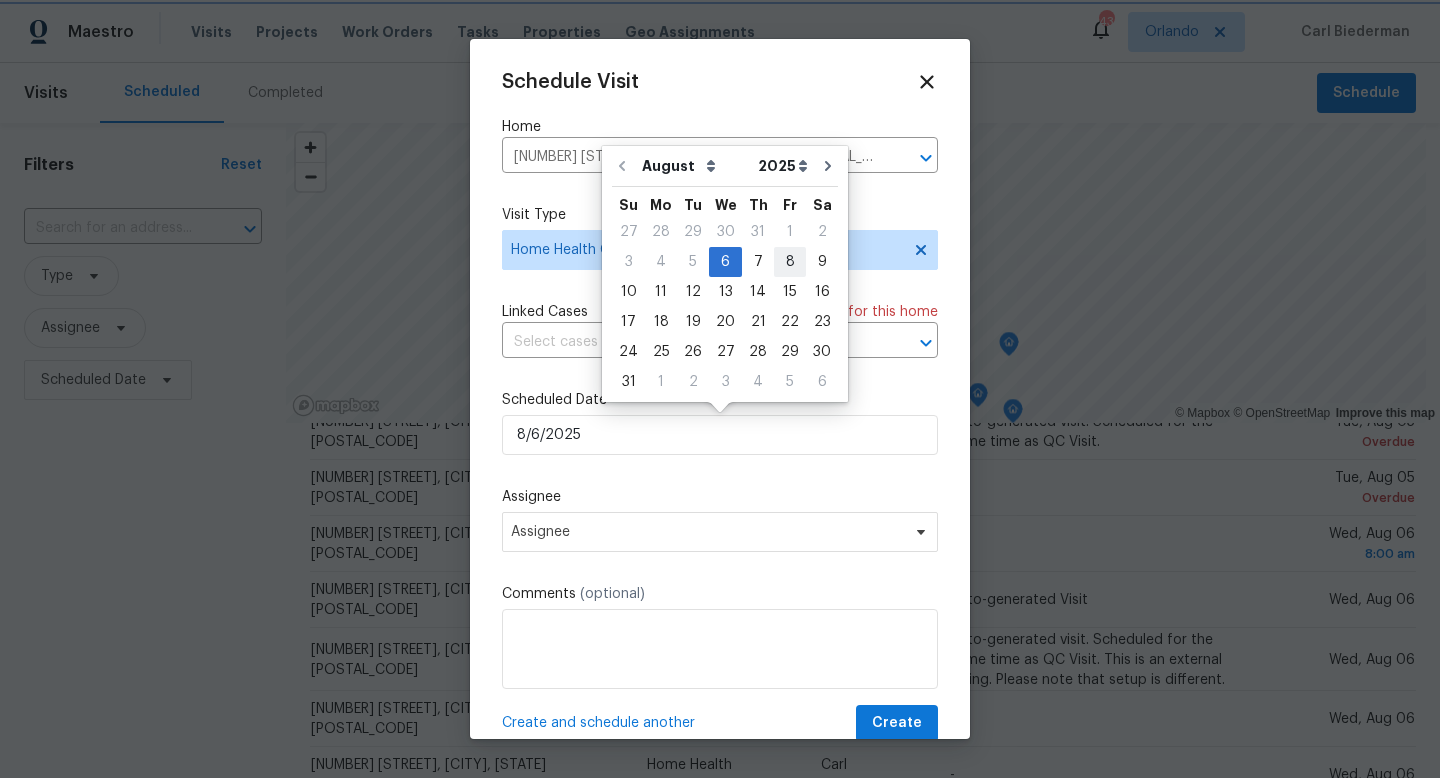 type on "8/8/2025" 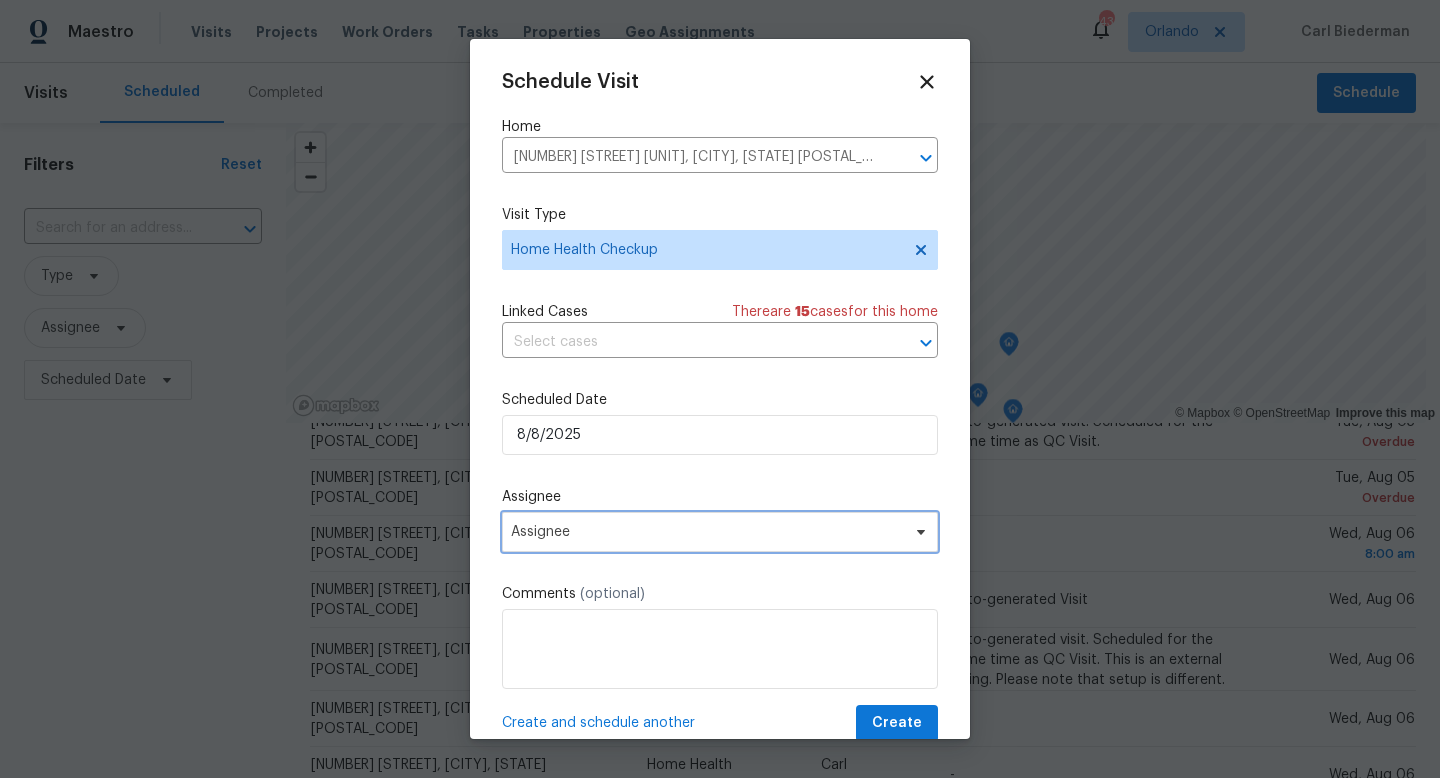 click on "Assignee" at bounding box center (720, 532) 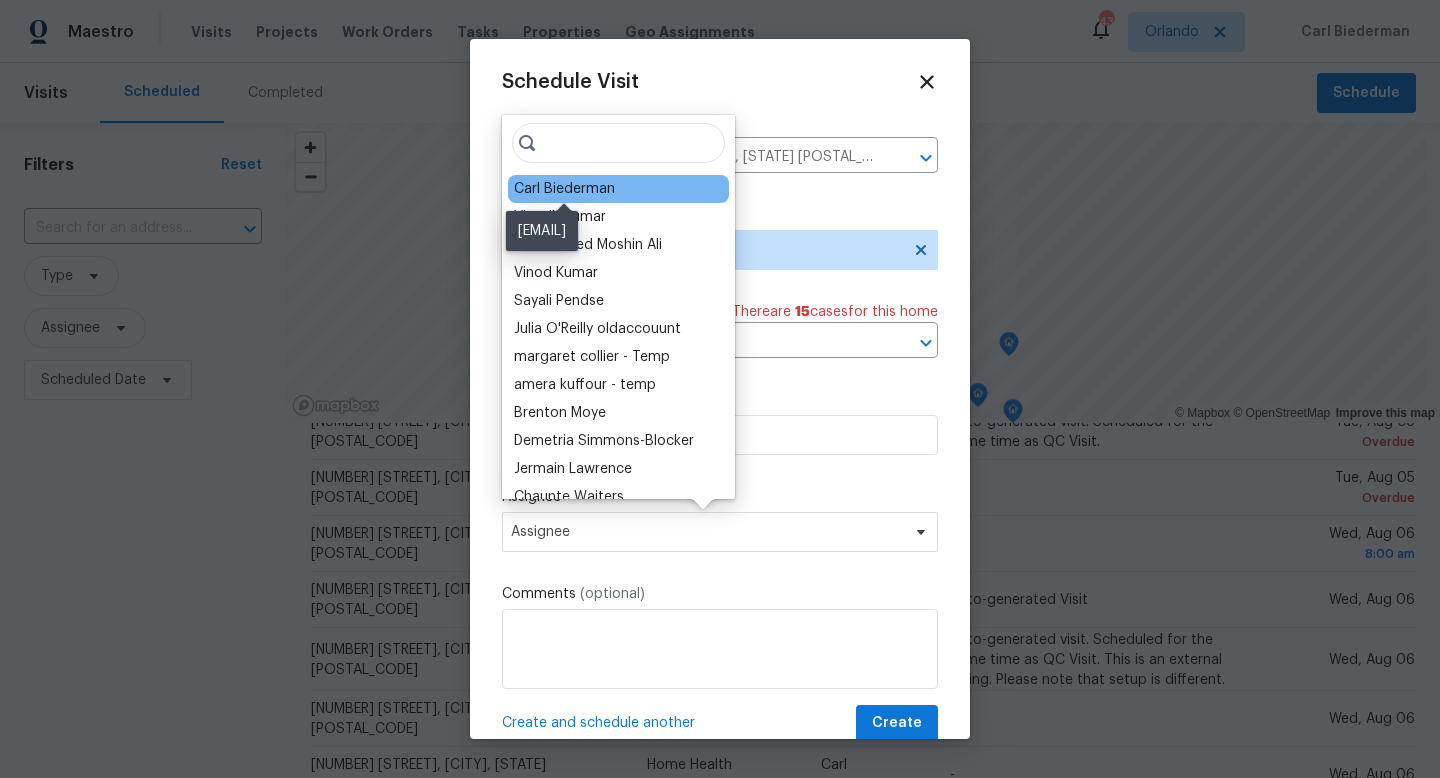 click on "Carl Biederman" at bounding box center [564, 189] 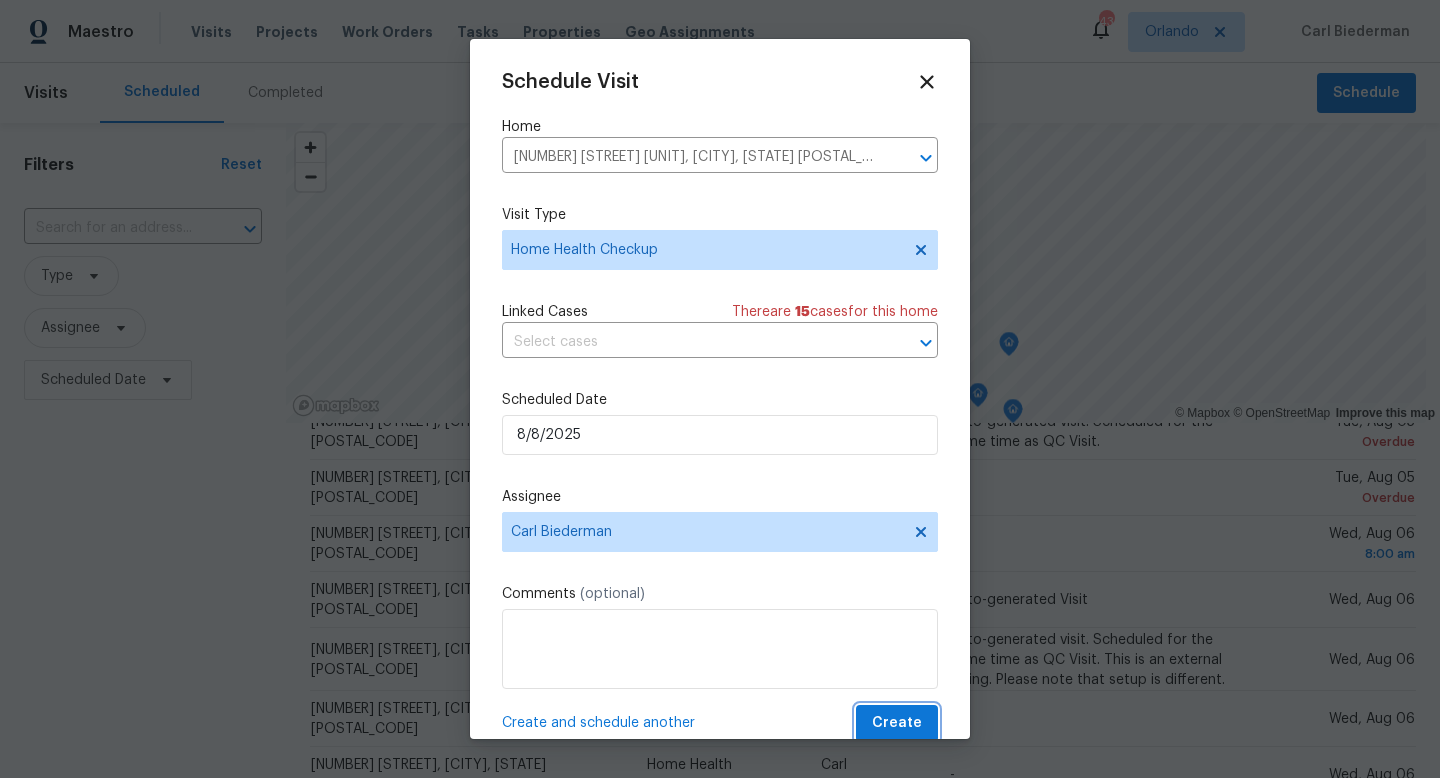 click on "Create" at bounding box center (897, 723) 